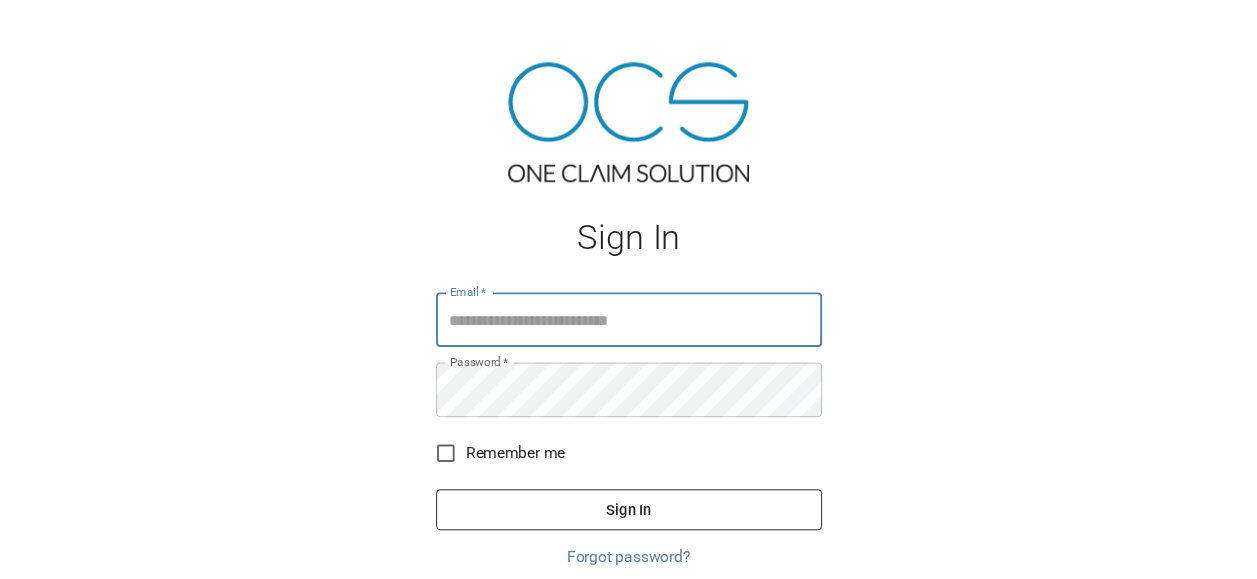 scroll, scrollTop: 0, scrollLeft: 0, axis: both 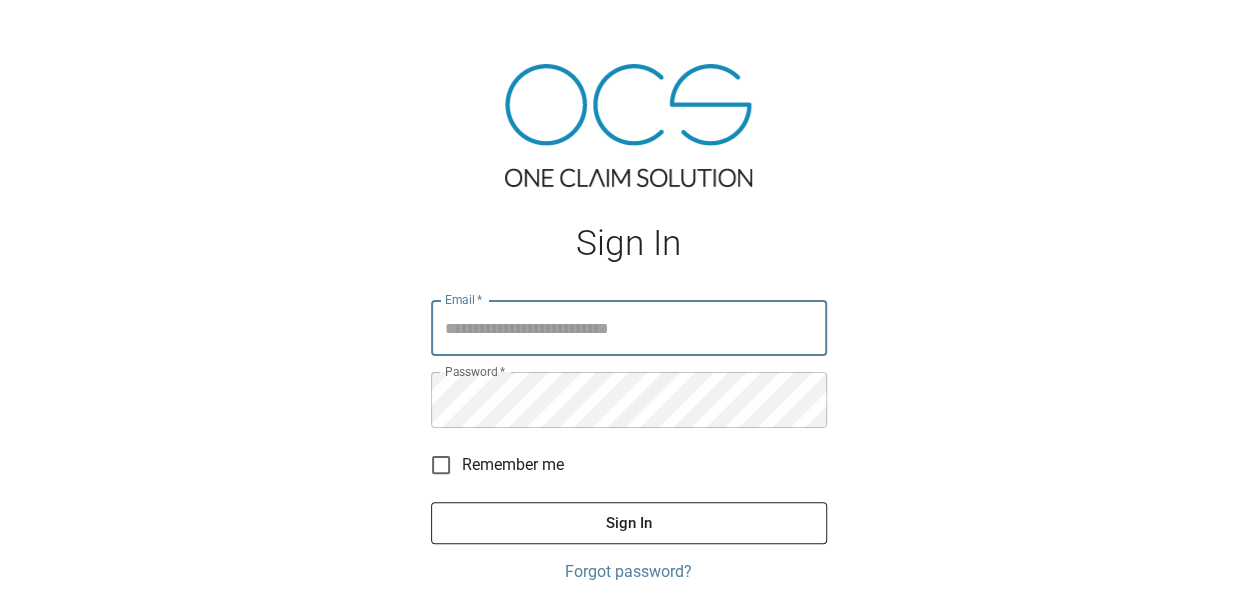 type on "**********" 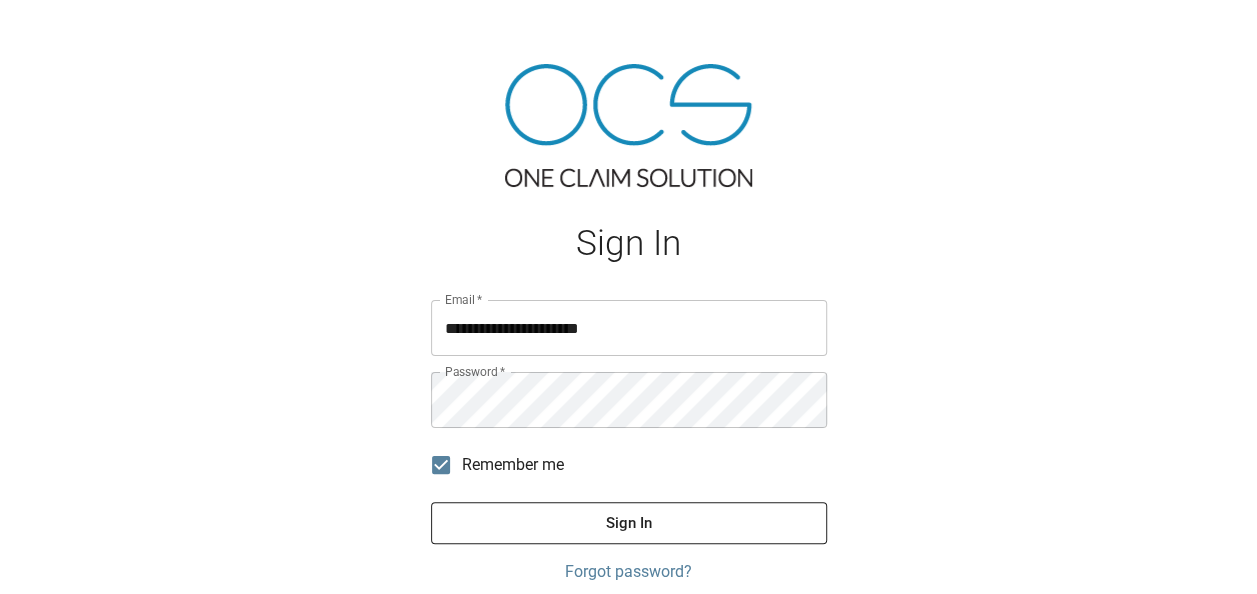 click on "Sign In" at bounding box center (629, 523) 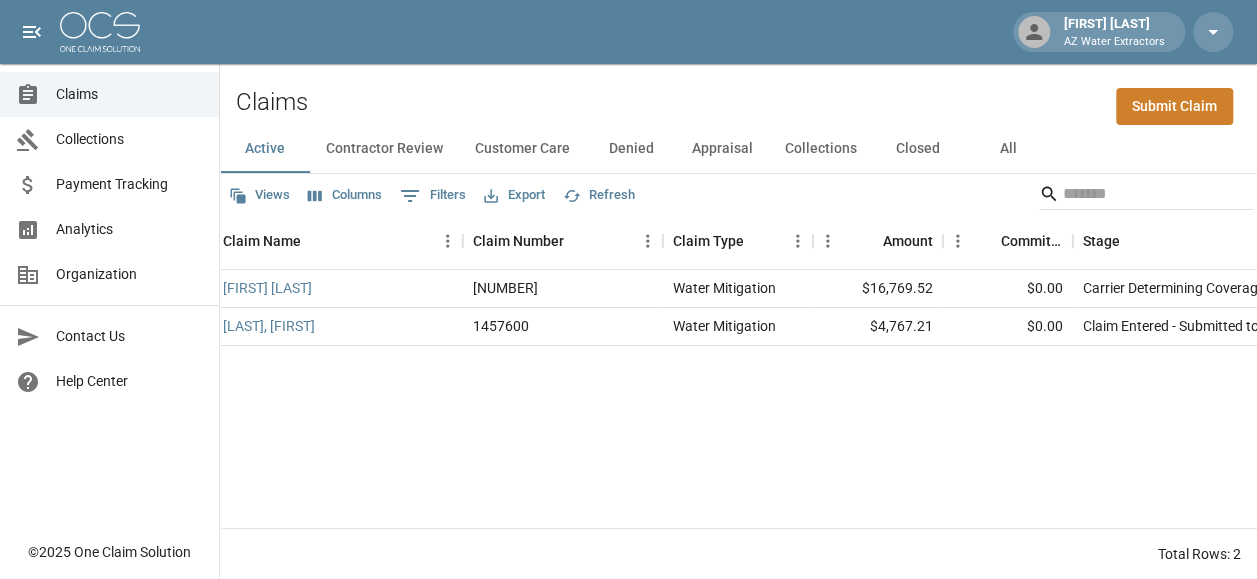 scroll, scrollTop: 0, scrollLeft: 0, axis: both 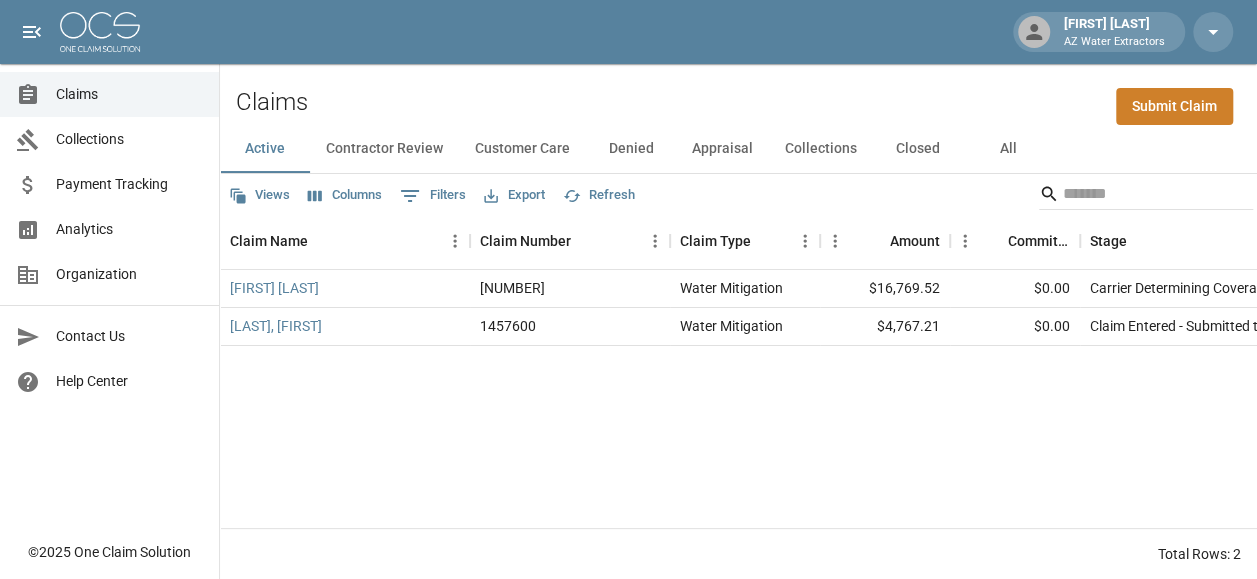 click on "Contractor Review" at bounding box center (384, 149) 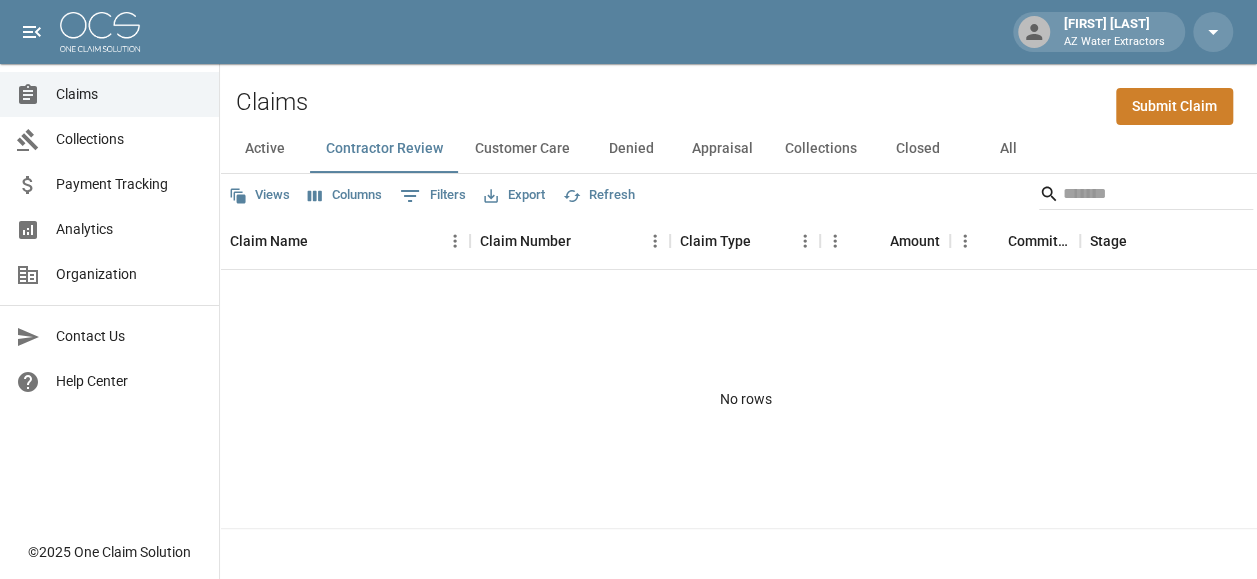 click on "Customer Care" at bounding box center (522, 149) 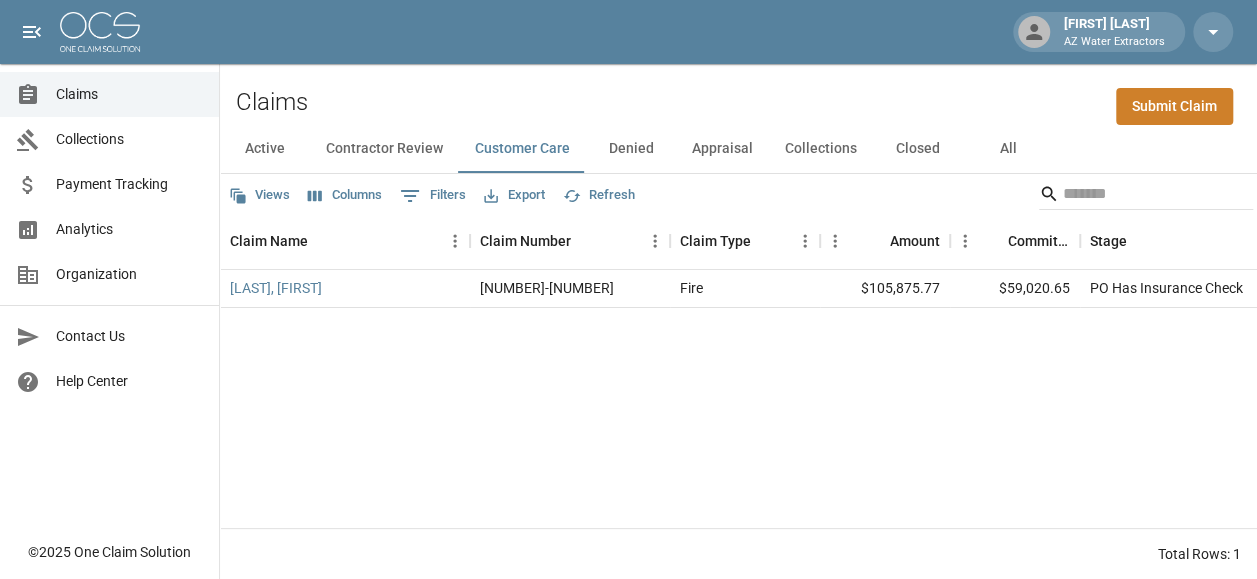 click on "Denied" at bounding box center [631, 149] 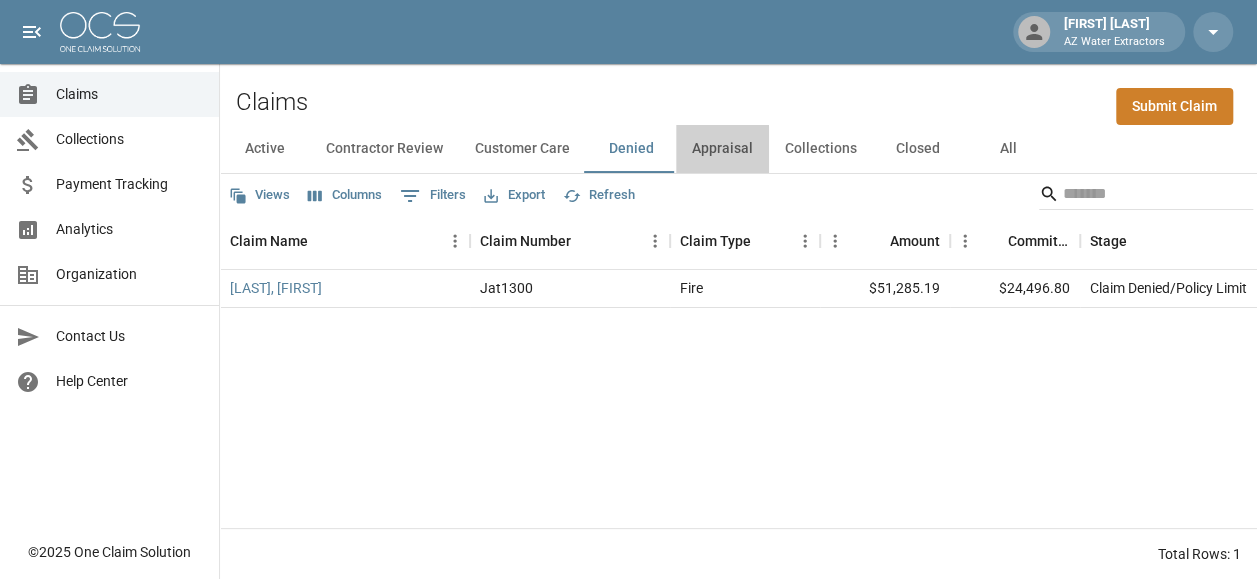 click on "Appraisal" at bounding box center [722, 149] 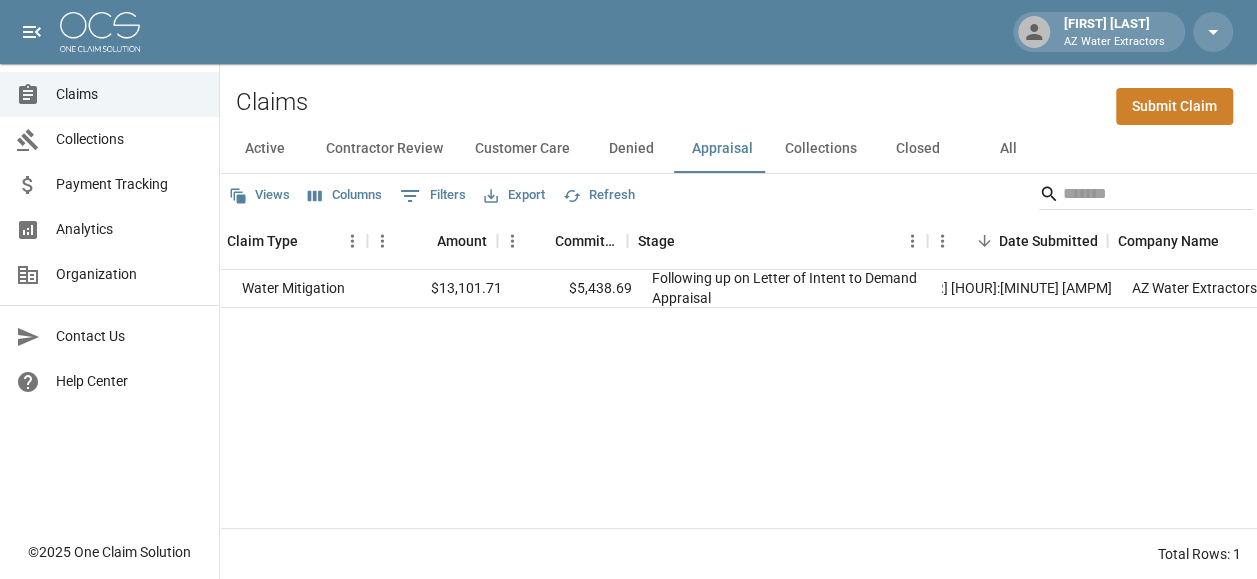 scroll, scrollTop: 0, scrollLeft: 452, axis: horizontal 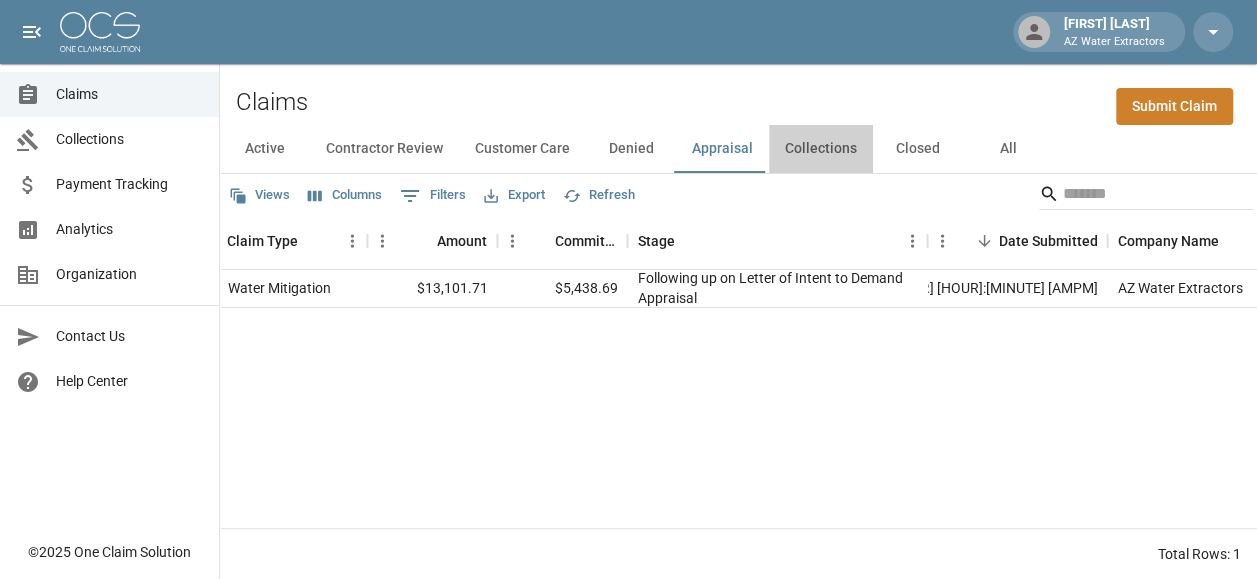 click on "Collections" at bounding box center (821, 149) 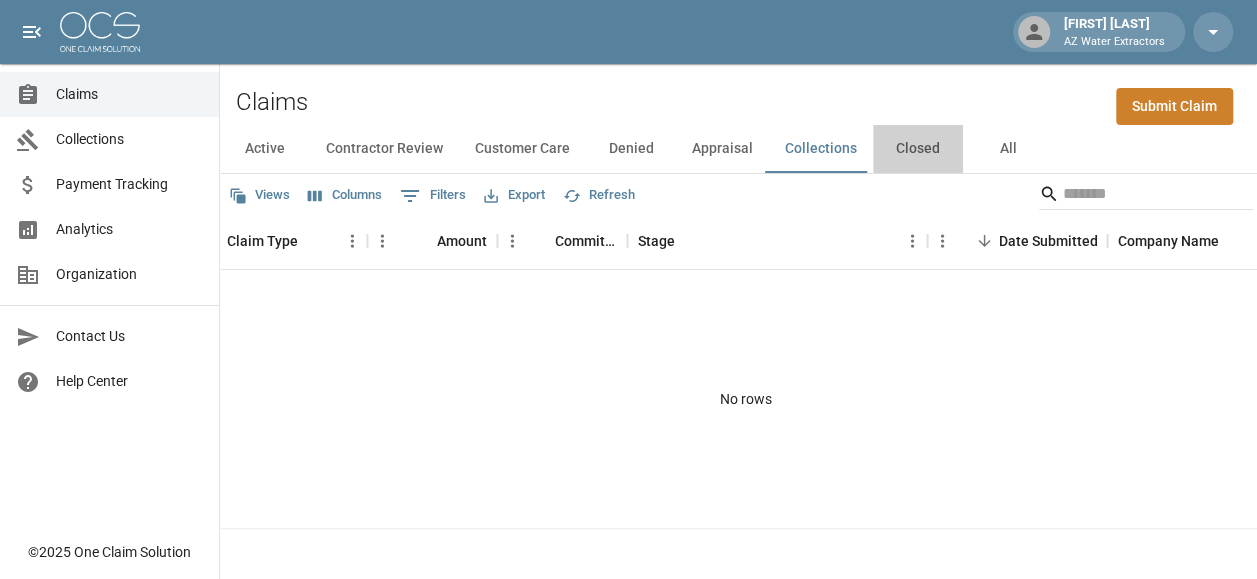 click on "Closed" at bounding box center [918, 149] 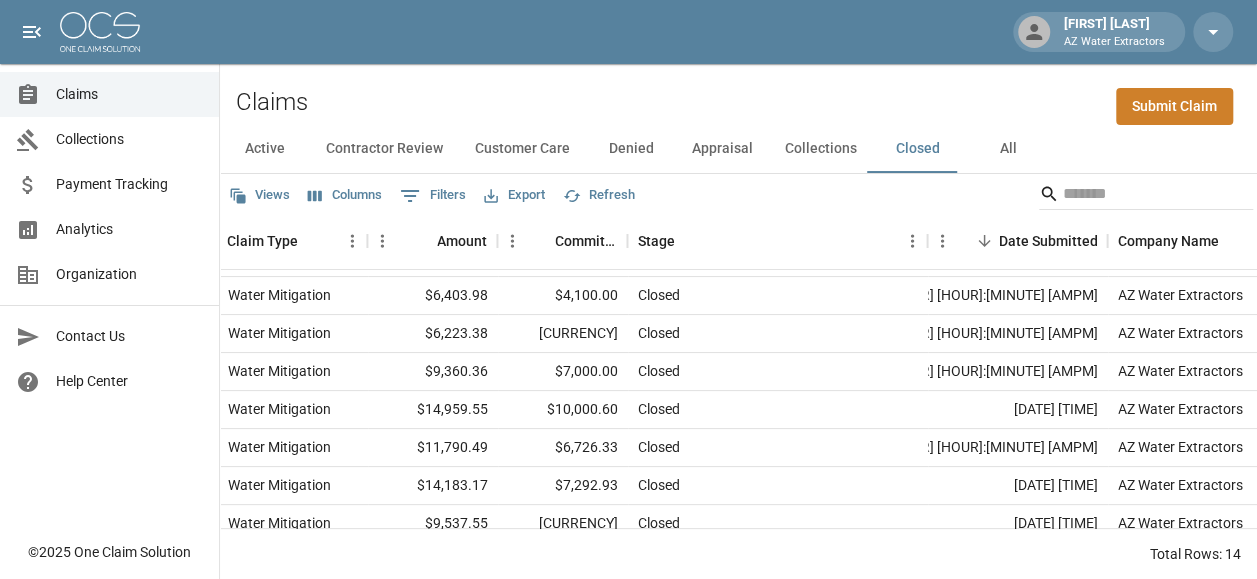 scroll, scrollTop: 274, scrollLeft: 452, axis: both 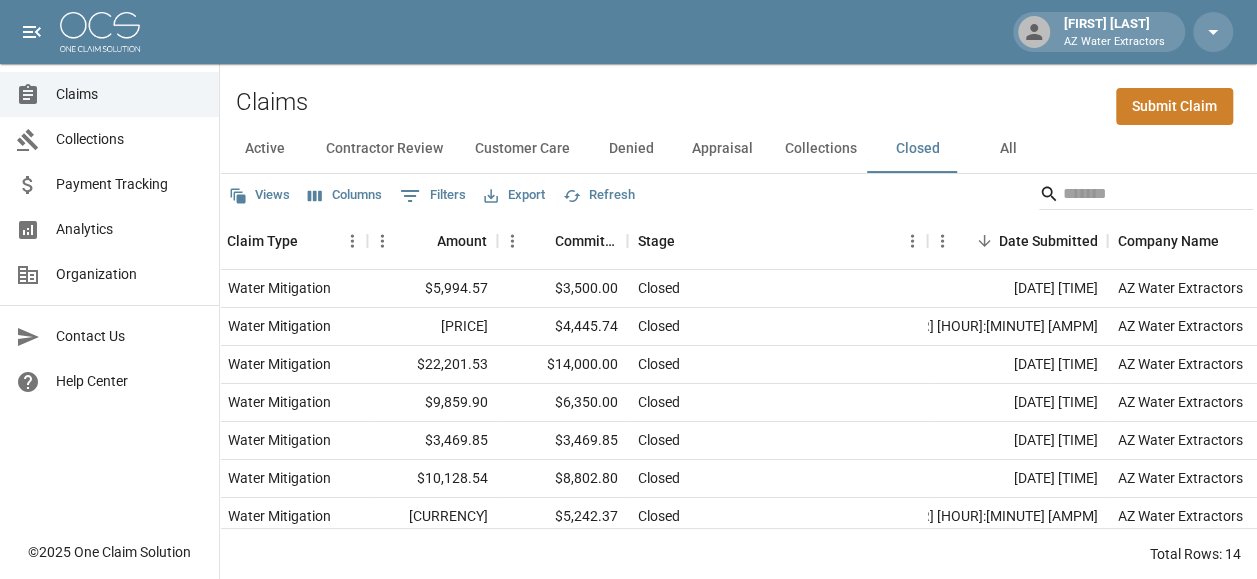 click on "Submit Claim" at bounding box center (1174, 106) 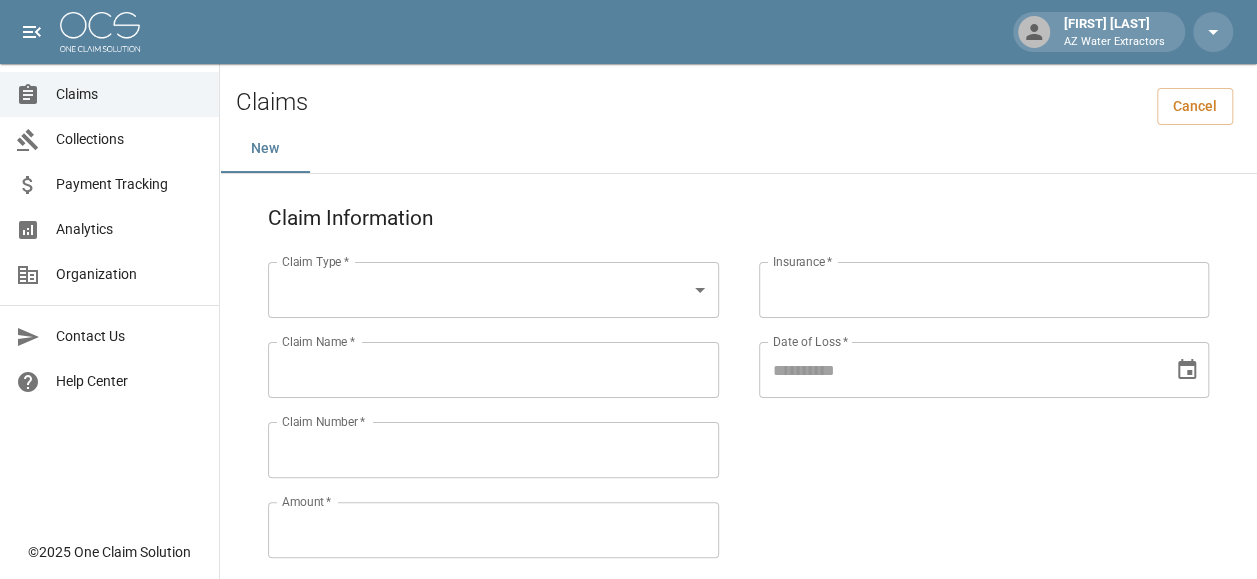 click on "[CITY] [STATE] [ZIP]" at bounding box center (628, 836) 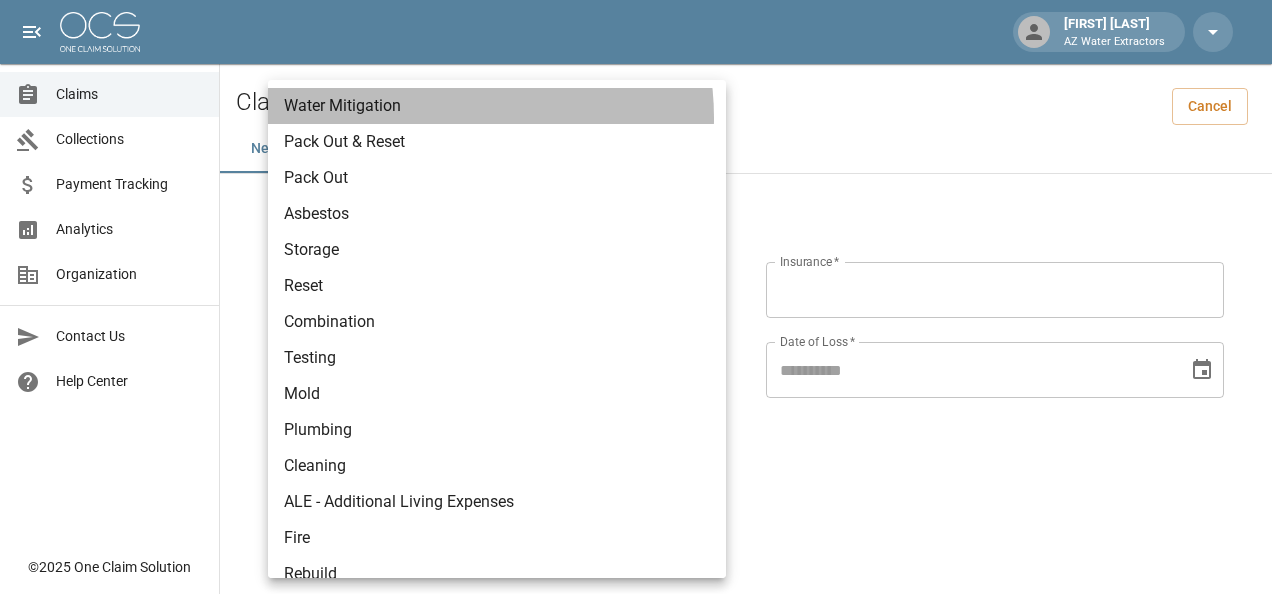 click on "Water Mitigation" at bounding box center [497, 106] 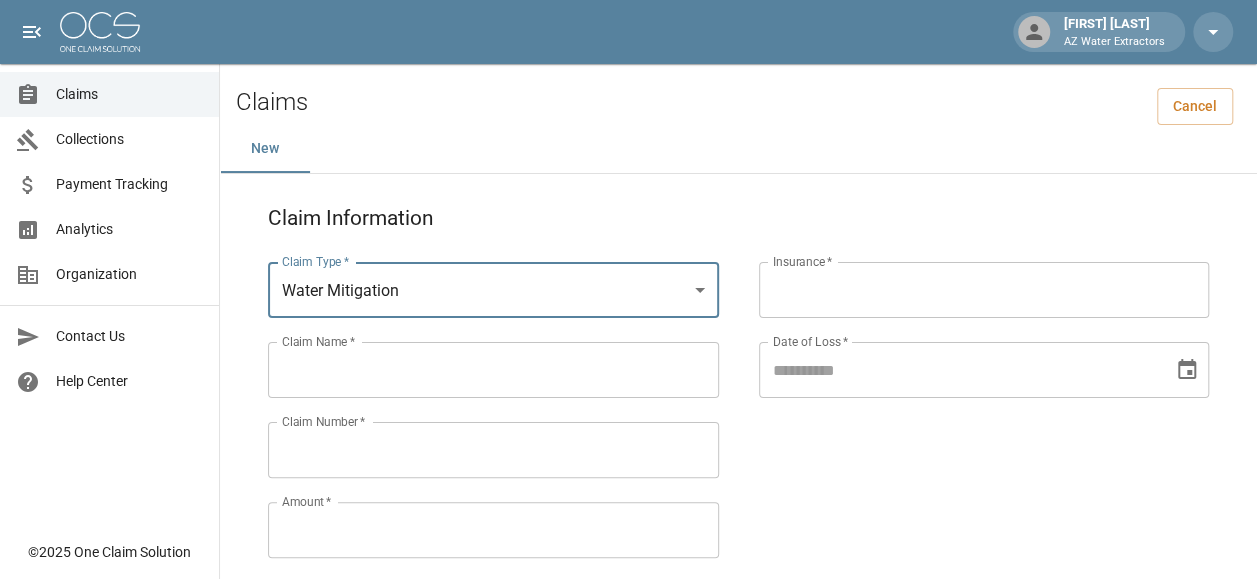 click on "[STATE] [STATE] [STATE] [STATE]" at bounding box center (473, 386) 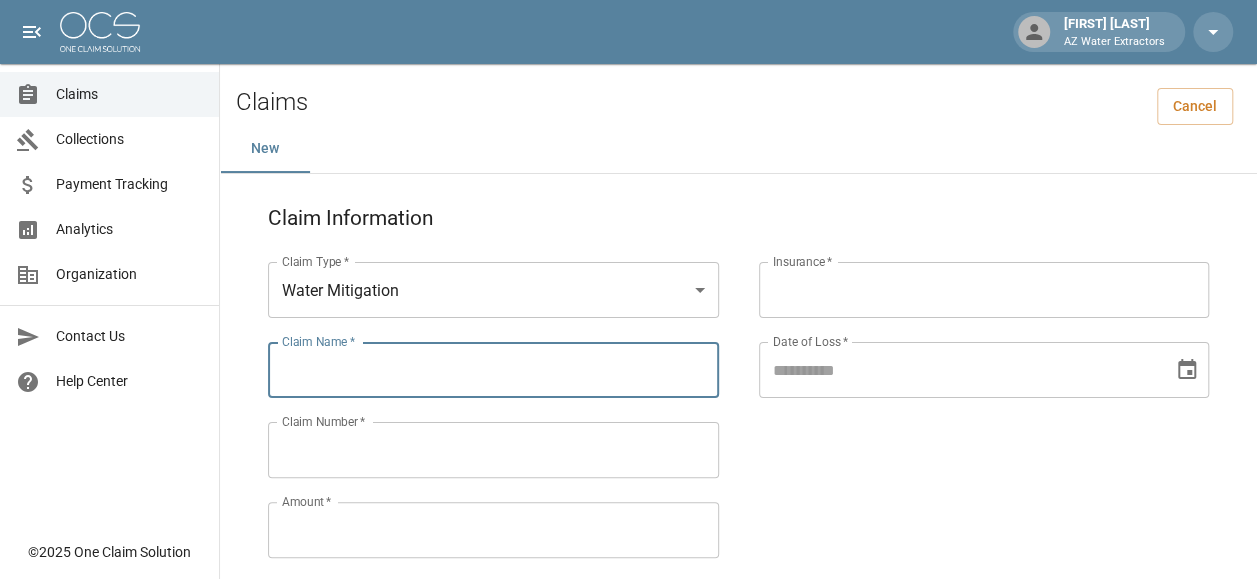 click on "Claim Name   *" at bounding box center (493, 370) 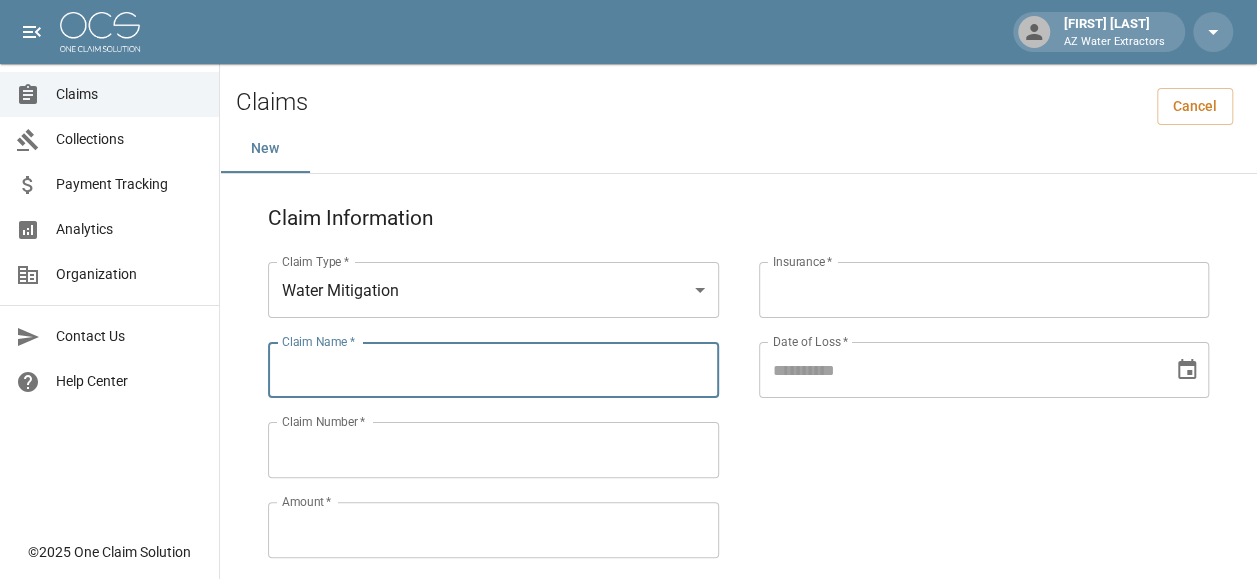 type on "*" 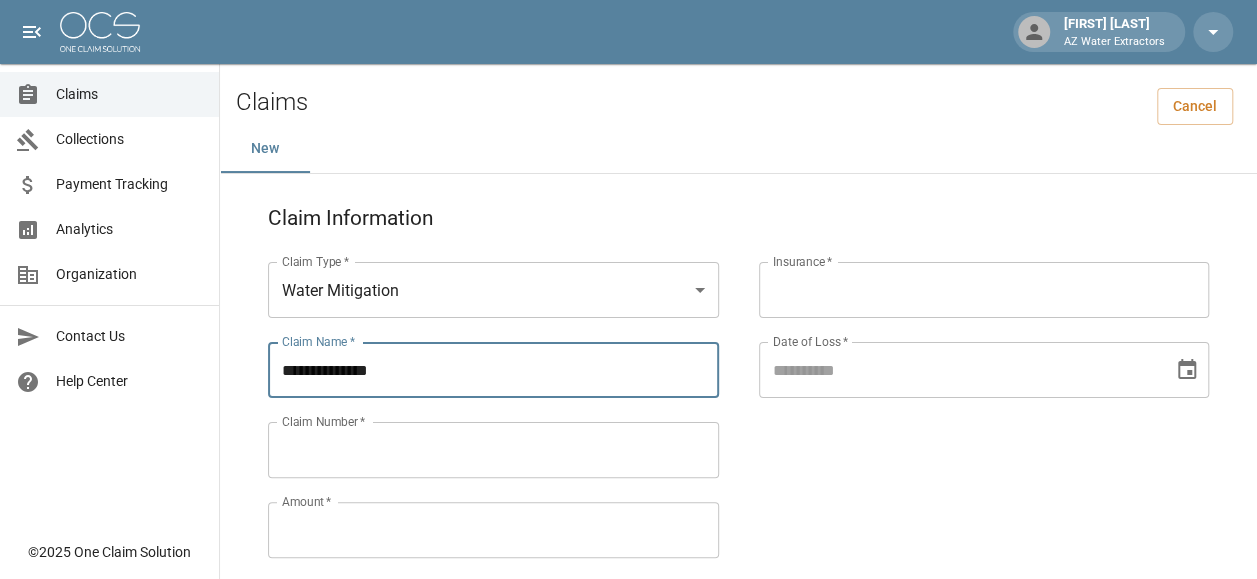 type on "**********" 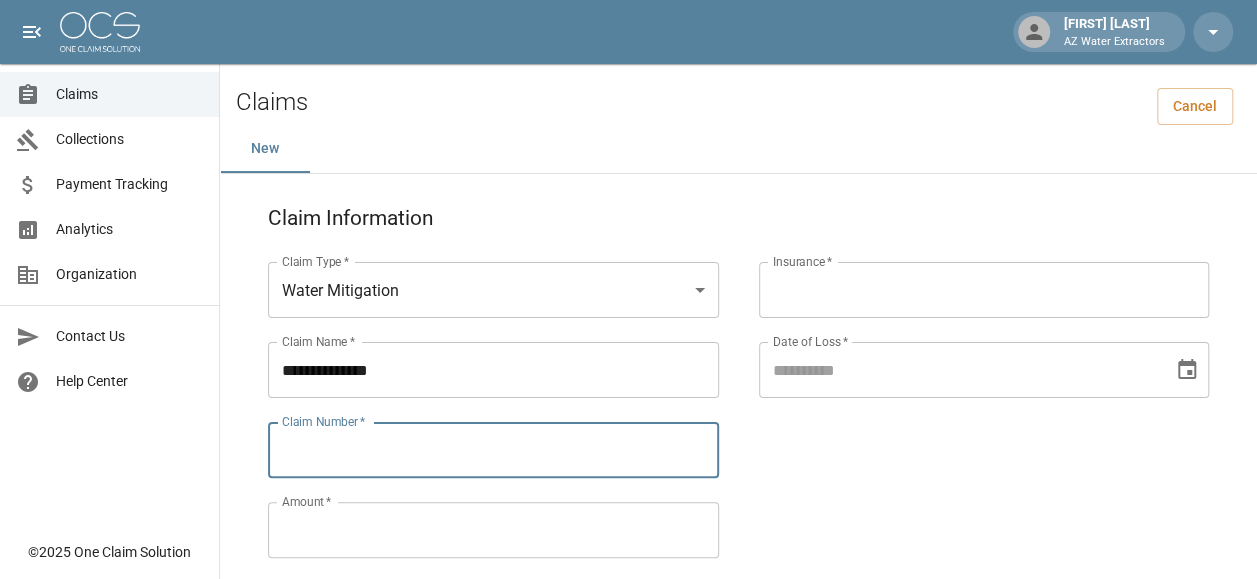 click on "Claim Number   *" at bounding box center (493, 450) 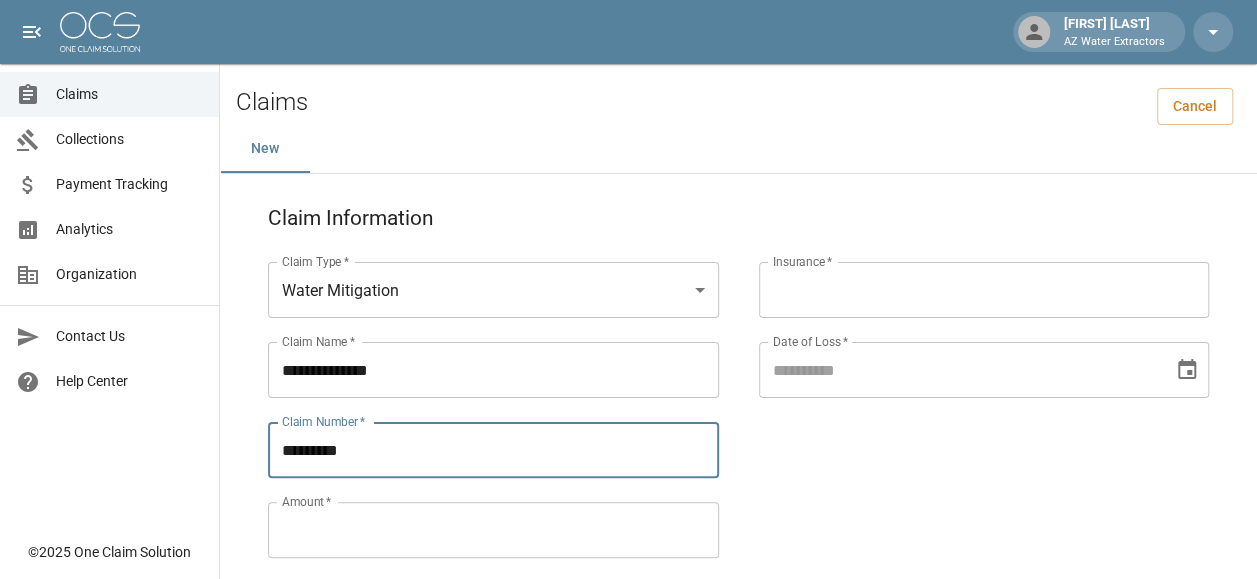 type on "*********" 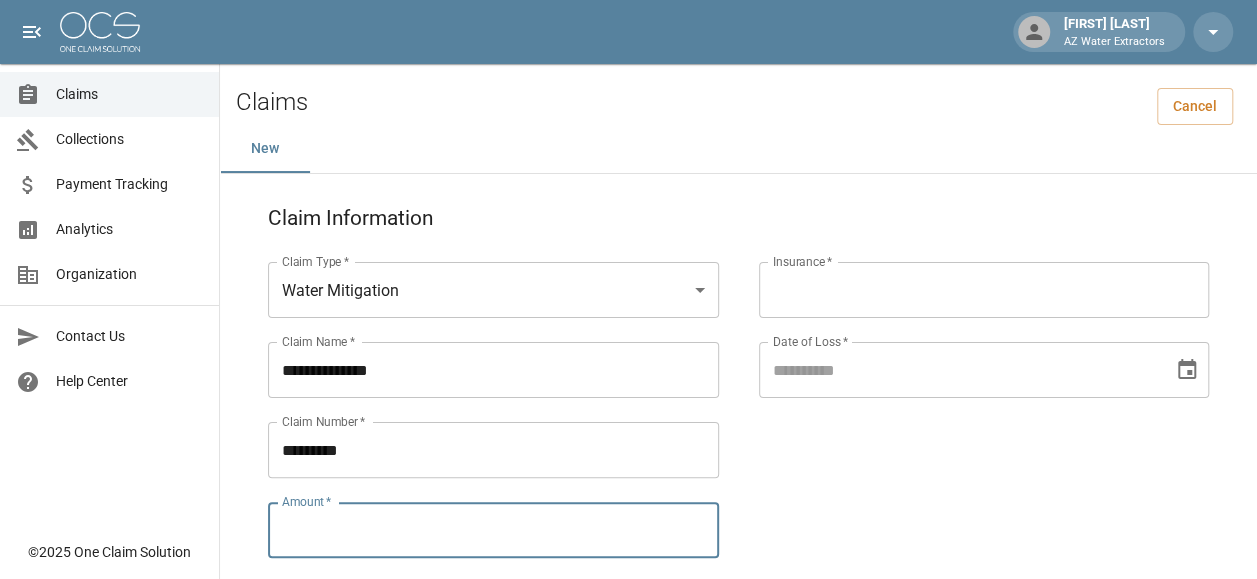 click on "Amount   *" at bounding box center [493, 530] 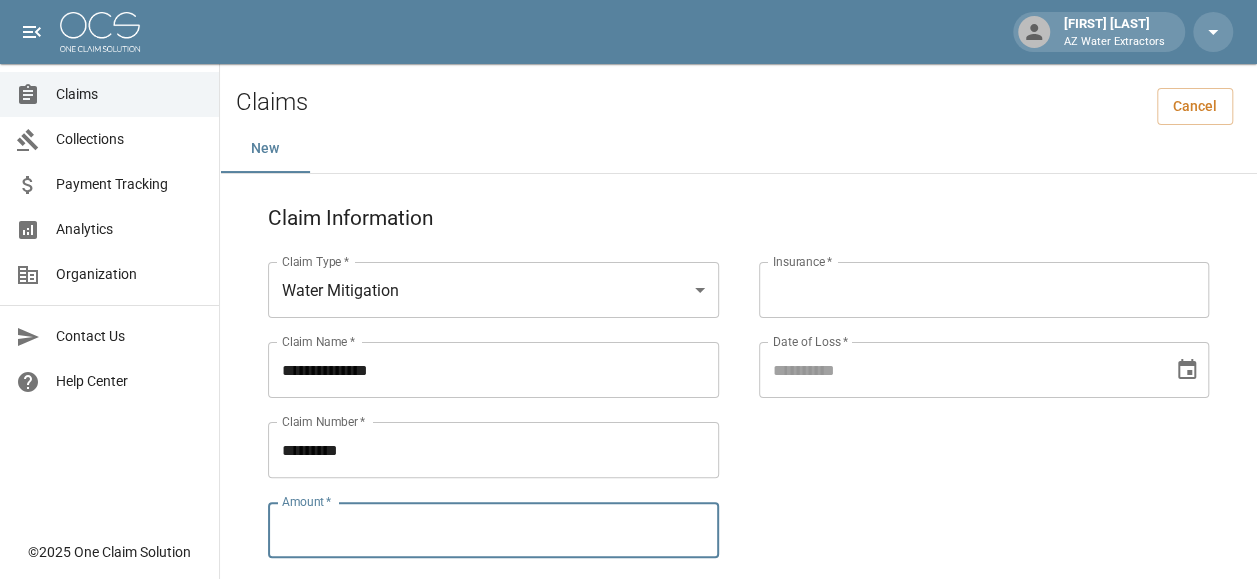 click 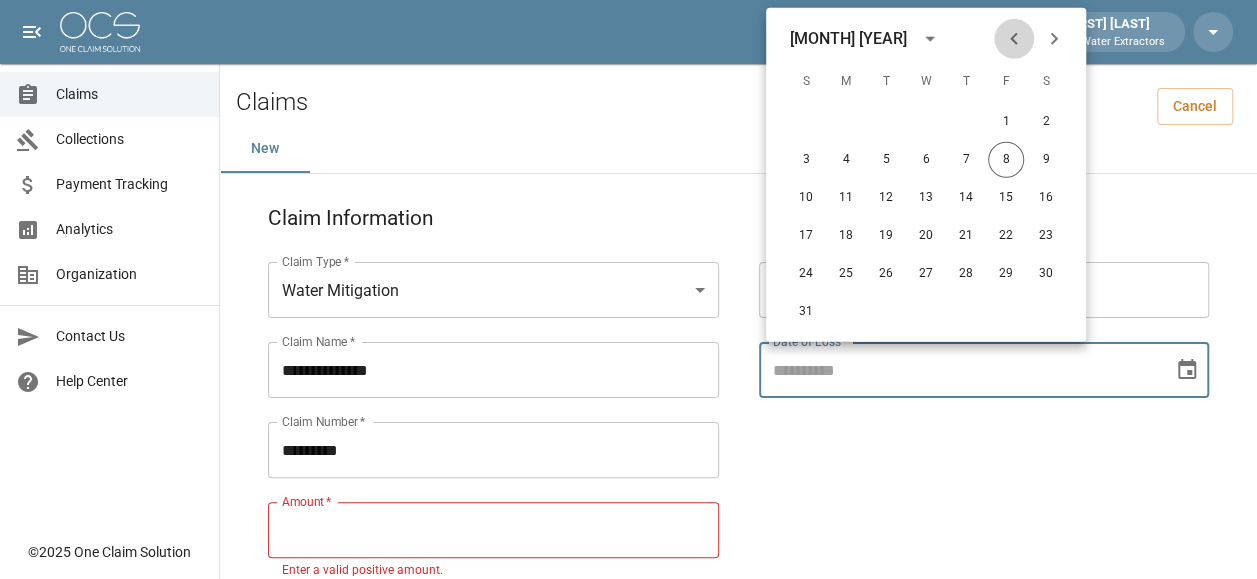 click 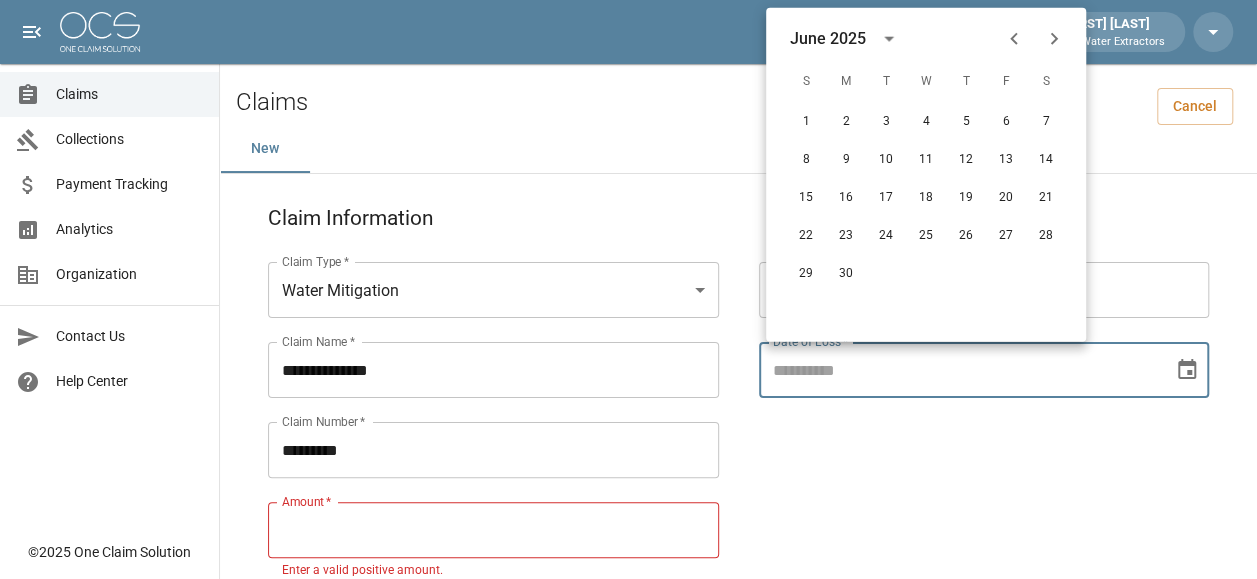click 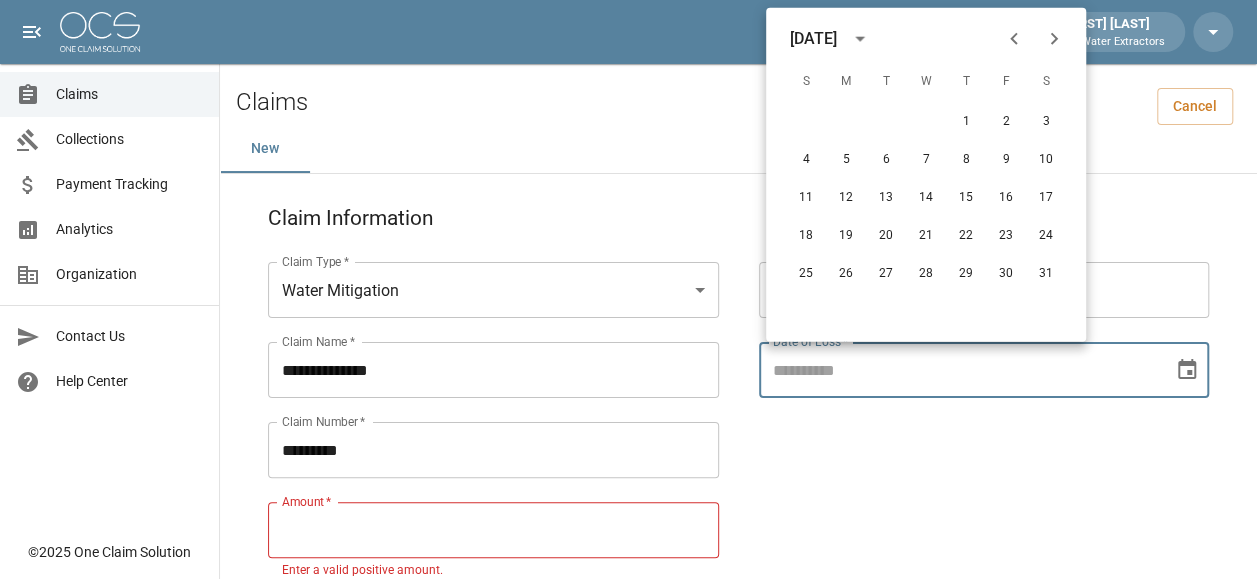 click 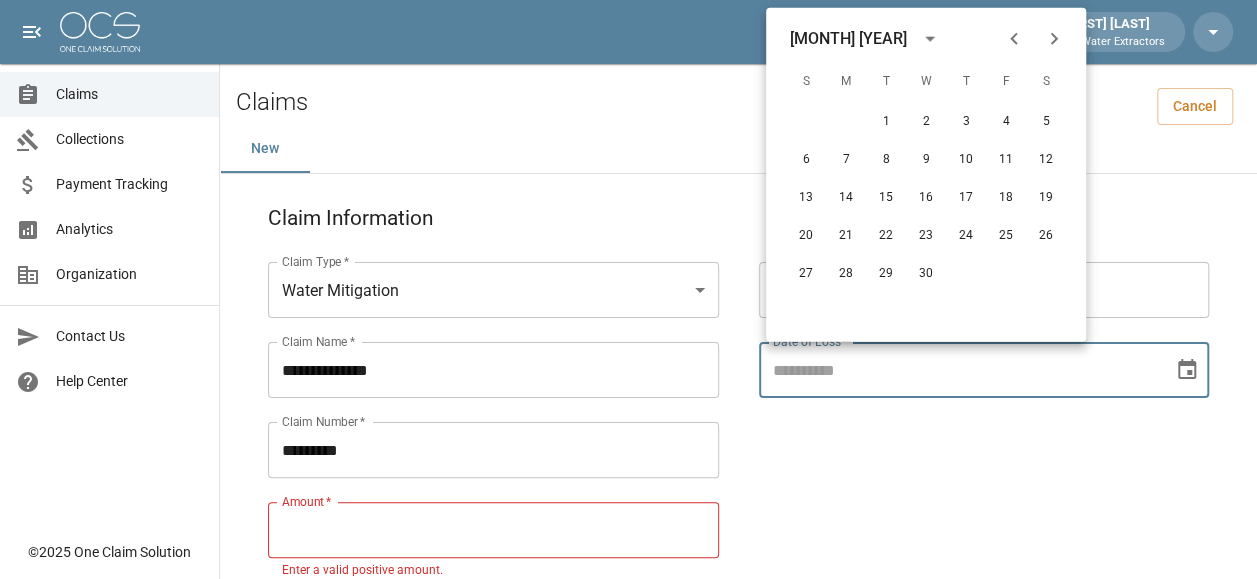 click 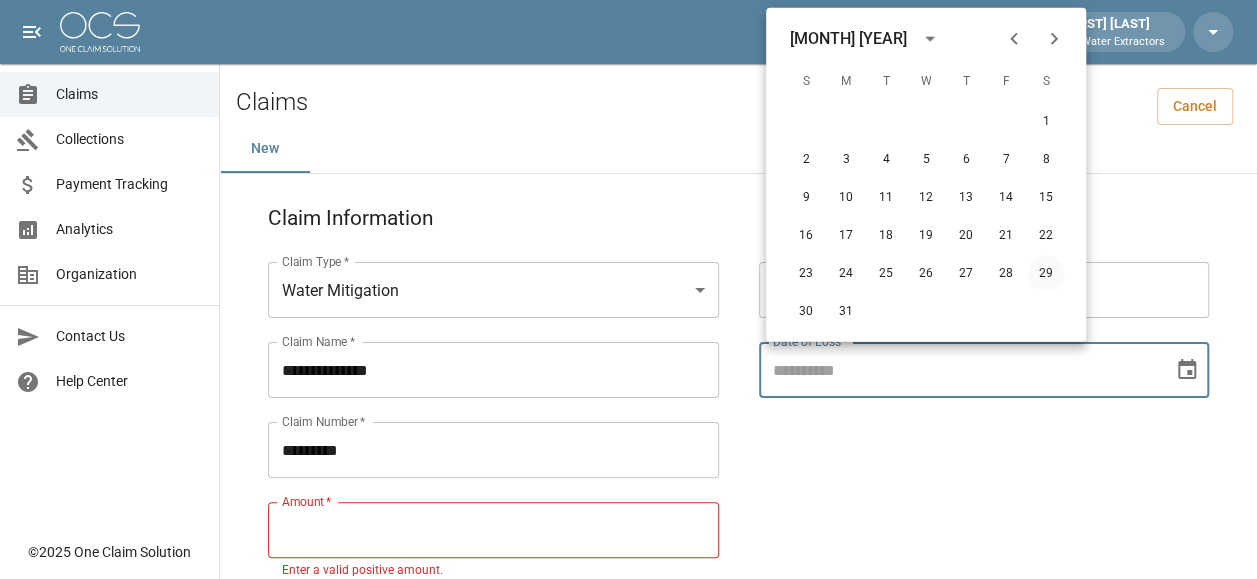 click on "29" at bounding box center [1046, 274] 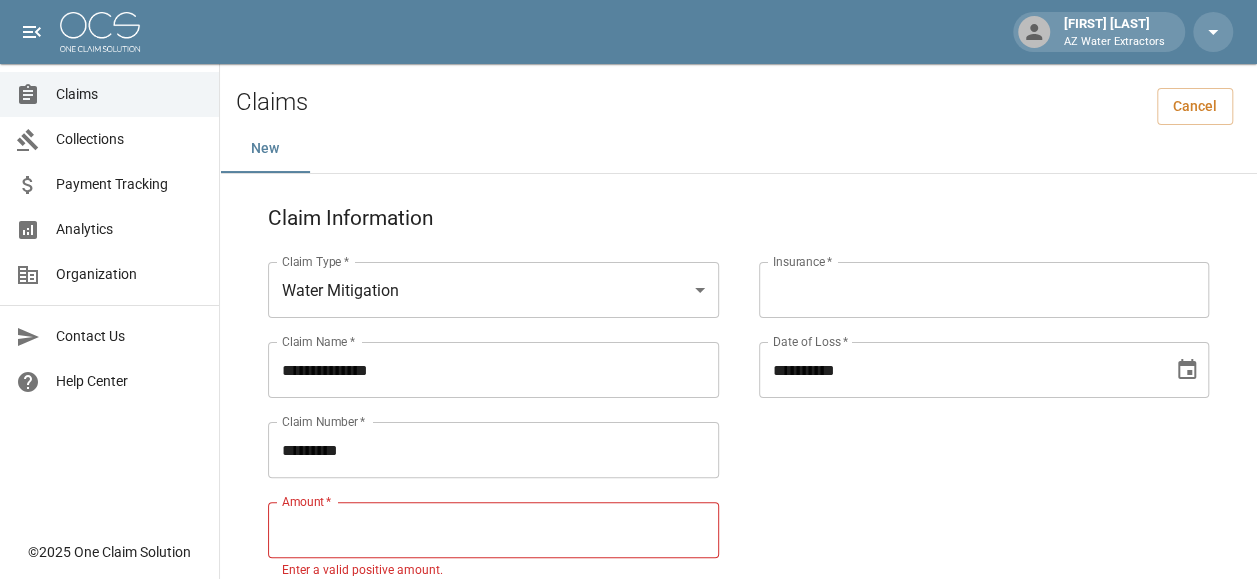 type on "**********" 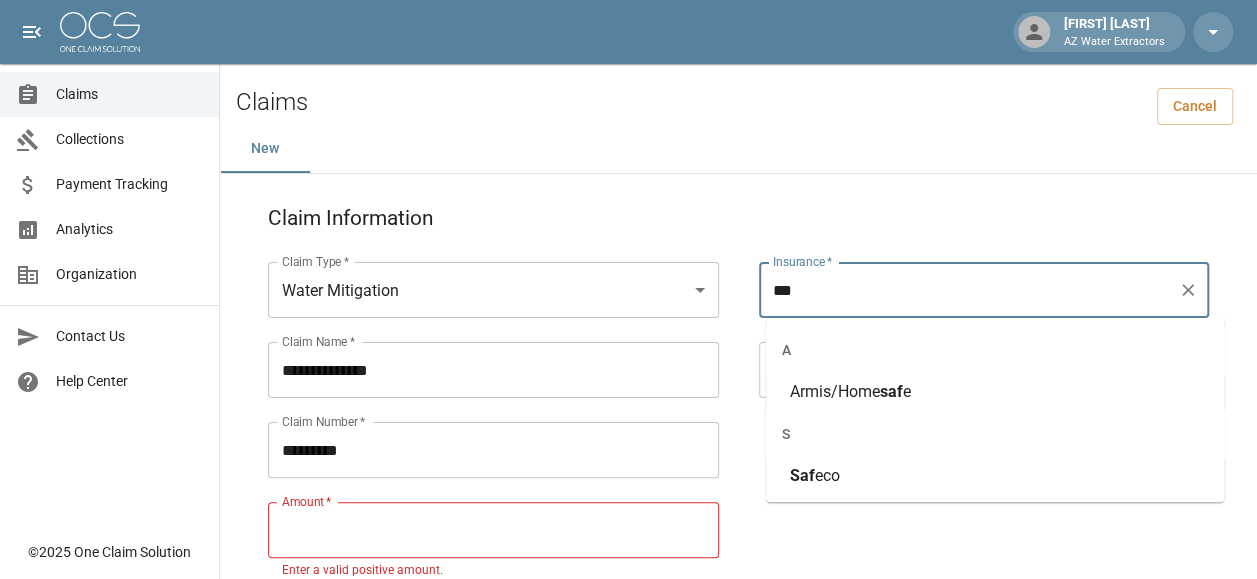 click on "Safeco" at bounding box center (995, 476) 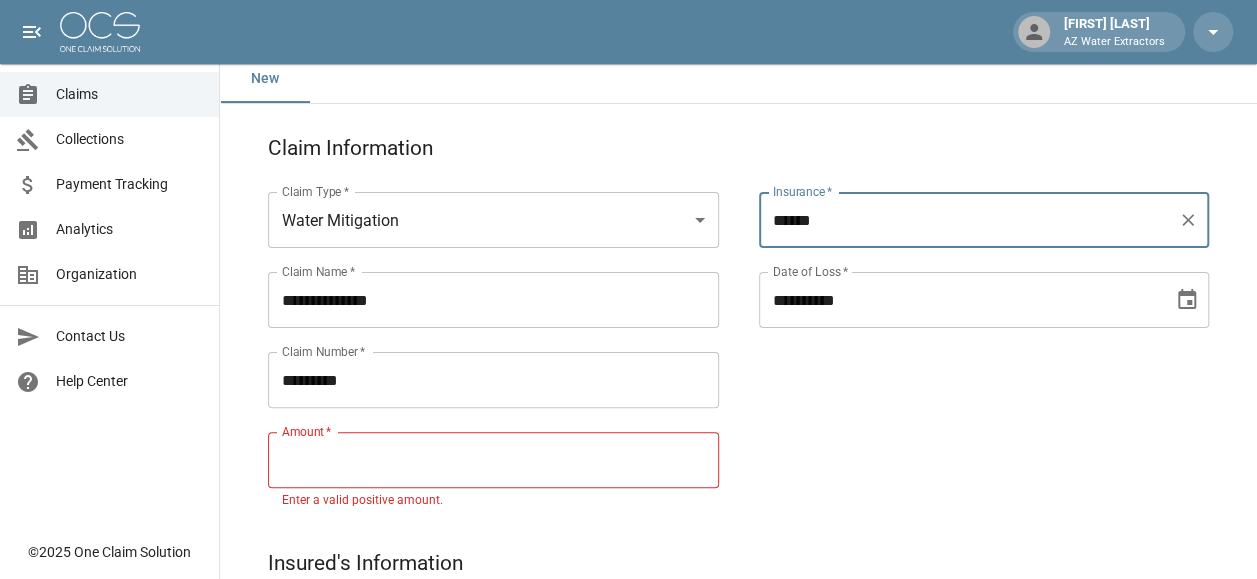 scroll, scrollTop: 100, scrollLeft: 0, axis: vertical 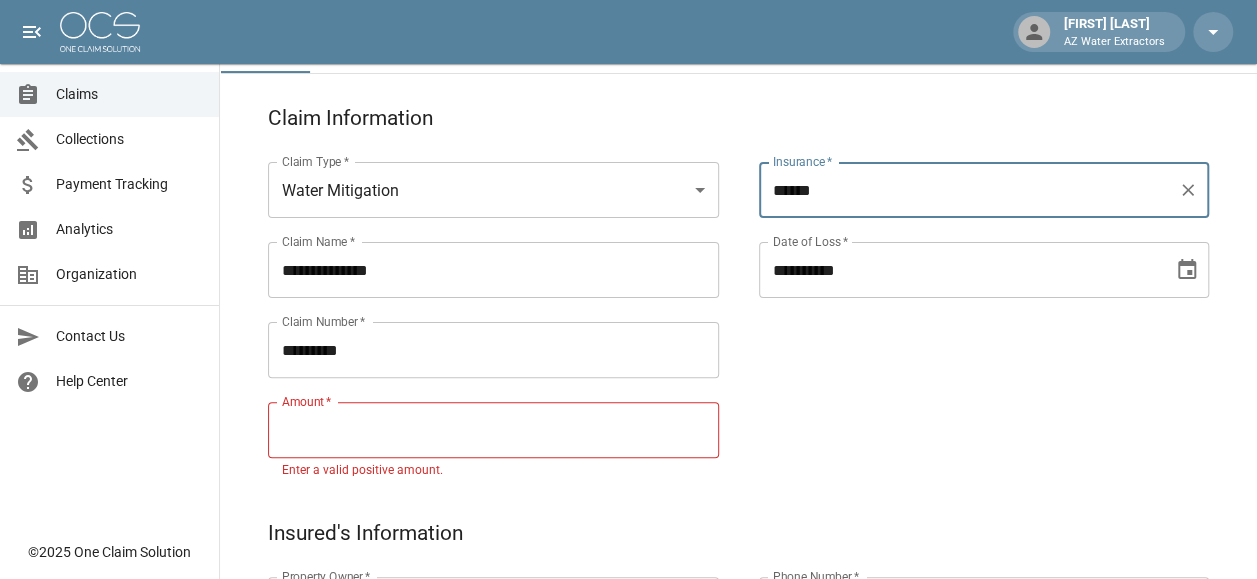 type on "******" 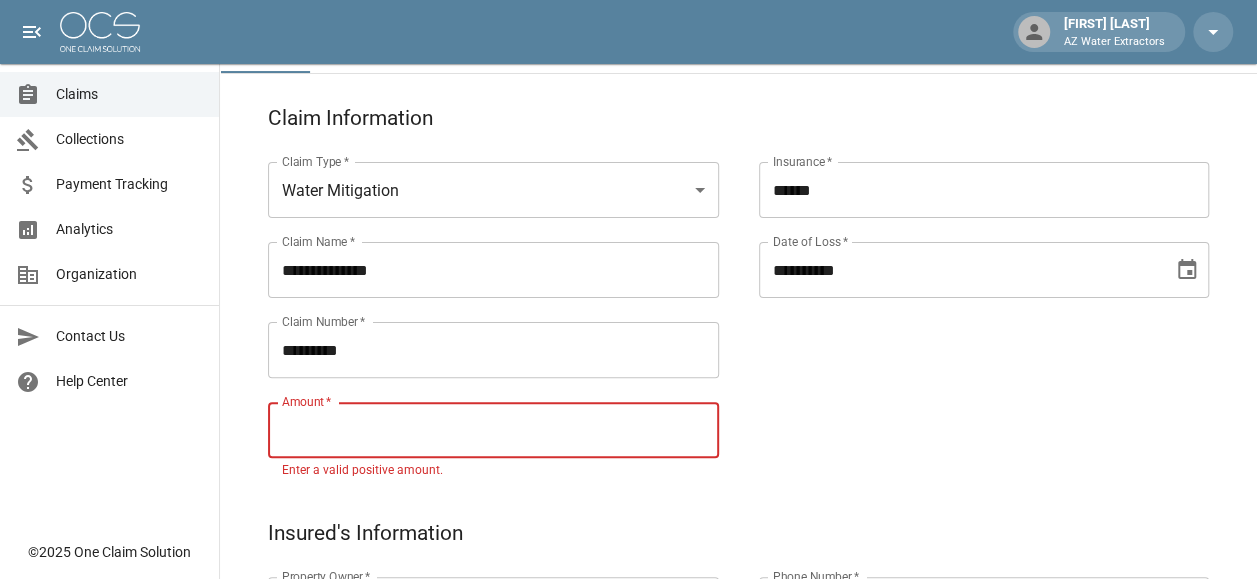 paste on "*********" 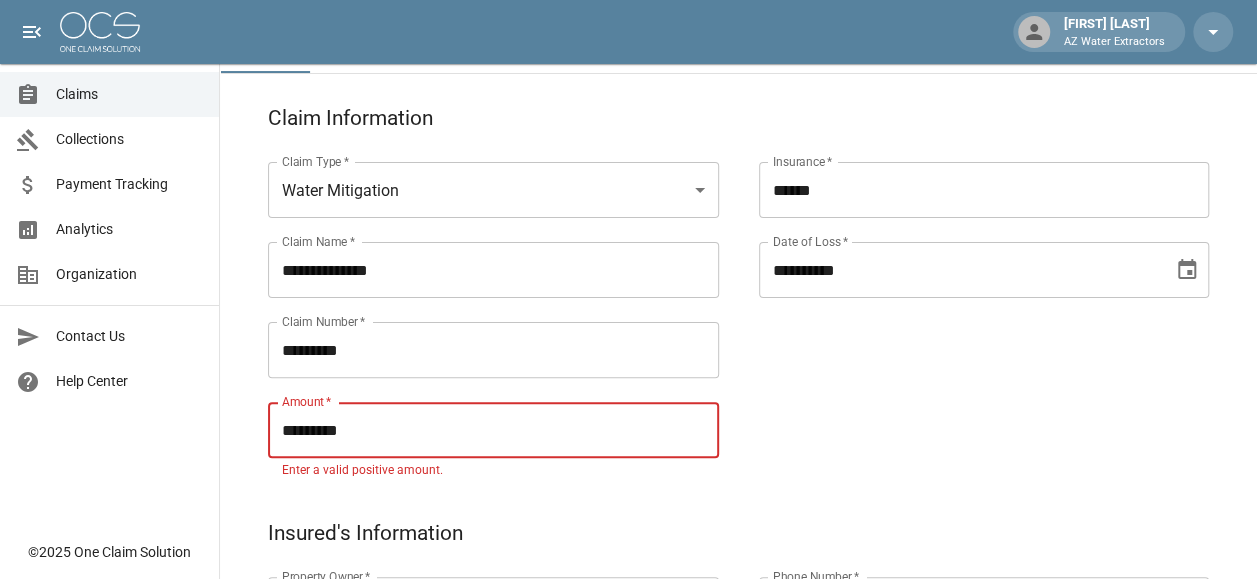 type on "*********" 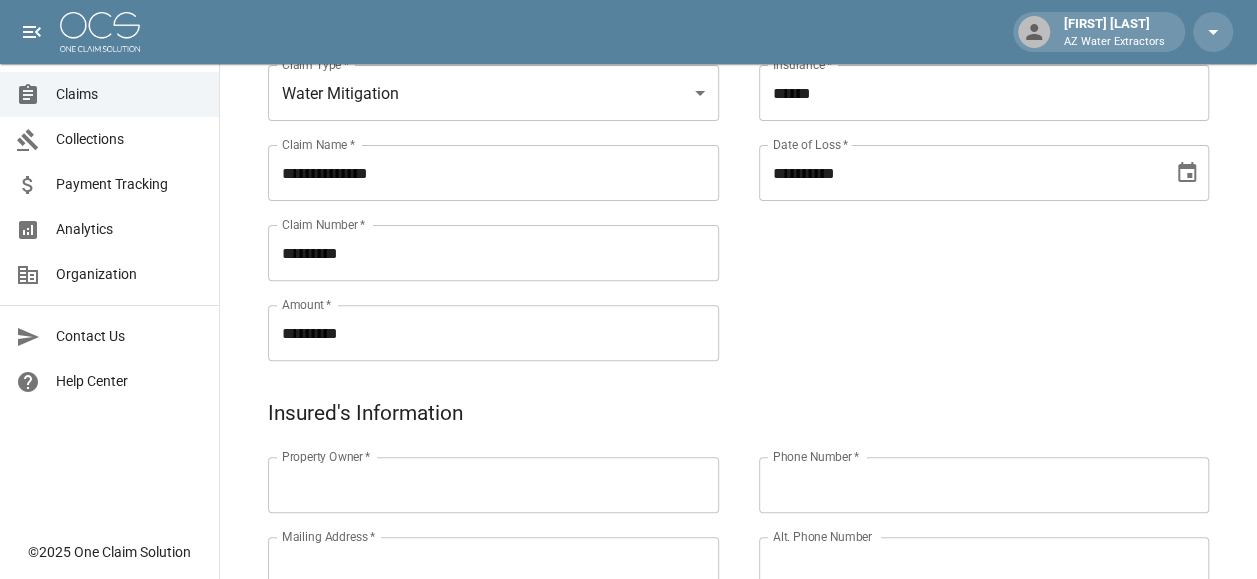scroll, scrollTop: 200, scrollLeft: 0, axis: vertical 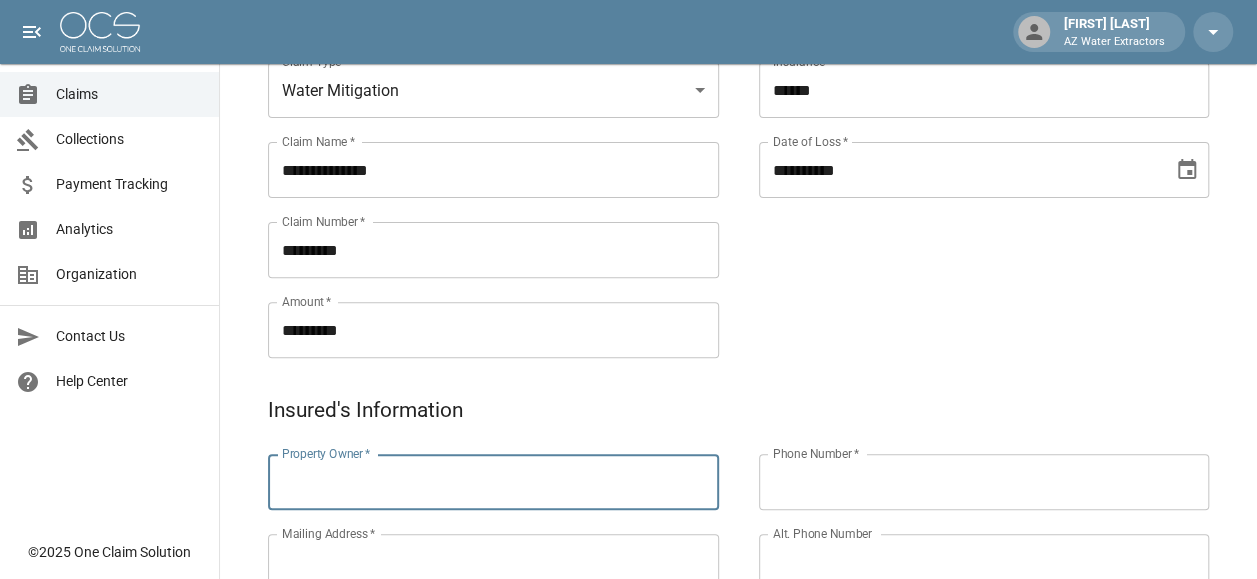click on "Property Owner   *" at bounding box center [493, 482] 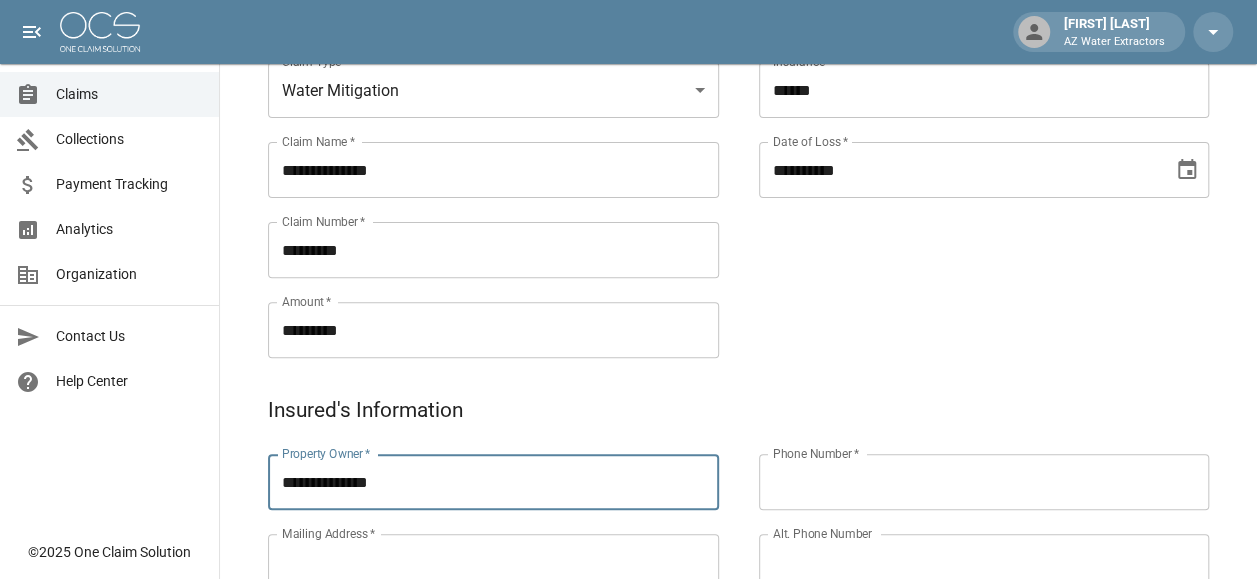 type on "**********" 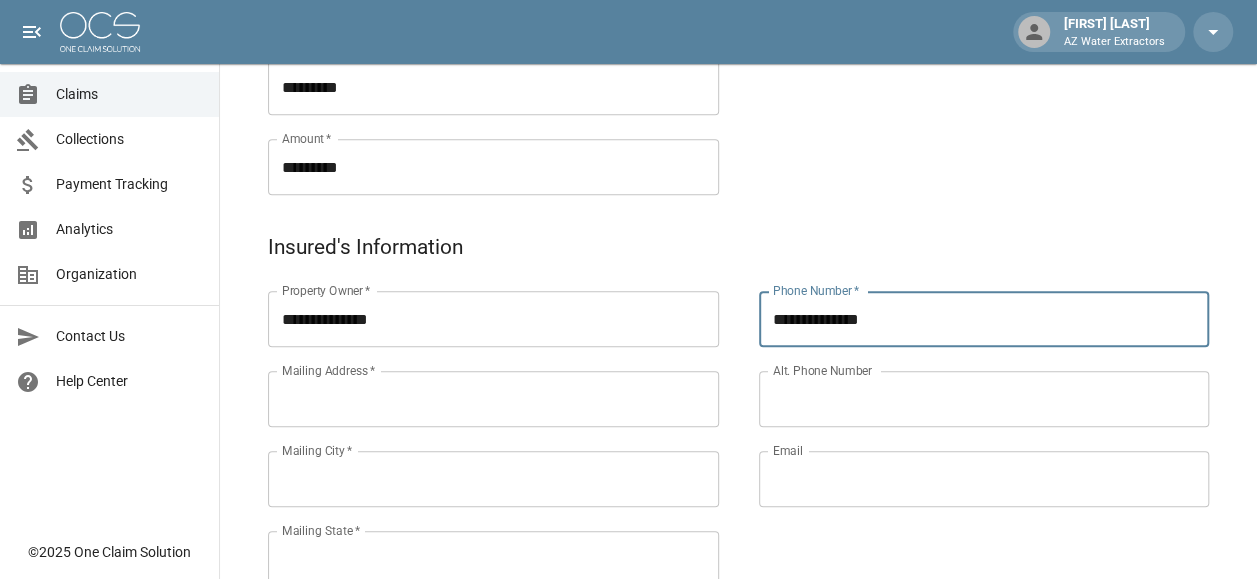 scroll, scrollTop: 500, scrollLeft: 0, axis: vertical 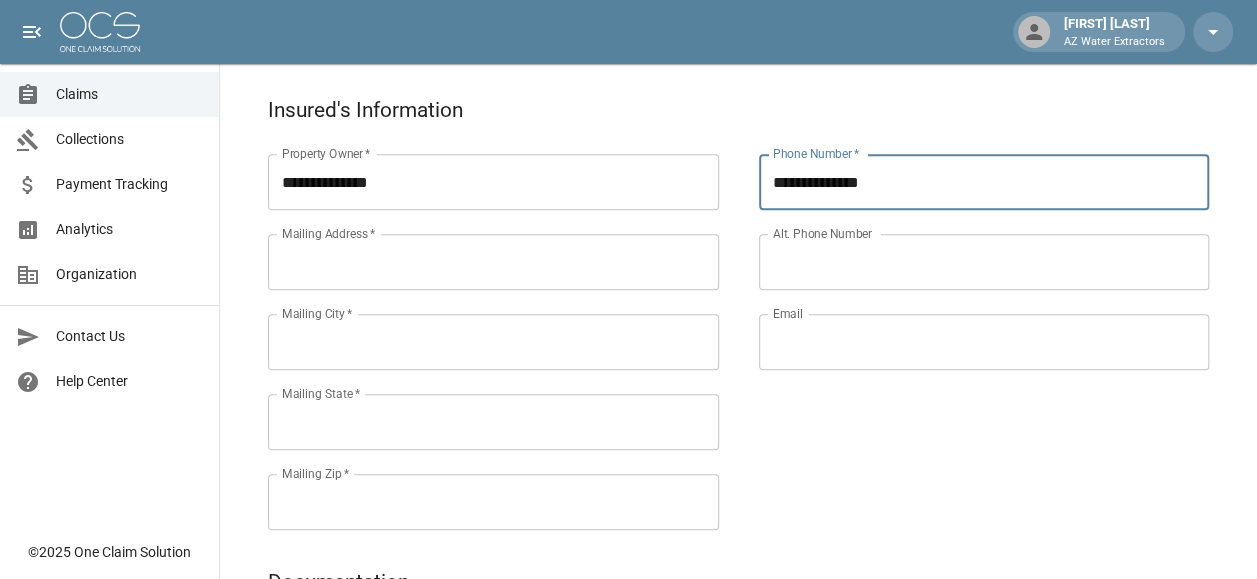type on "**********" 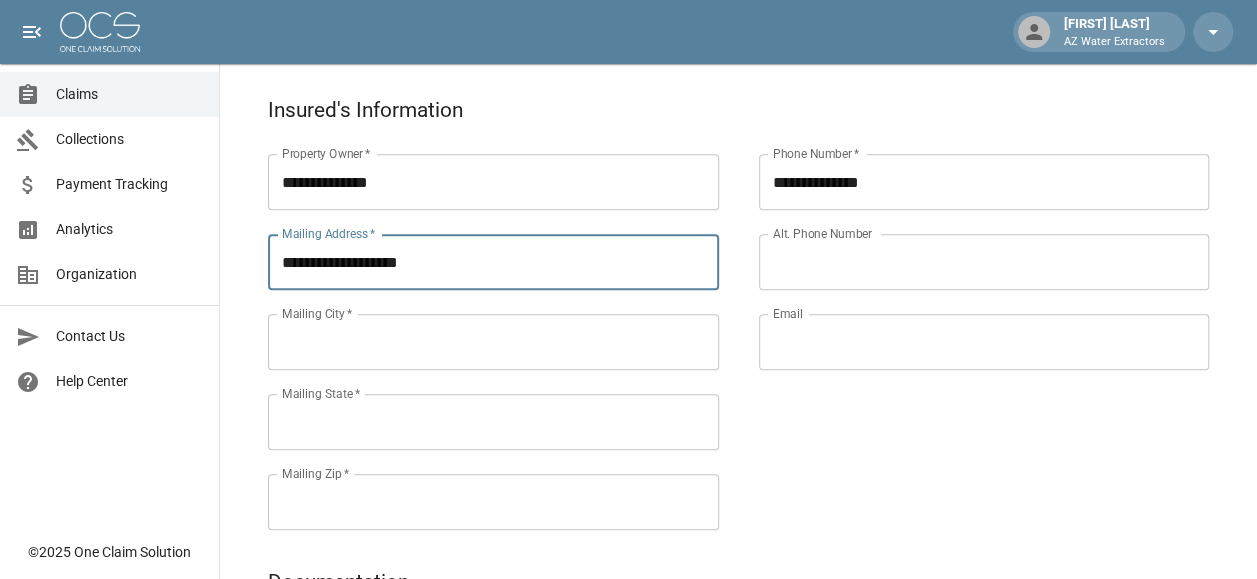 type on "**********" 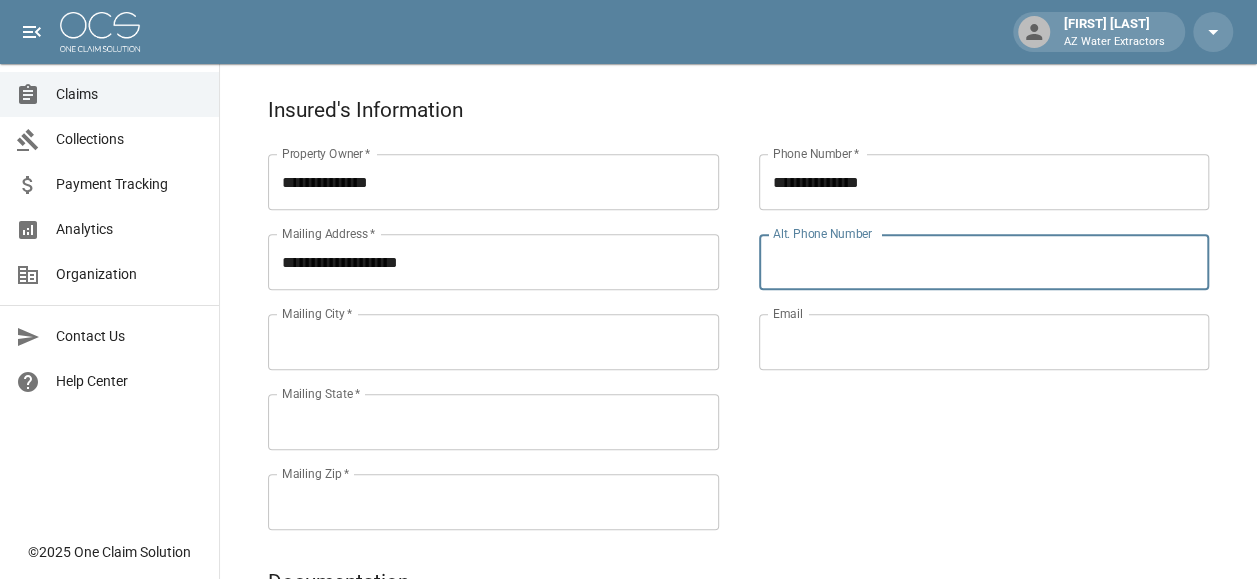 click on "Alt. Phone Number" at bounding box center [984, 262] 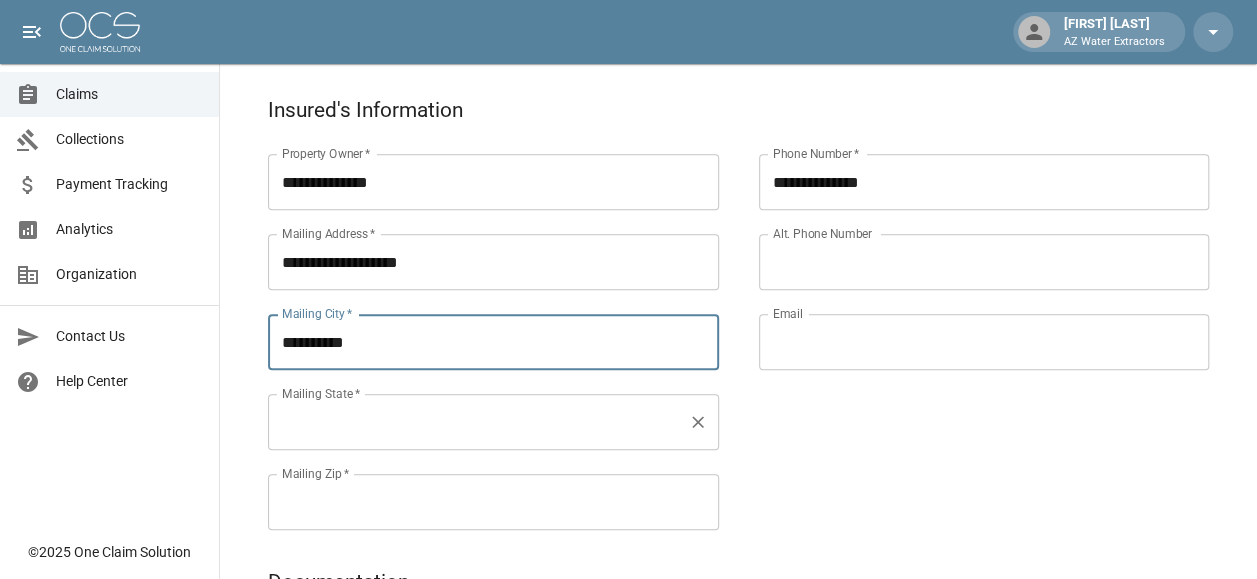 type on "**********" 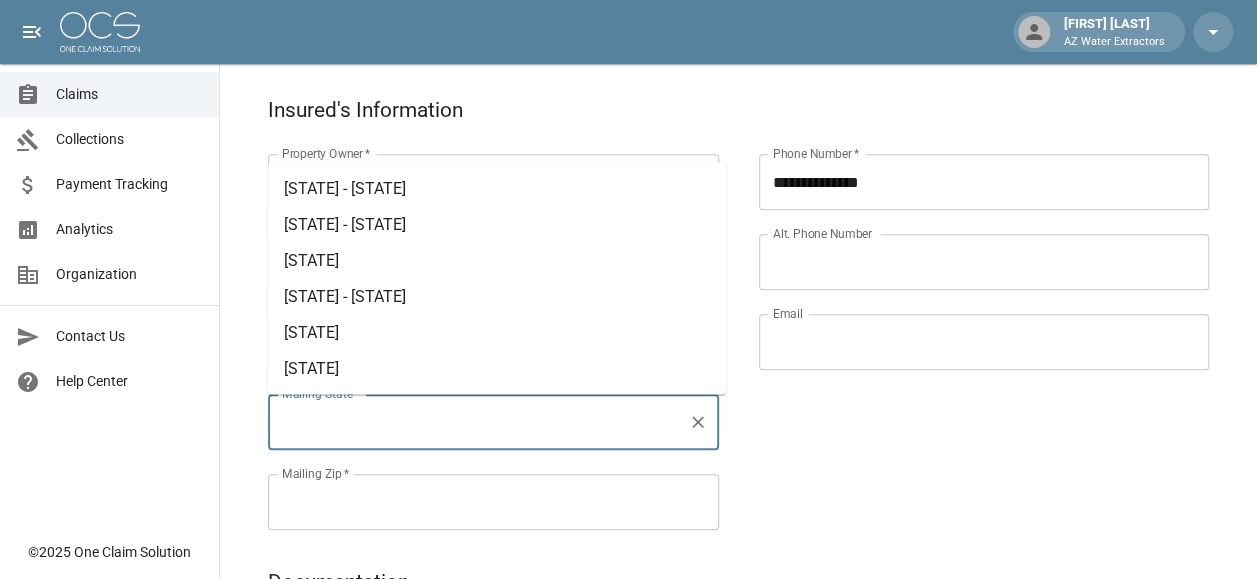 click on "[STATE]" at bounding box center [497, 261] 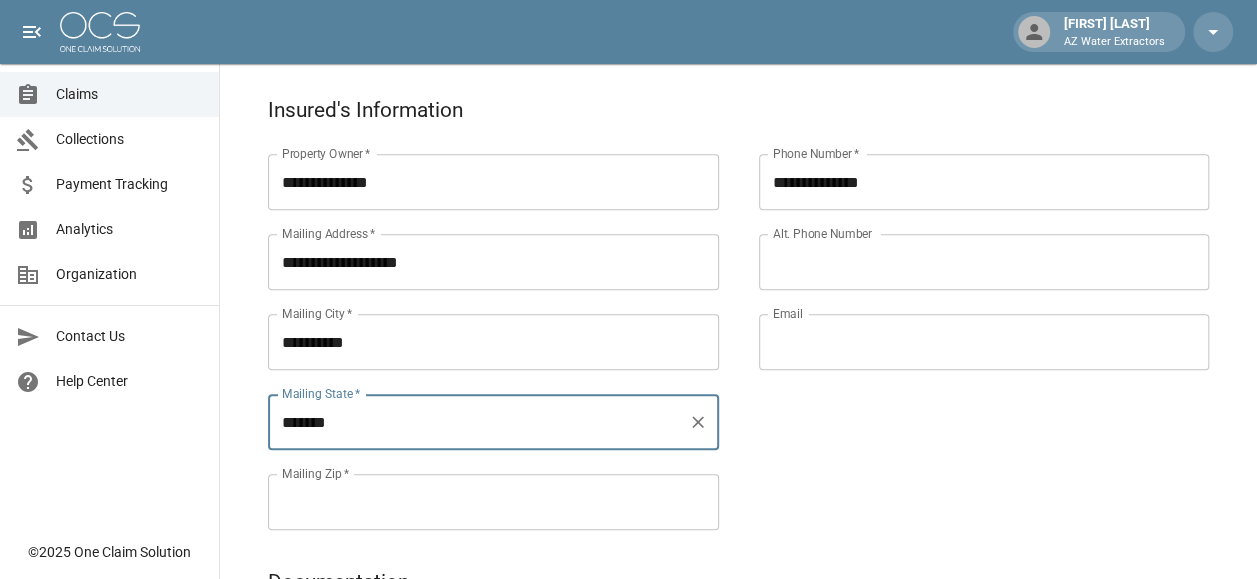 click on "Mailing Zip   *" at bounding box center [493, 502] 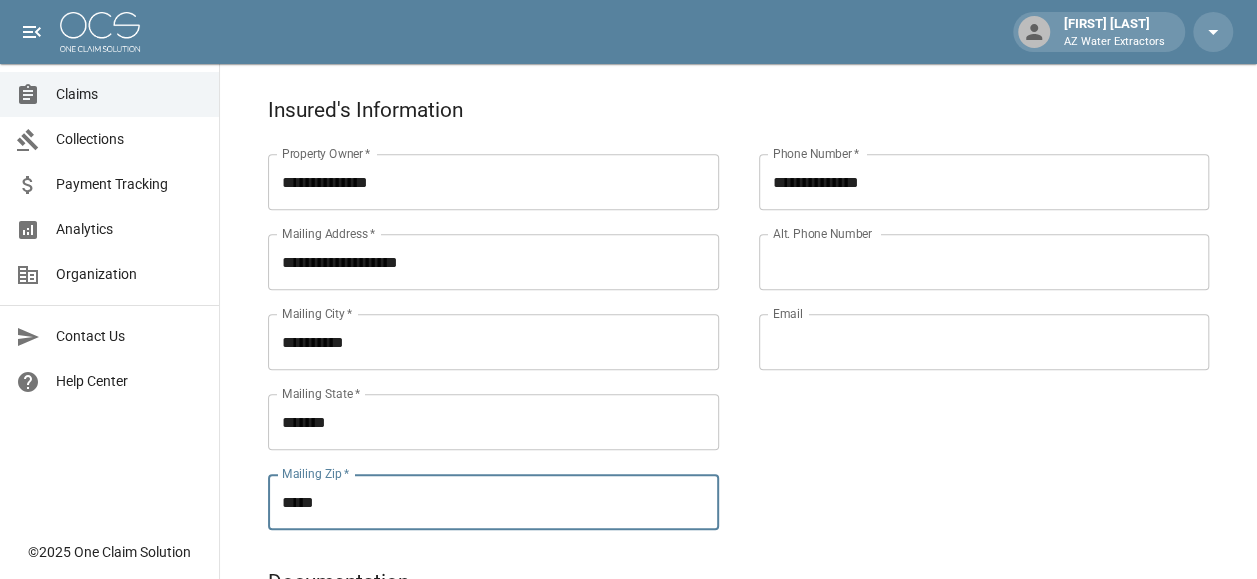 type on "*****" 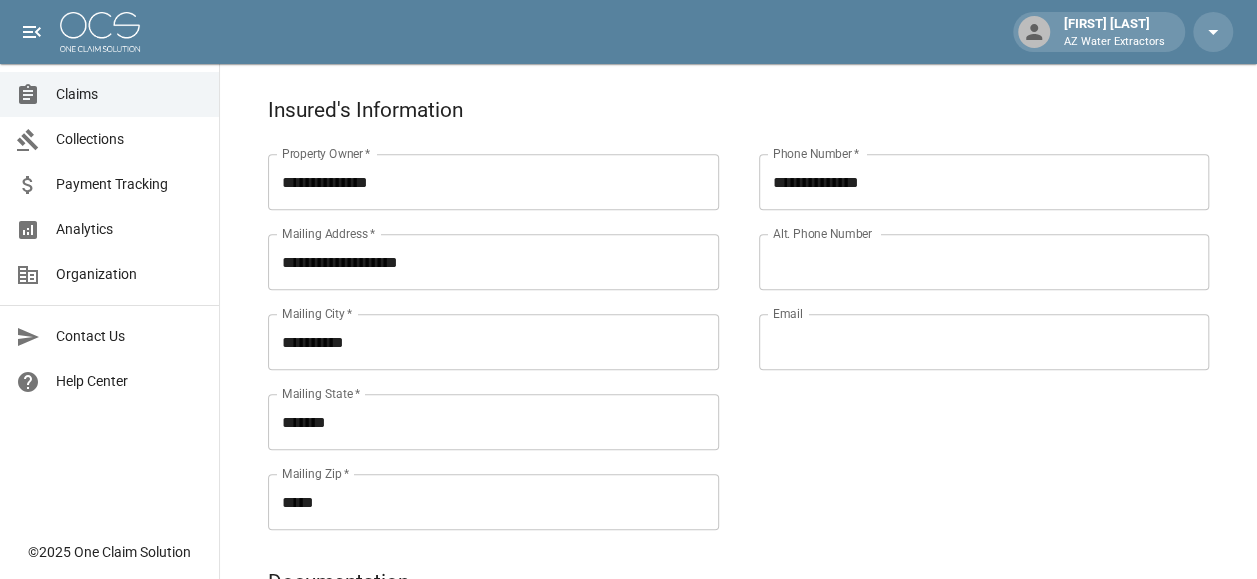 click on "**********" at bounding box center [964, 318] 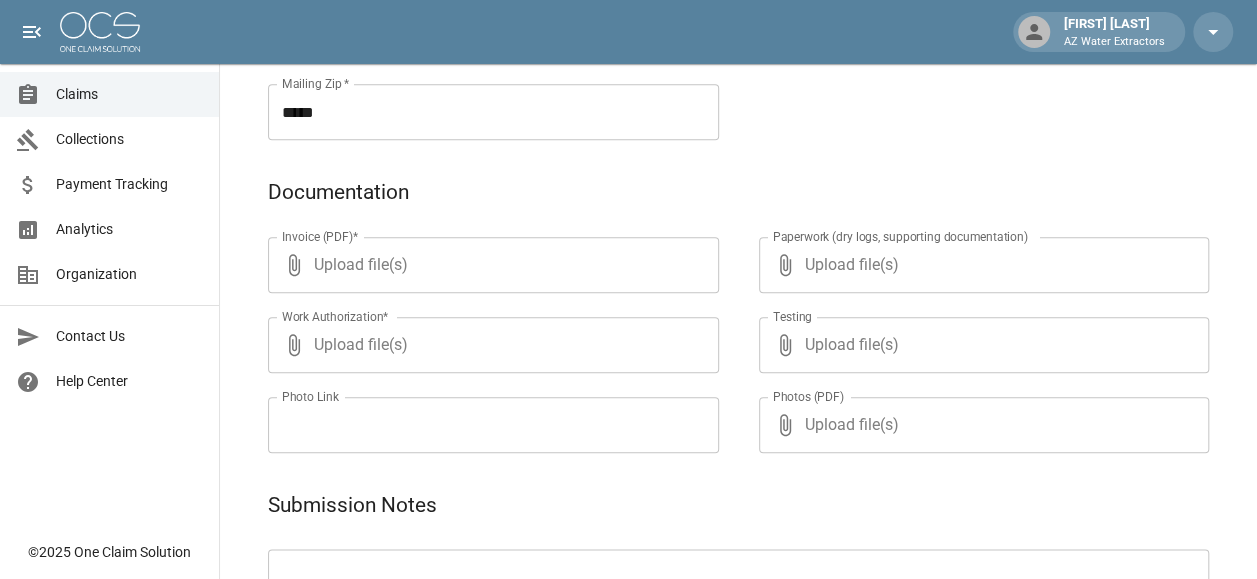 scroll, scrollTop: 900, scrollLeft: 0, axis: vertical 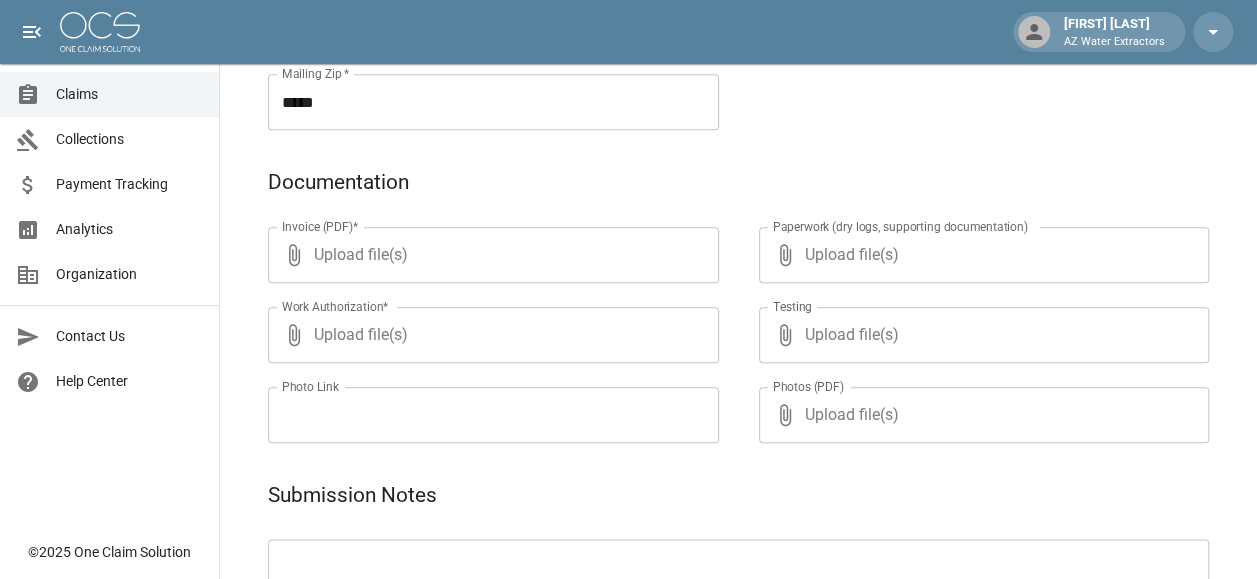 click on "Upload file(s)" at bounding box center (489, 255) 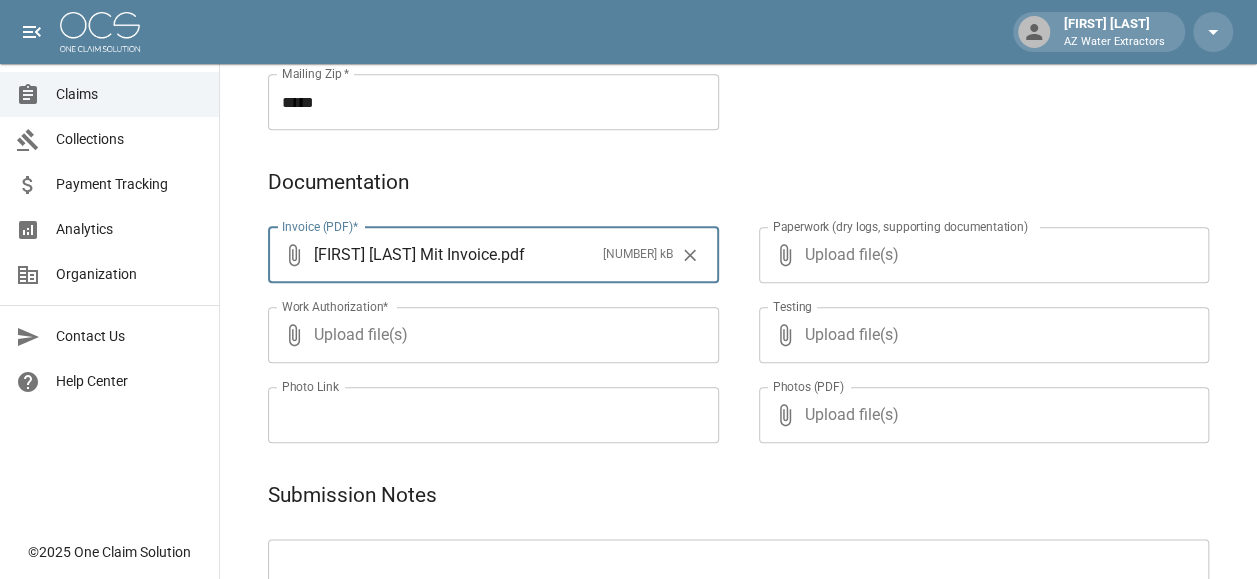 click on "Upload file(s)" at bounding box center (489, 335) 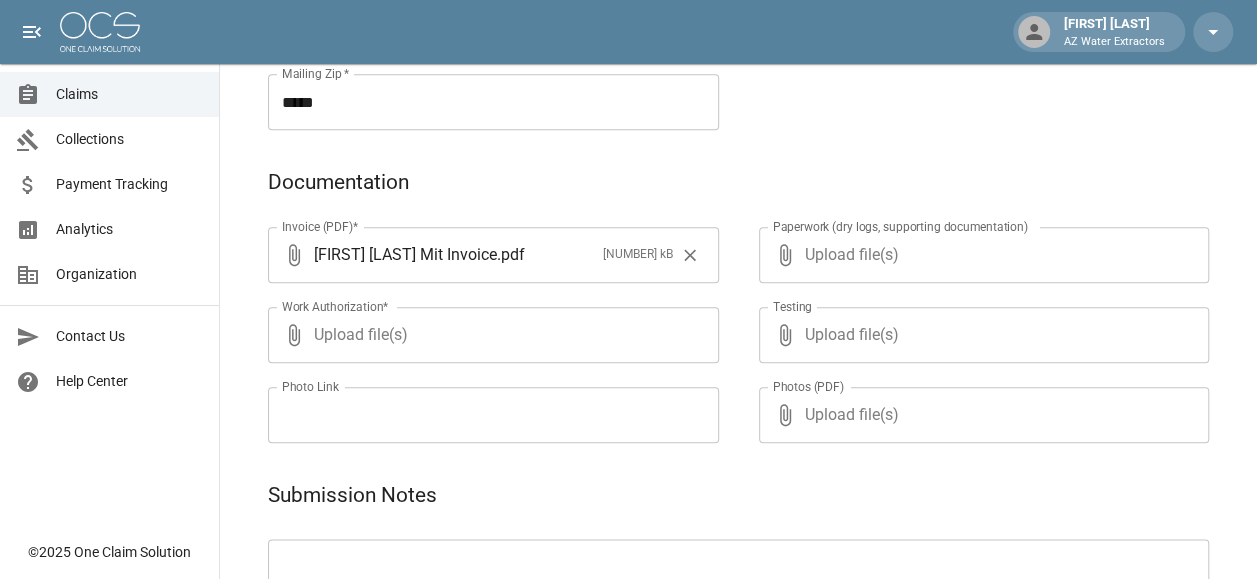 type on "**********" 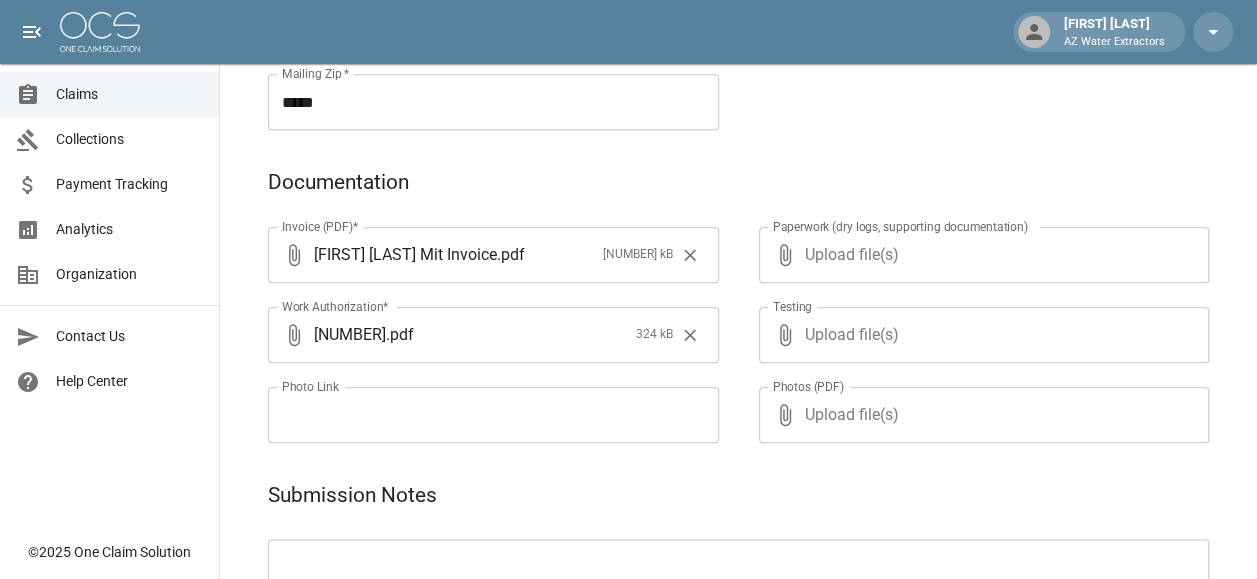 click on "Upload file(s)" at bounding box center (980, 415) 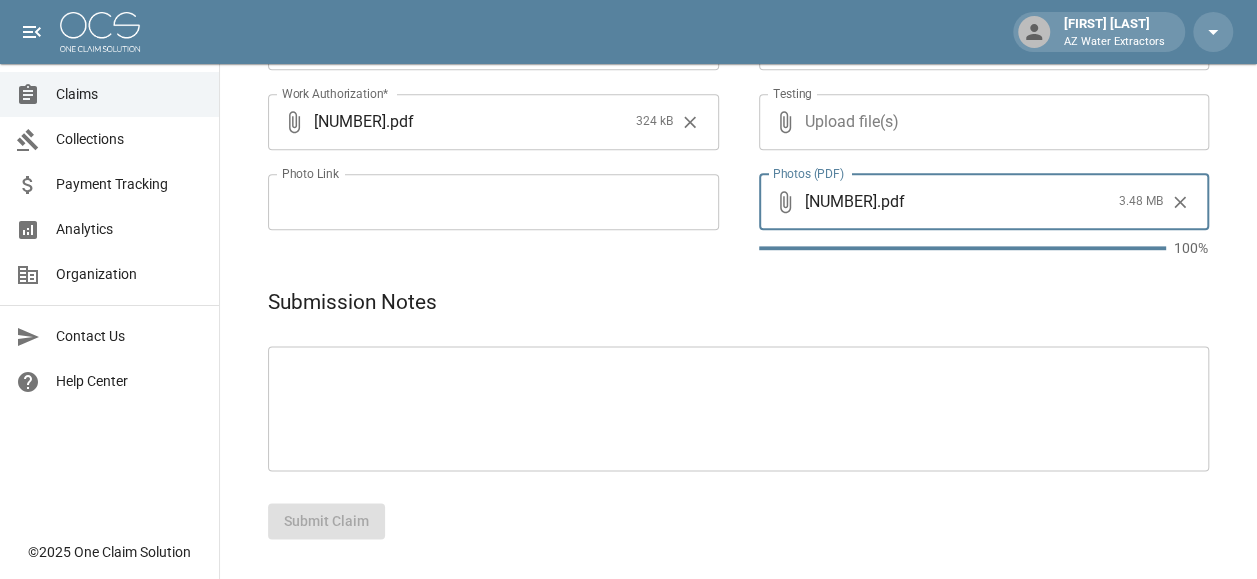 scroll, scrollTop: 1093, scrollLeft: 0, axis: vertical 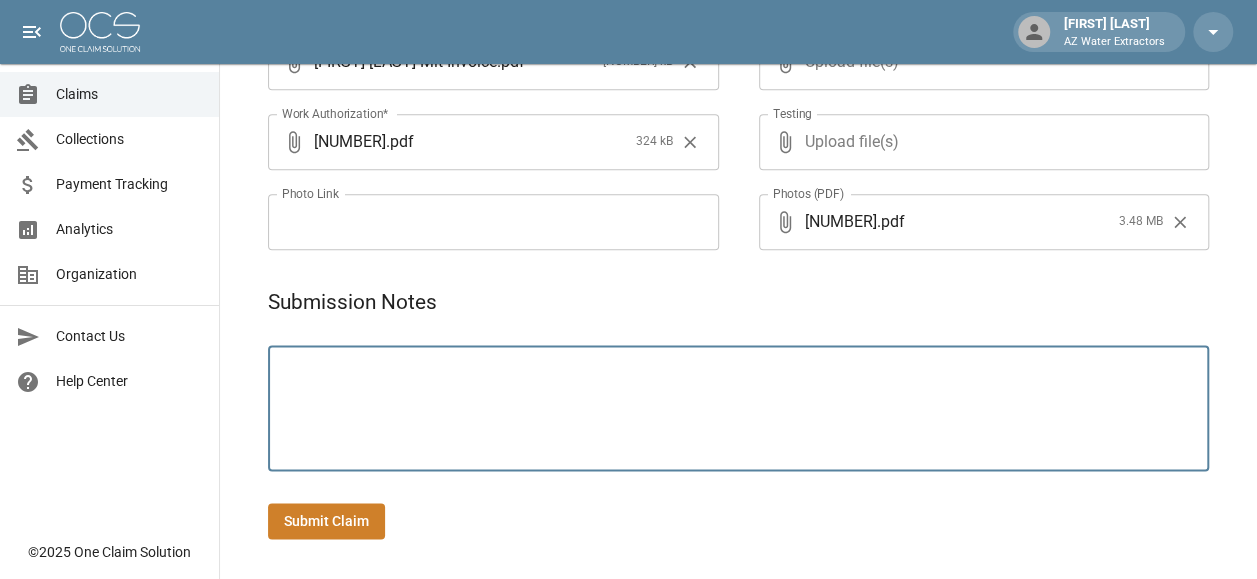 click at bounding box center [738, 408] 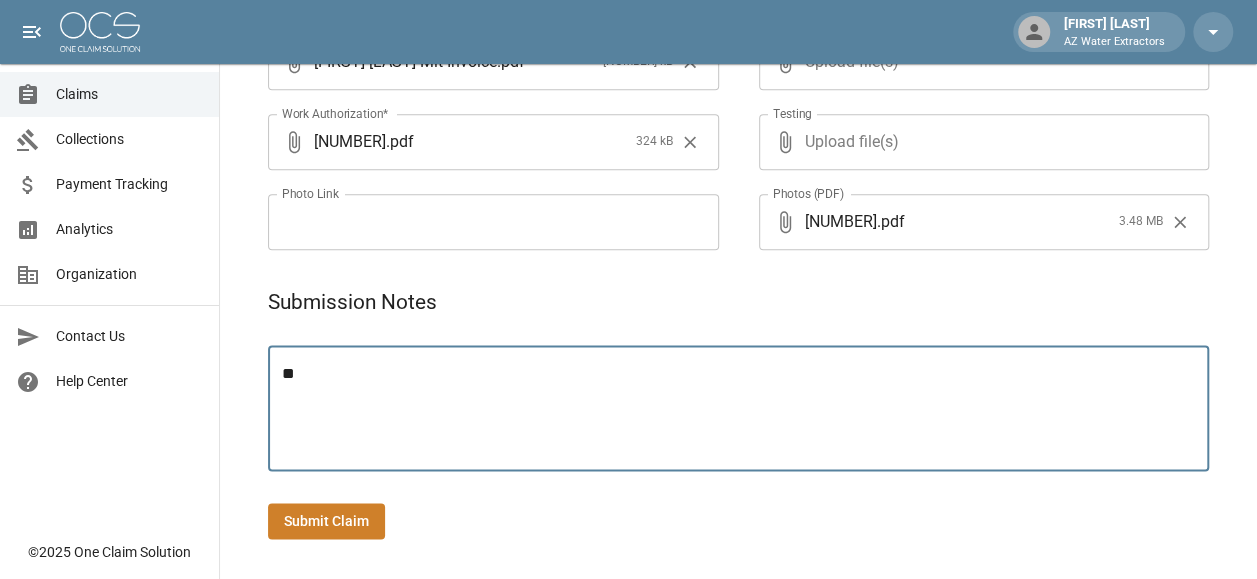 type on "*" 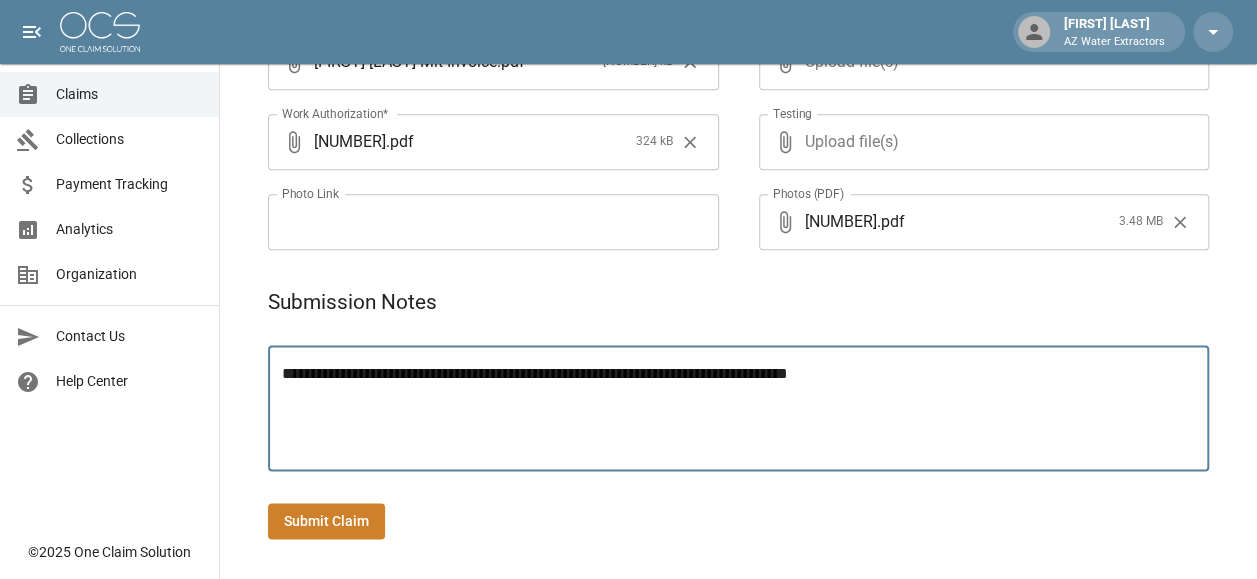 type on "**********" 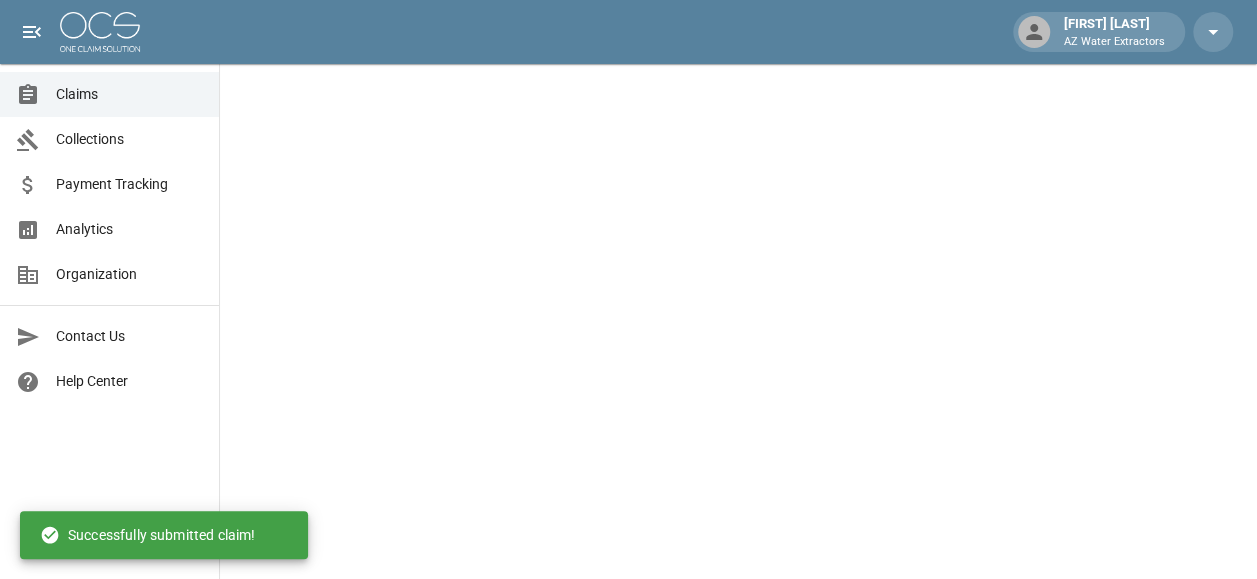 scroll, scrollTop: 0, scrollLeft: 0, axis: both 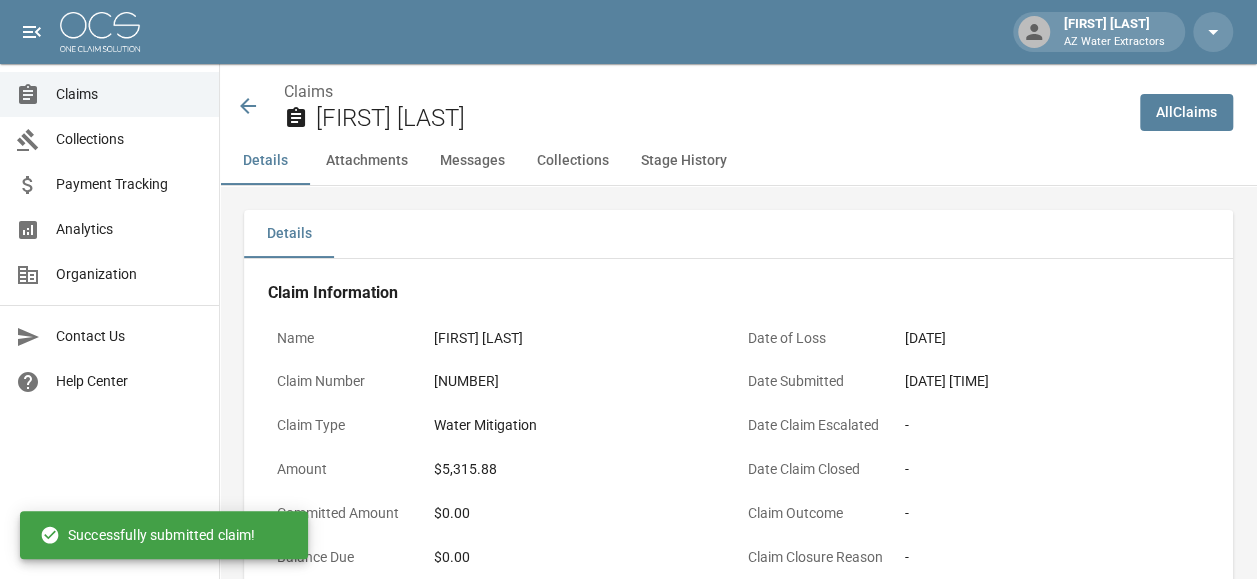 click 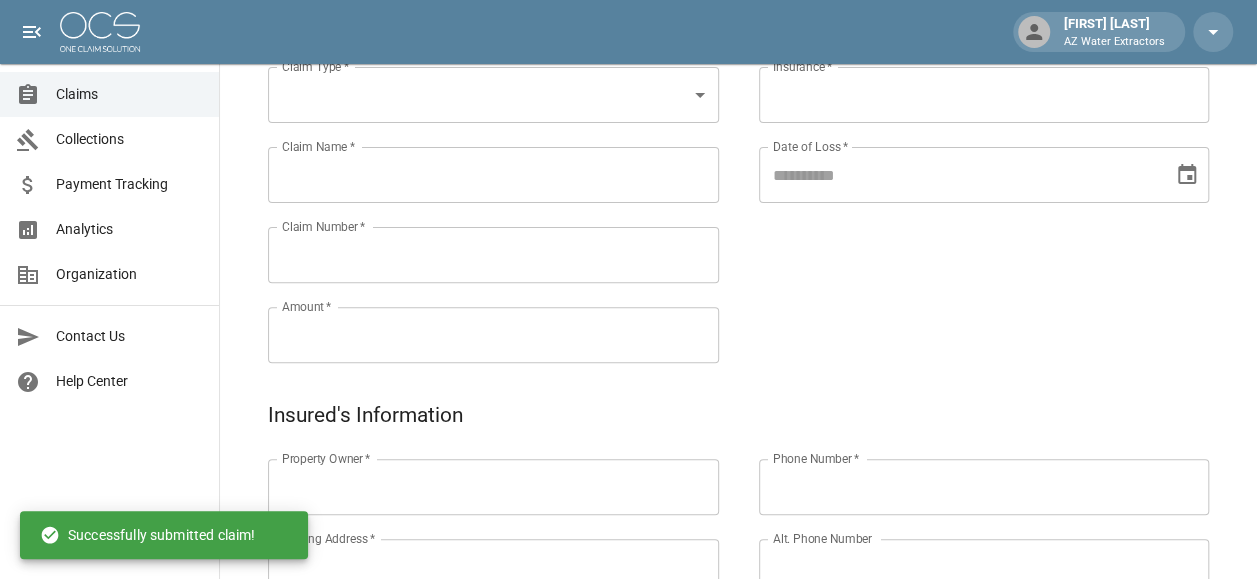 scroll, scrollTop: 0, scrollLeft: 0, axis: both 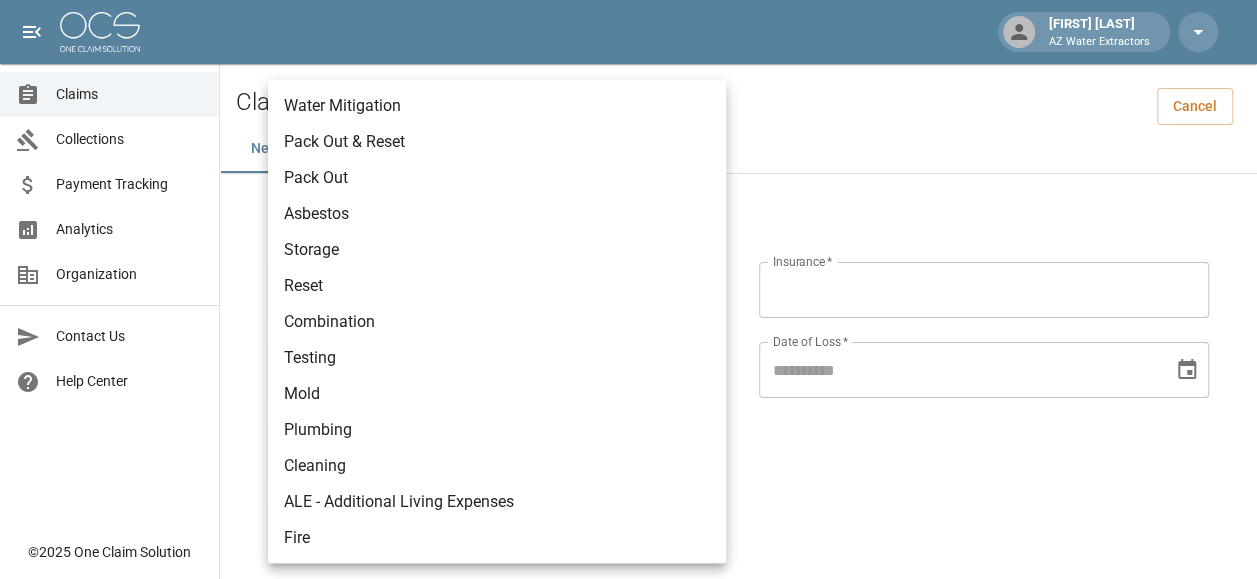 click on "[CITY] [STATE] [ZIP]" at bounding box center [628, 836] 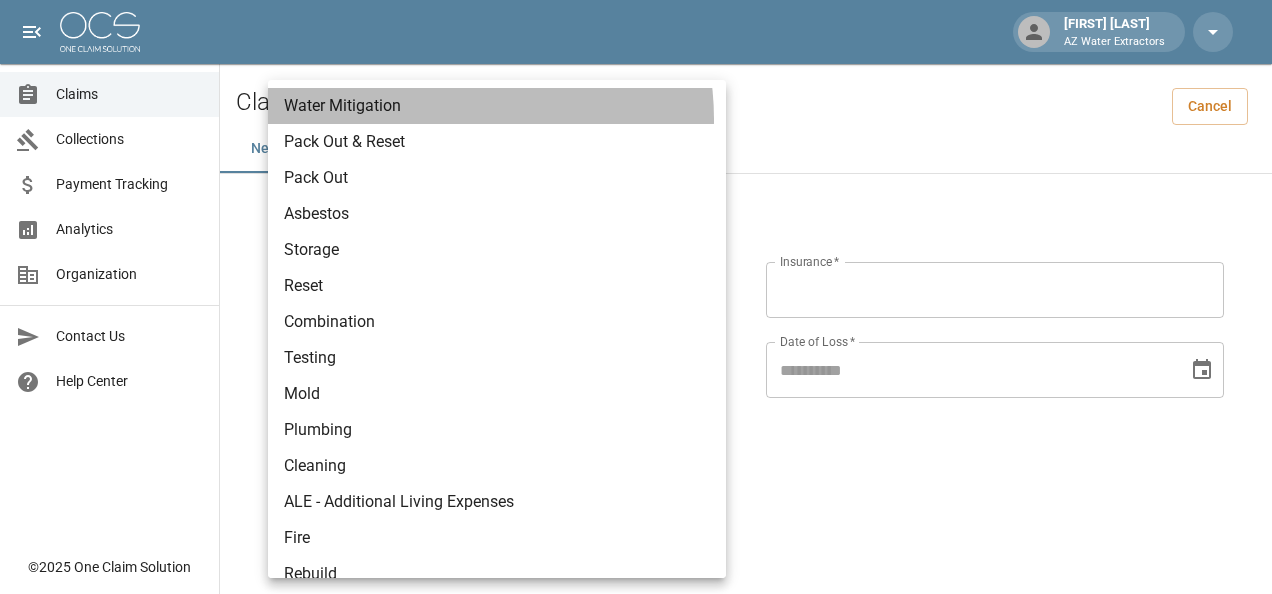 click on "Water Mitigation" at bounding box center [497, 106] 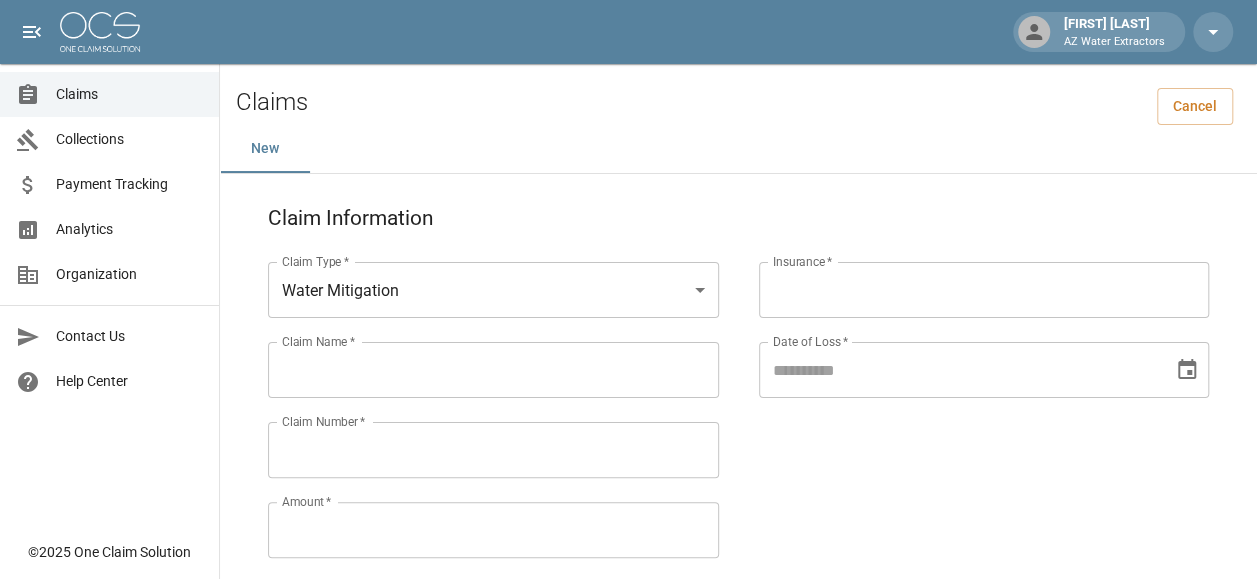 click on "[STATE] [STATE] [STATE] [STATE]" at bounding box center [473, 386] 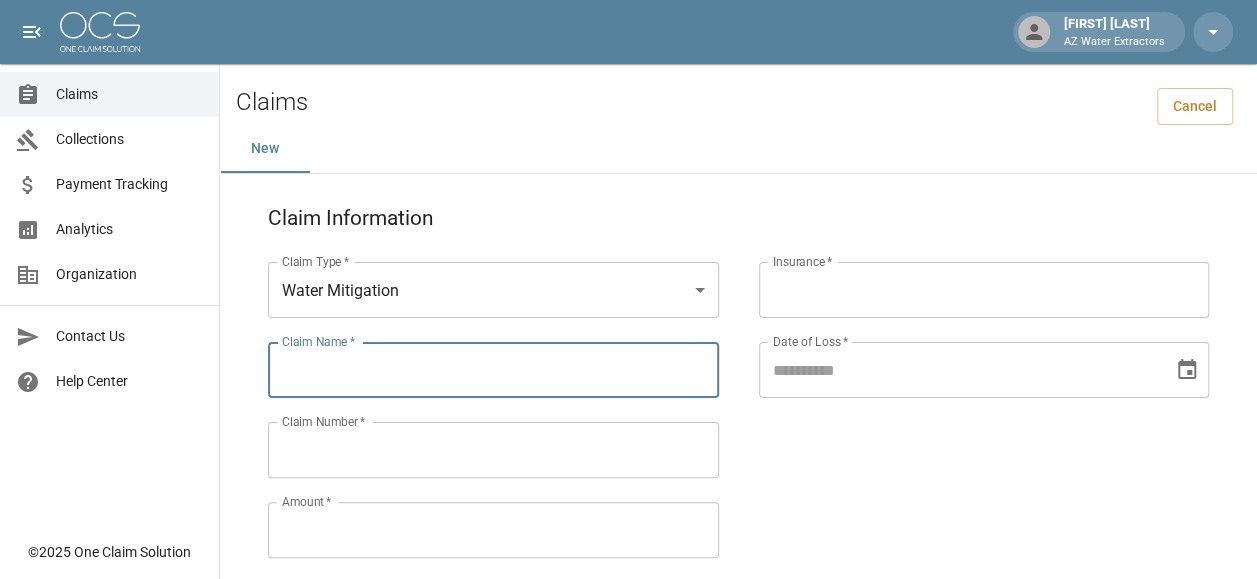 click on "Claim Name   *" at bounding box center [493, 370] 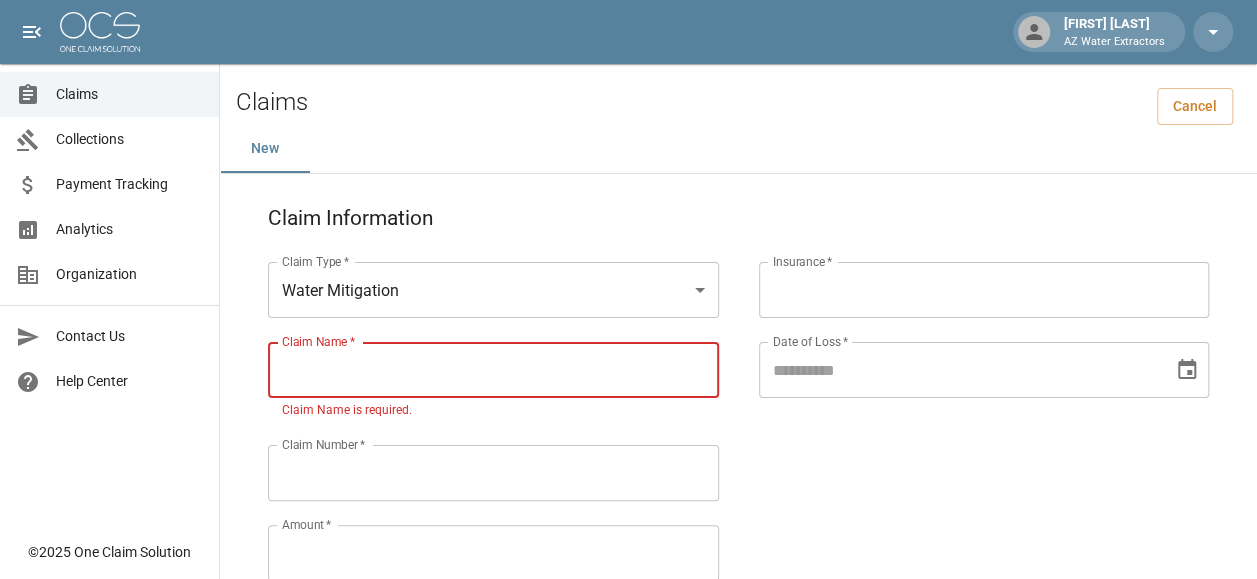 click on "Claim Name   *" at bounding box center [493, 370] 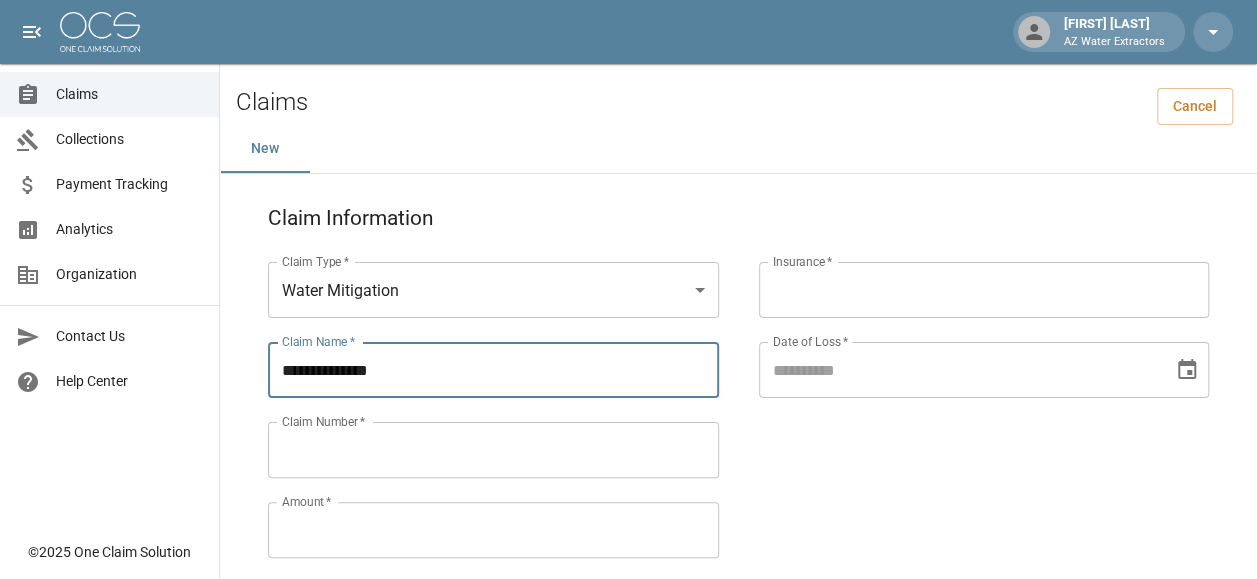 type on "**********" 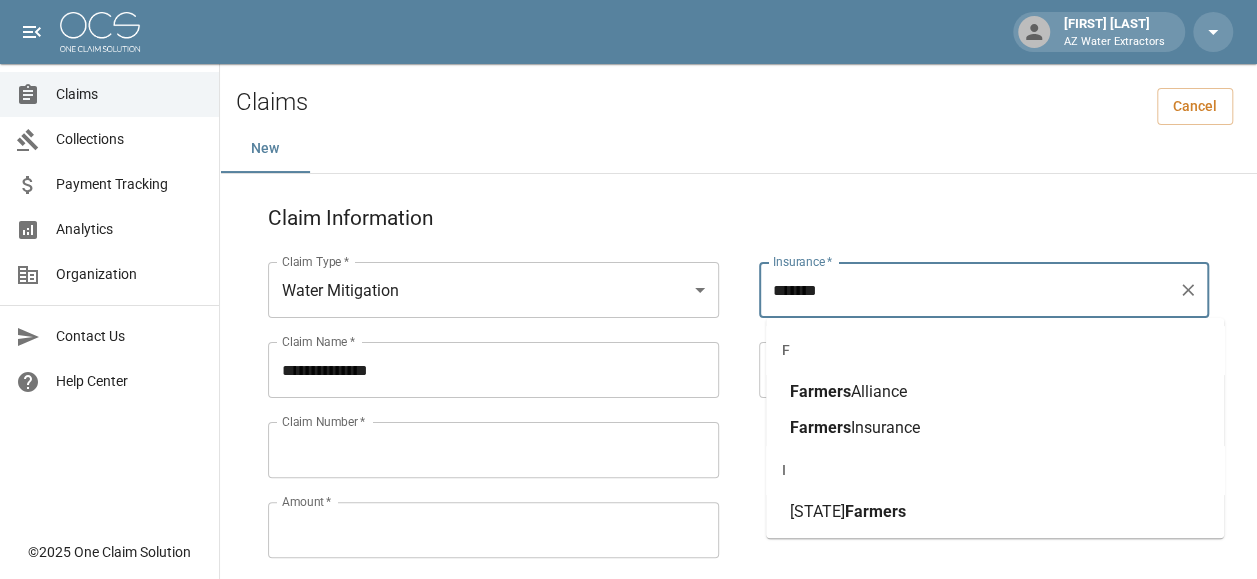 click on "Insurance" at bounding box center [885, 427] 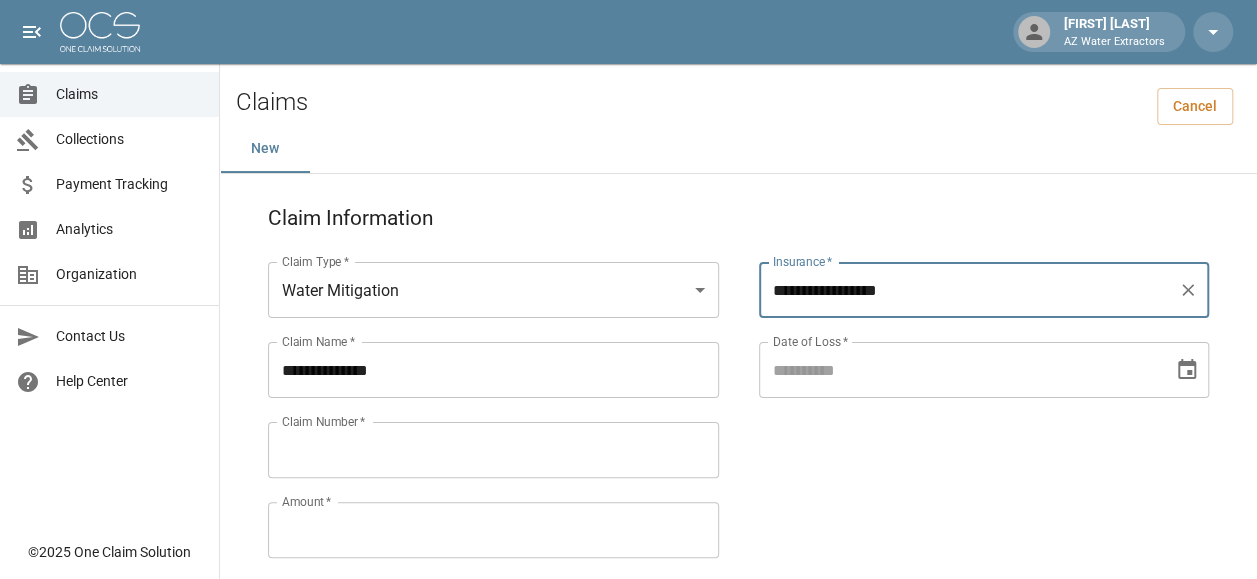 type on "**********" 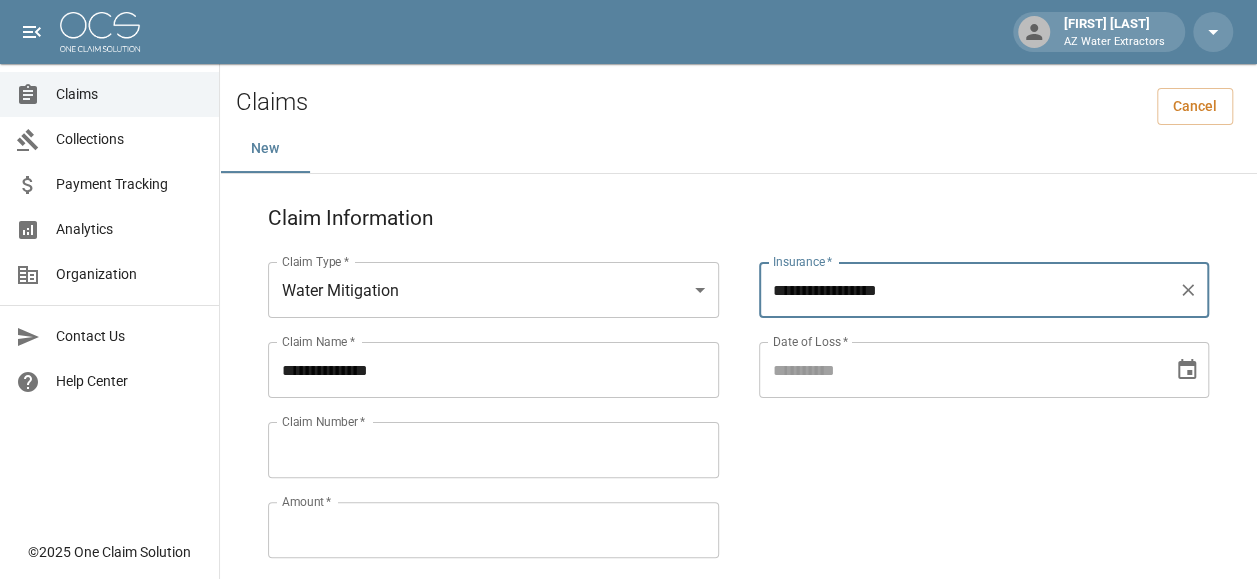 type on "**********" 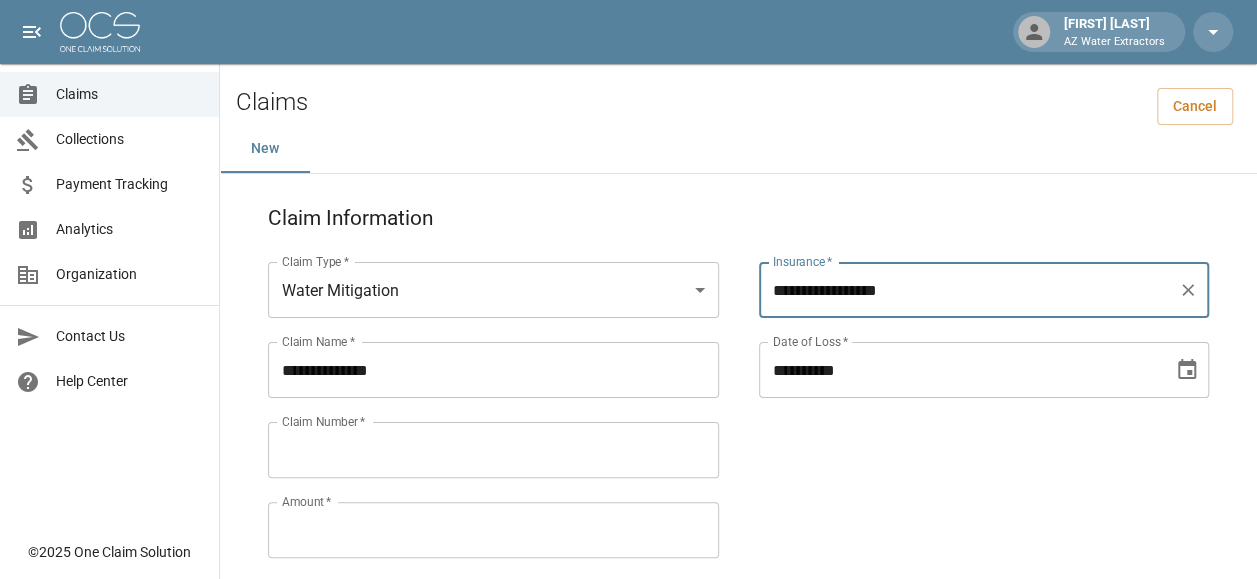 click on "**********" at bounding box center [959, 370] 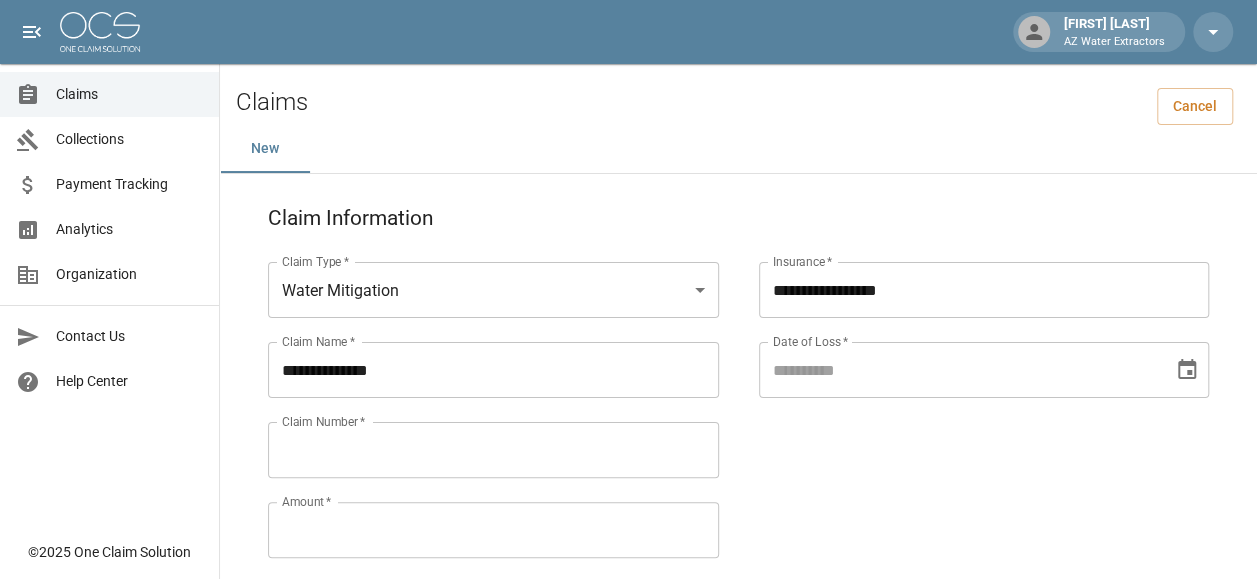 click on "[STATE] [STATE] [ZIP]" at bounding box center (738, 923) 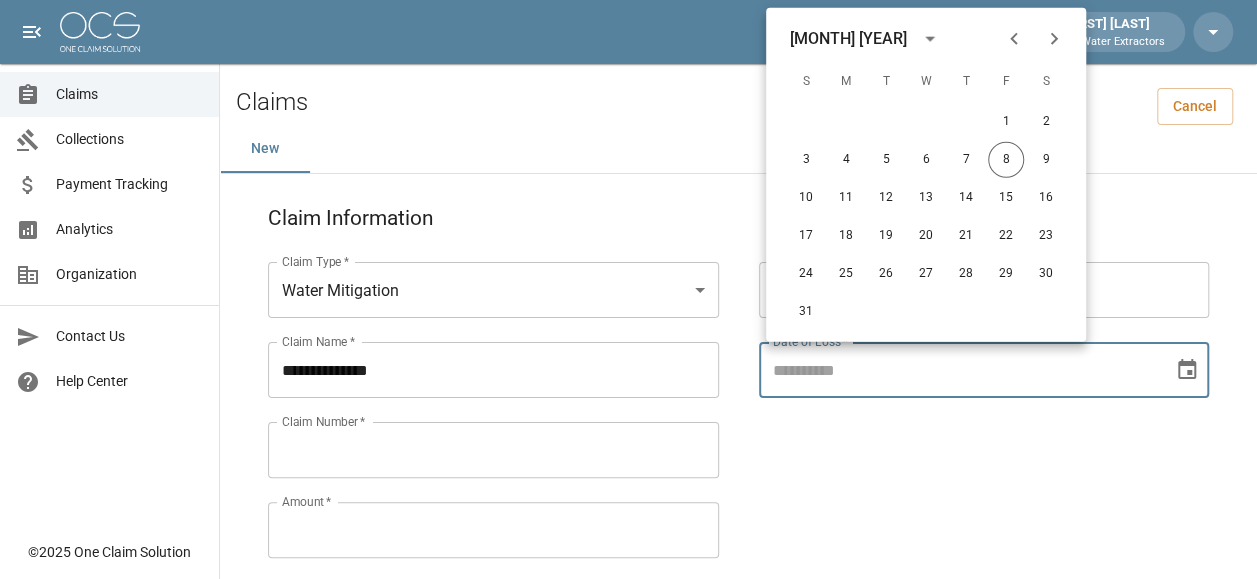 click 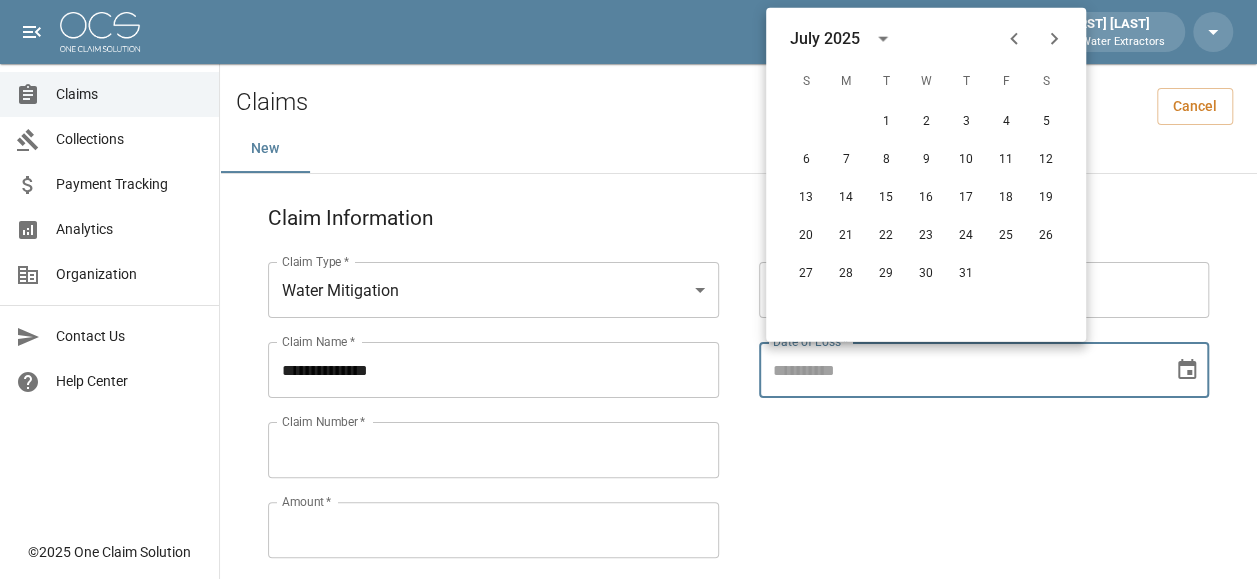 click 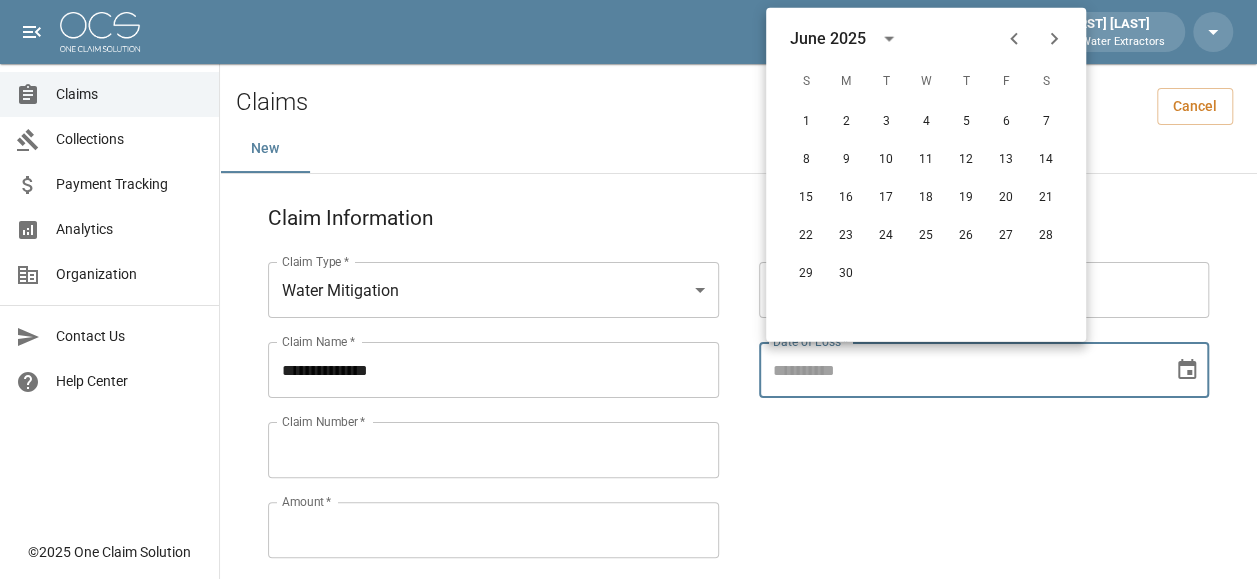 click 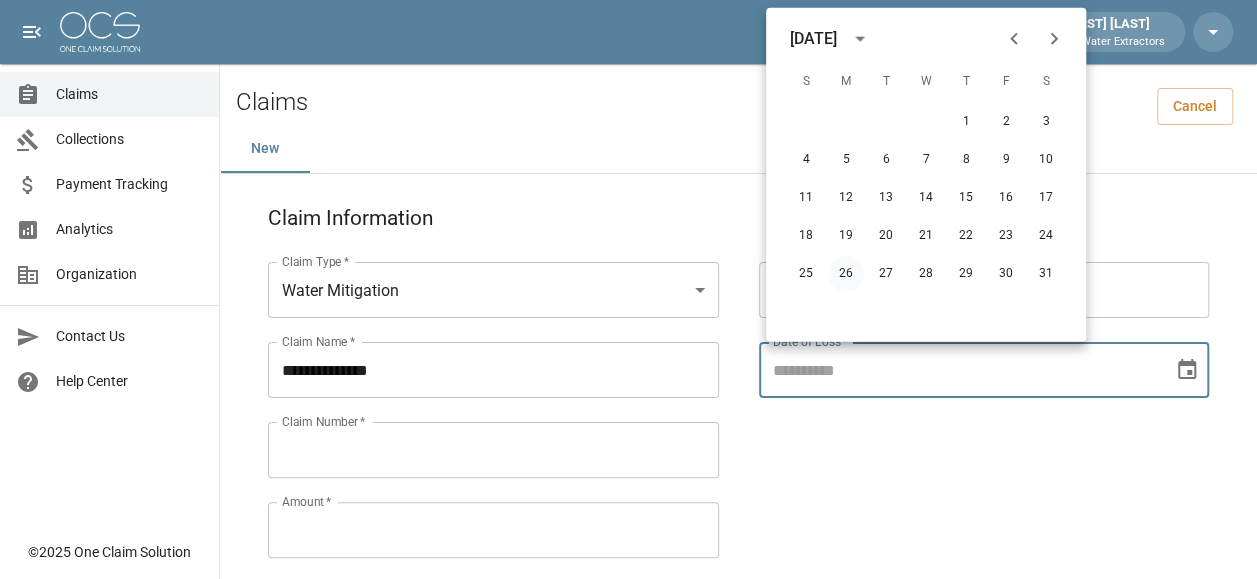 click on "26" at bounding box center (846, 274) 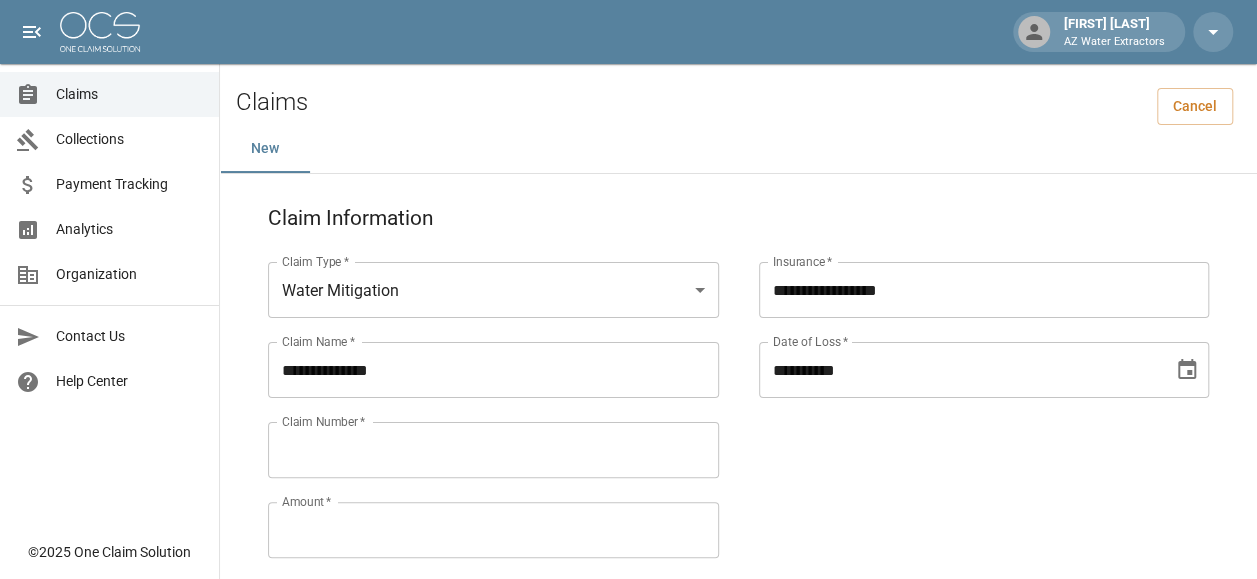 click on "Claim Number   *" at bounding box center (493, 450) 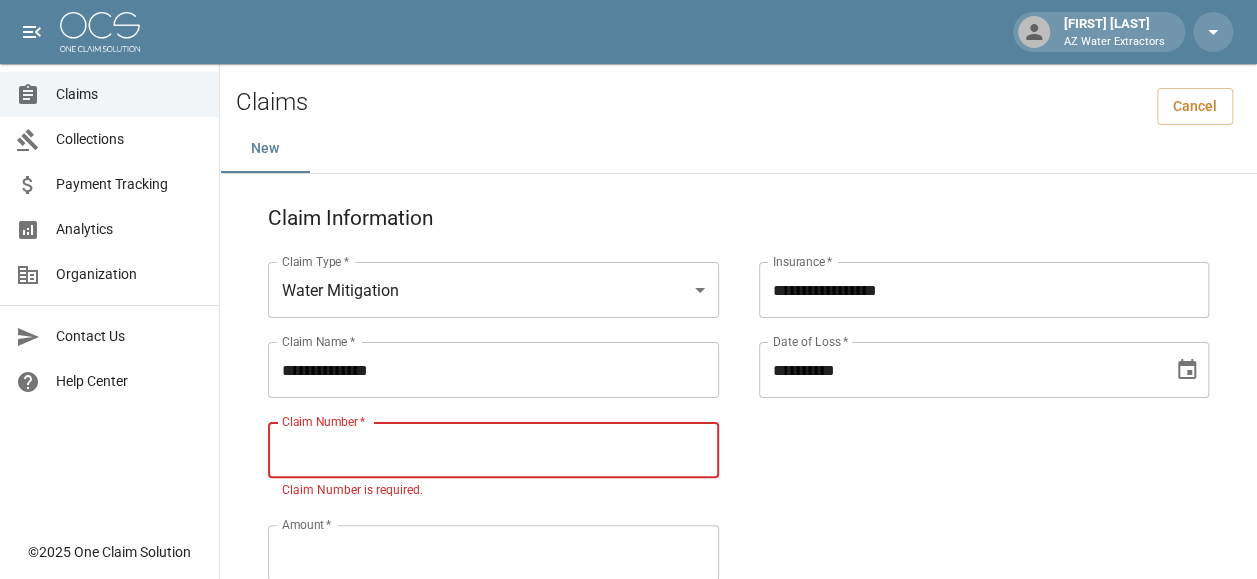 paste on "**********" 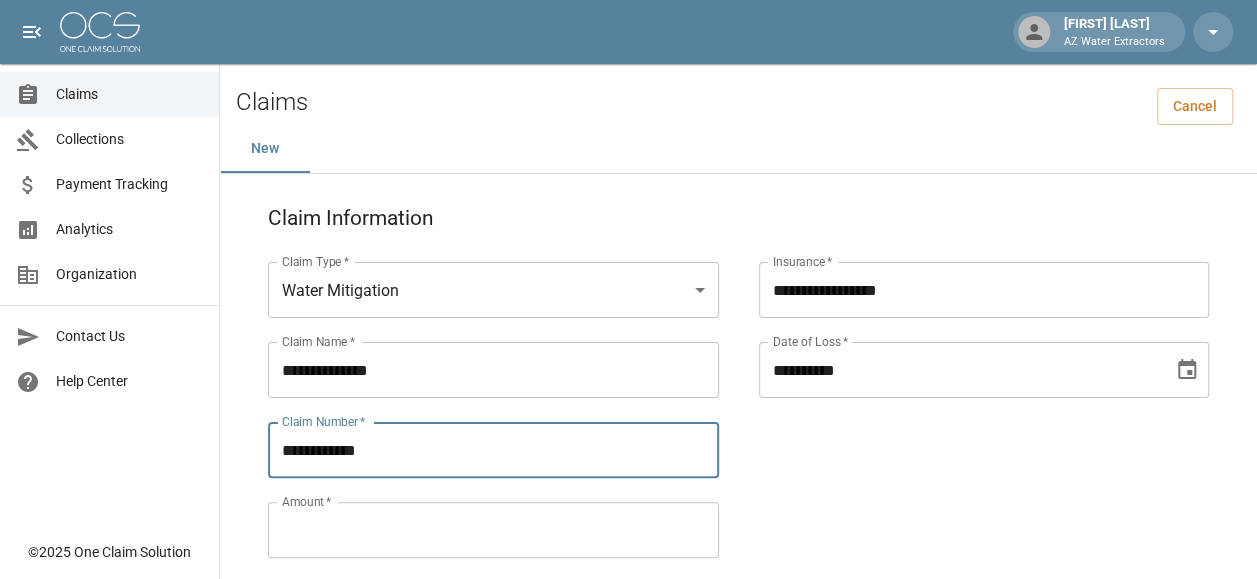type on "**********" 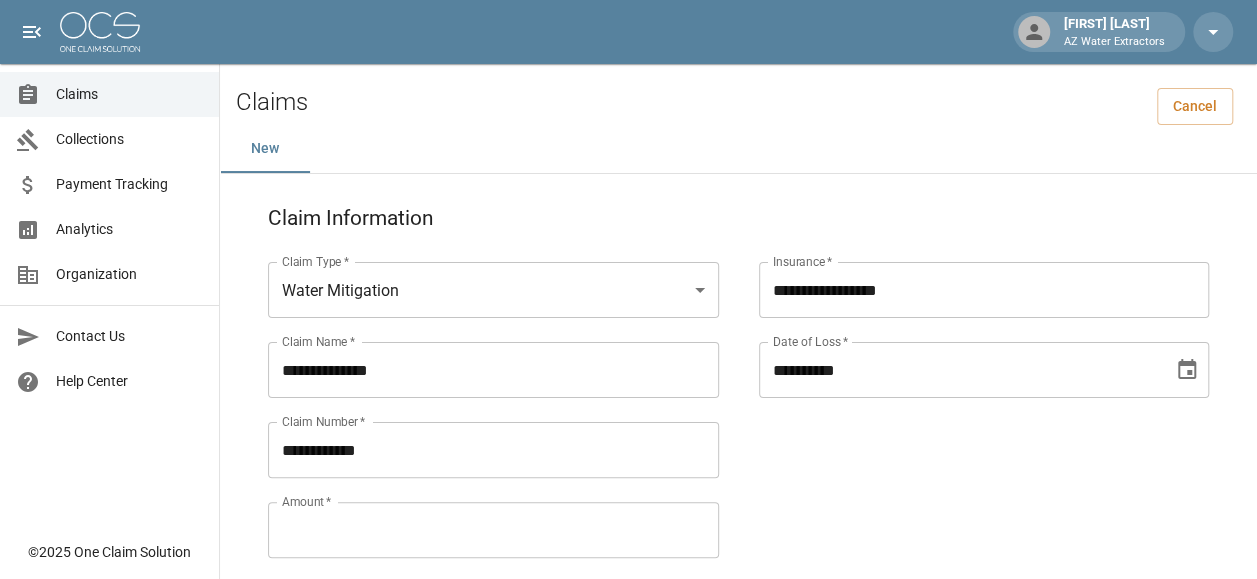 click on "**********" at bounding box center (964, 386) 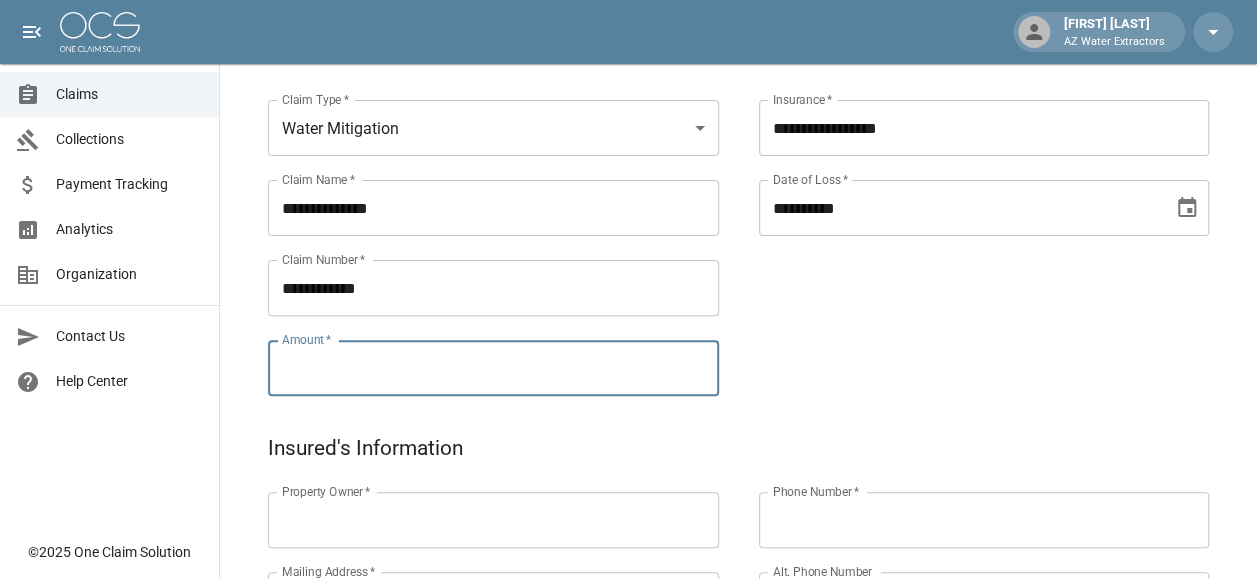 scroll, scrollTop: 300, scrollLeft: 0, axis: vertical 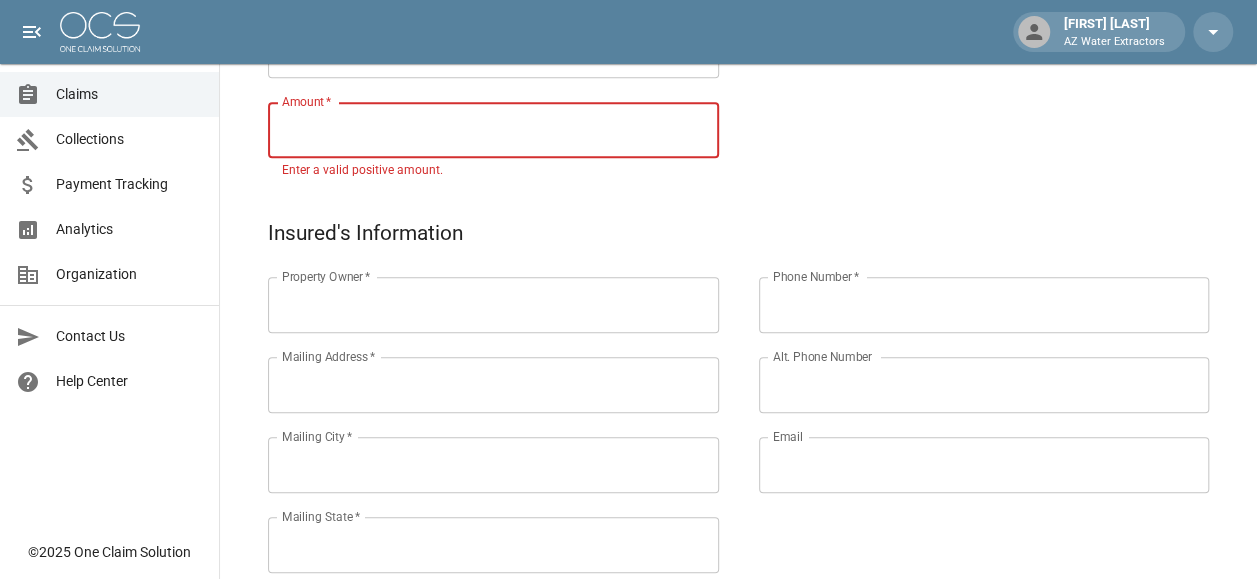 click on "Property Owner   *" at bounding box center (493, 305) 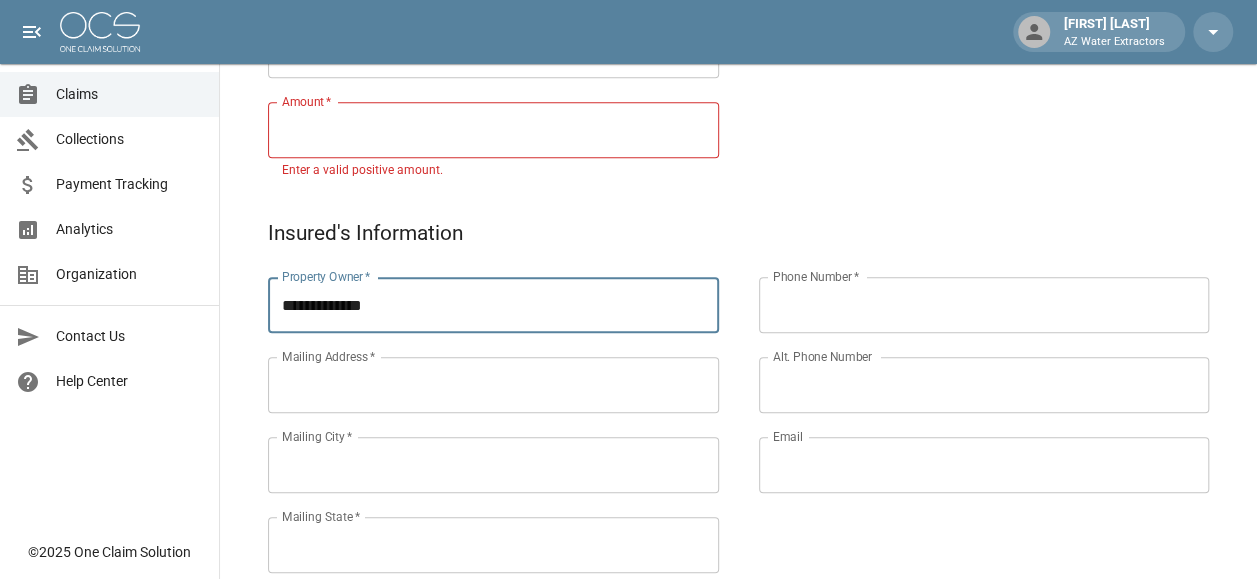 type on "**********" 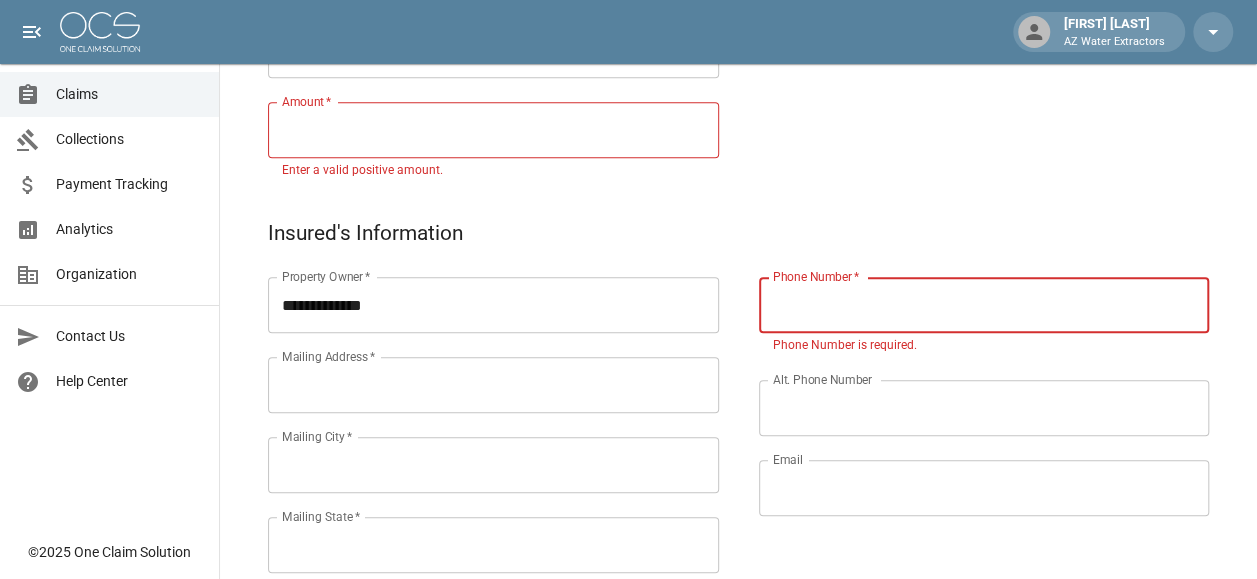 click on "Mailing City   *" at bounding box center (493, 465) 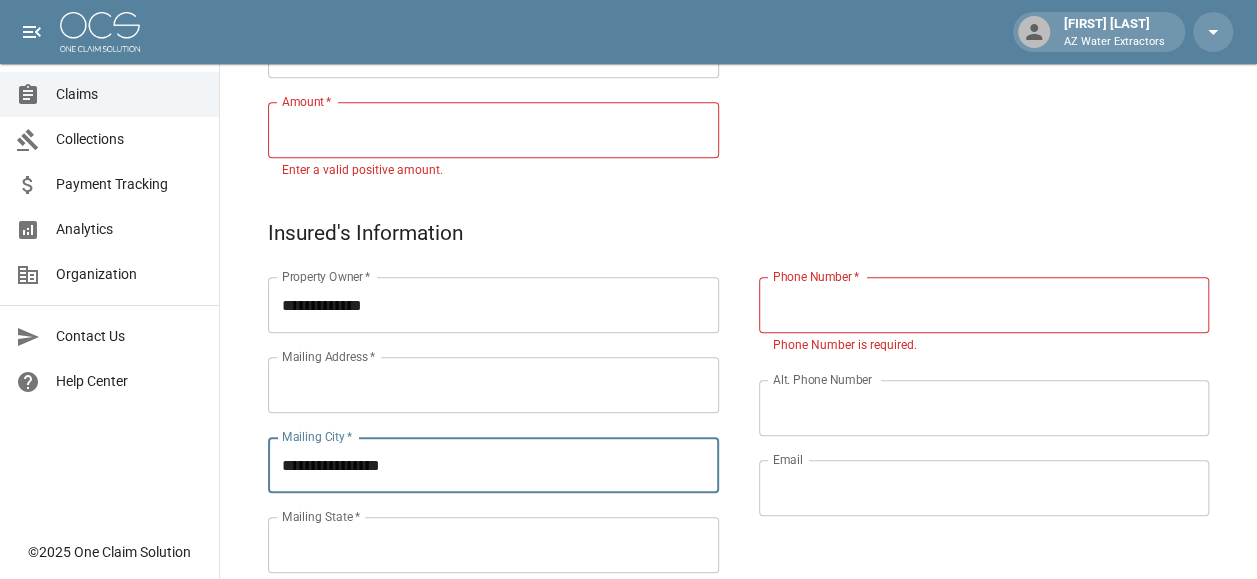 type on "**********" 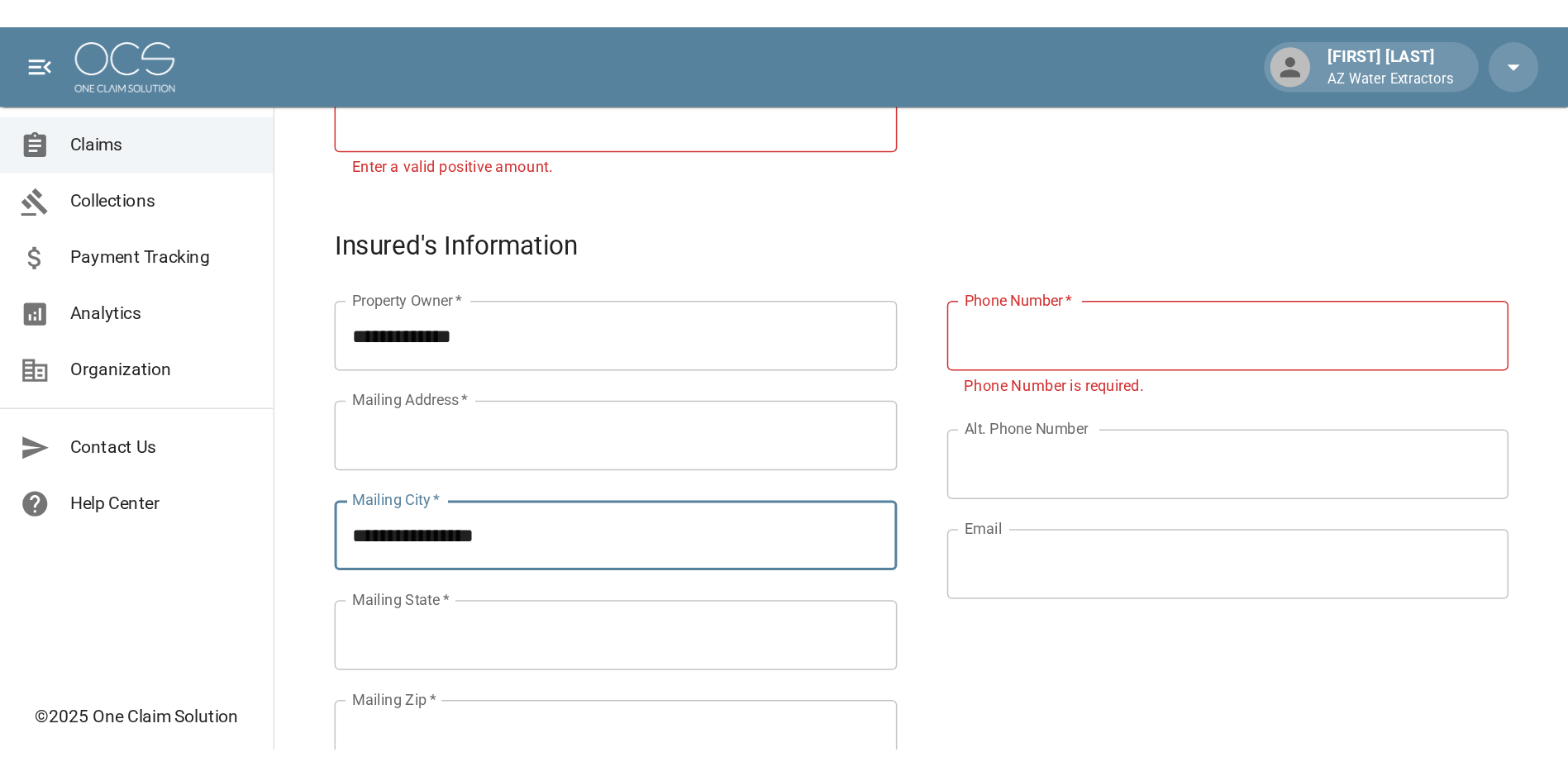scroll, scrollTop: 413, scrollLeft: 0, axis: vertical 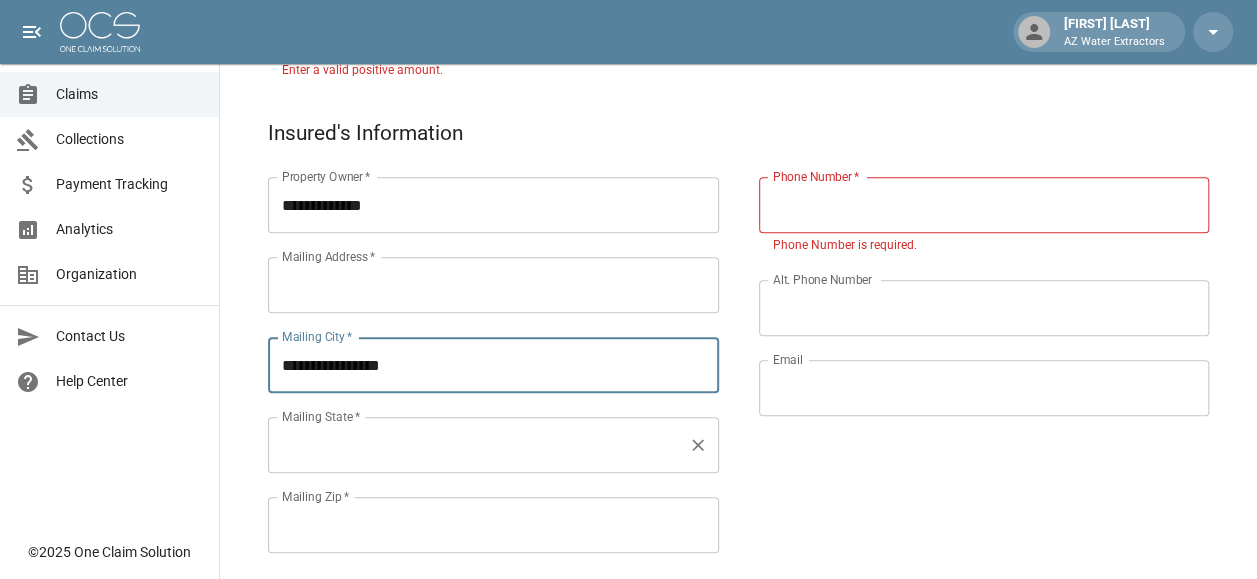 click on "Mailing State   *" at bounding box center (478, 445) 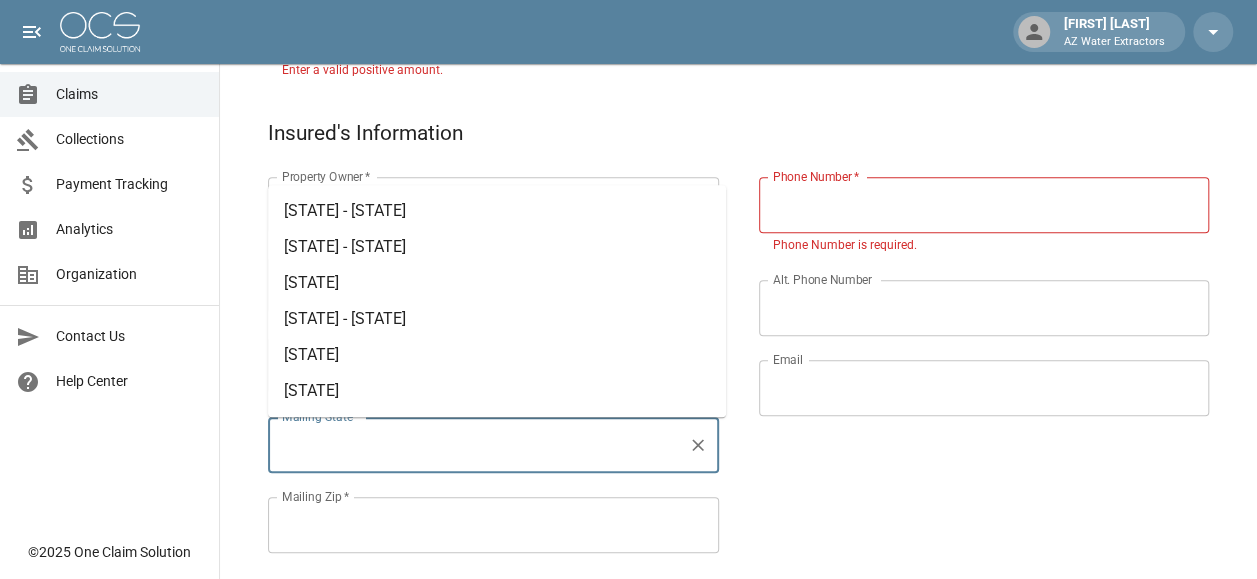 click on "[STATE]" at bounding box center (497, 283) 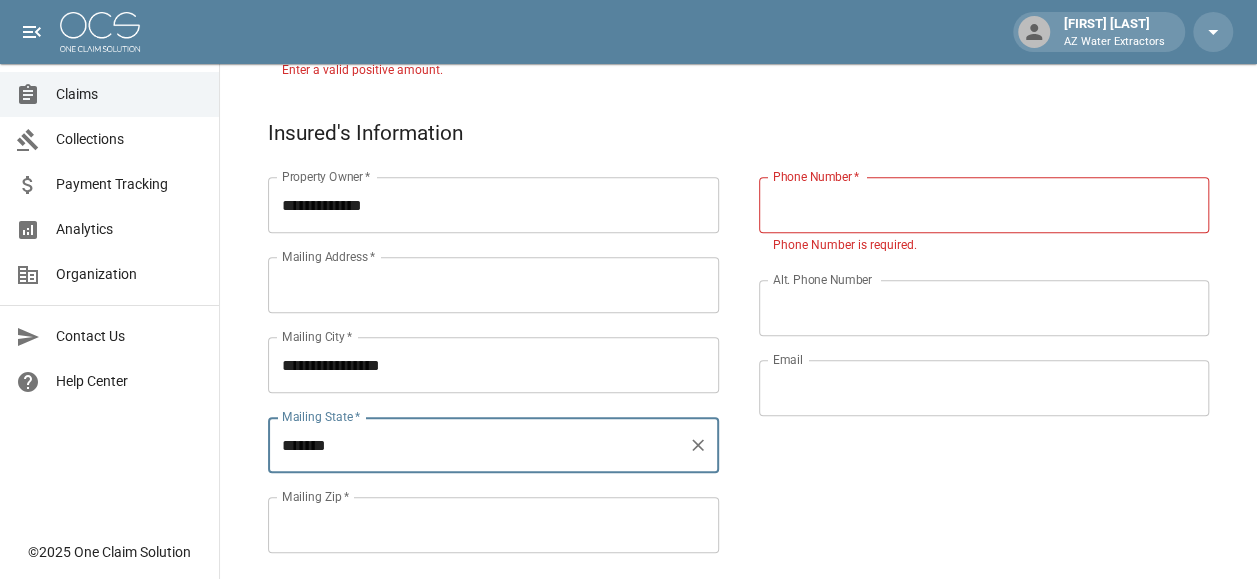 click on "Mailing Zip   *" at bounding box center (493, 525) 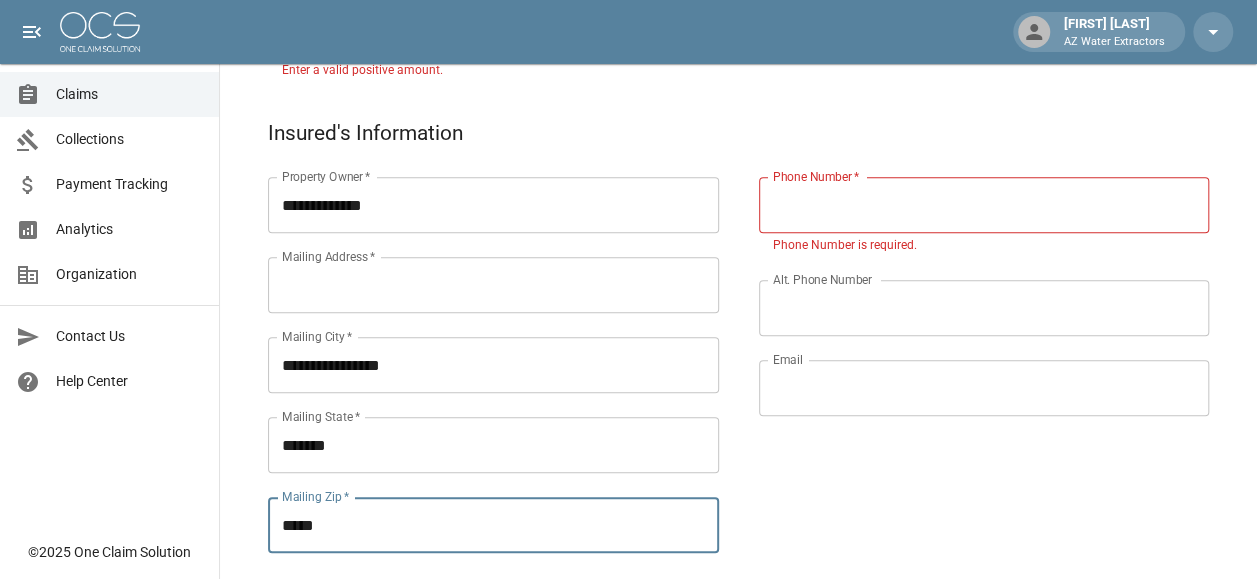 type on "*****" 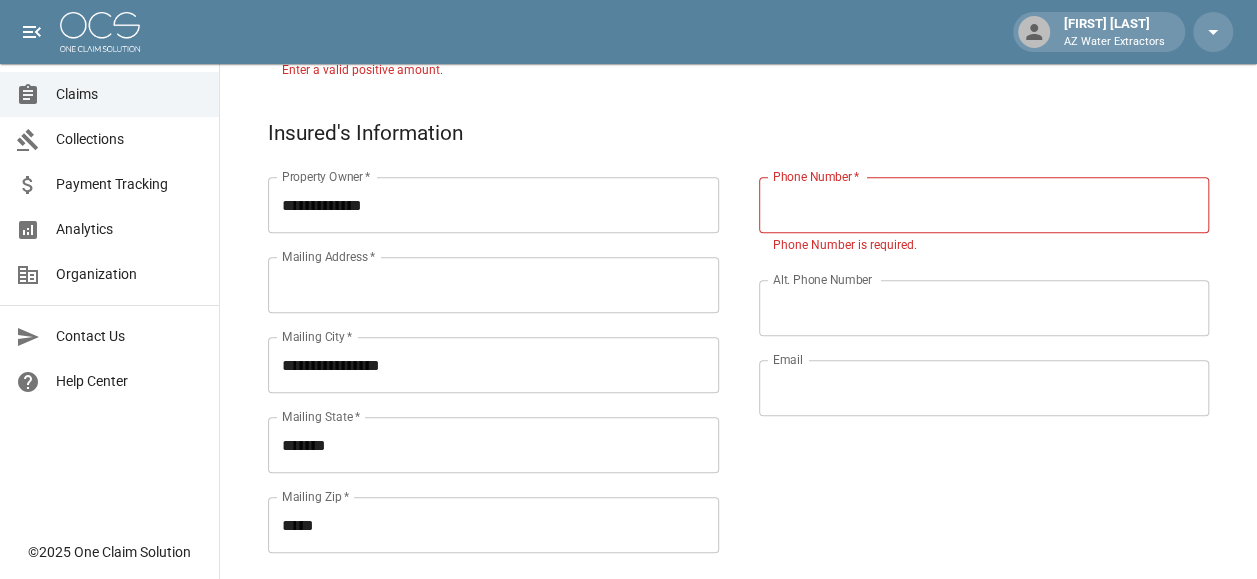 click on "[PHONE] * [PHONE] * [PHONE] is required. [PHONE] [PHONE] [EMAIL] [EMAIL]" at bounding box center [964, 341] 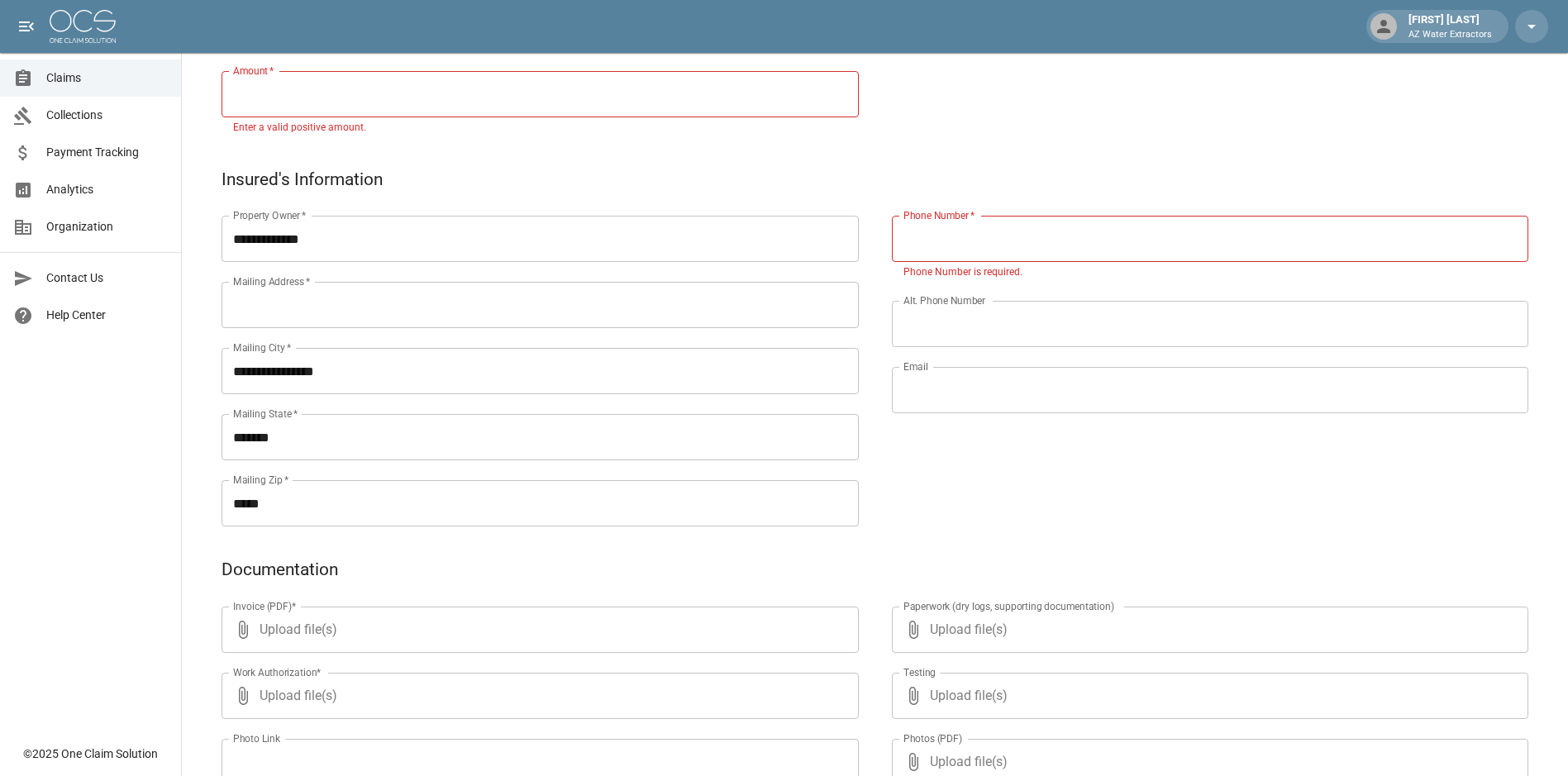 scroll, scrollTop: 331, scrollLeft: 0, axis: vertical 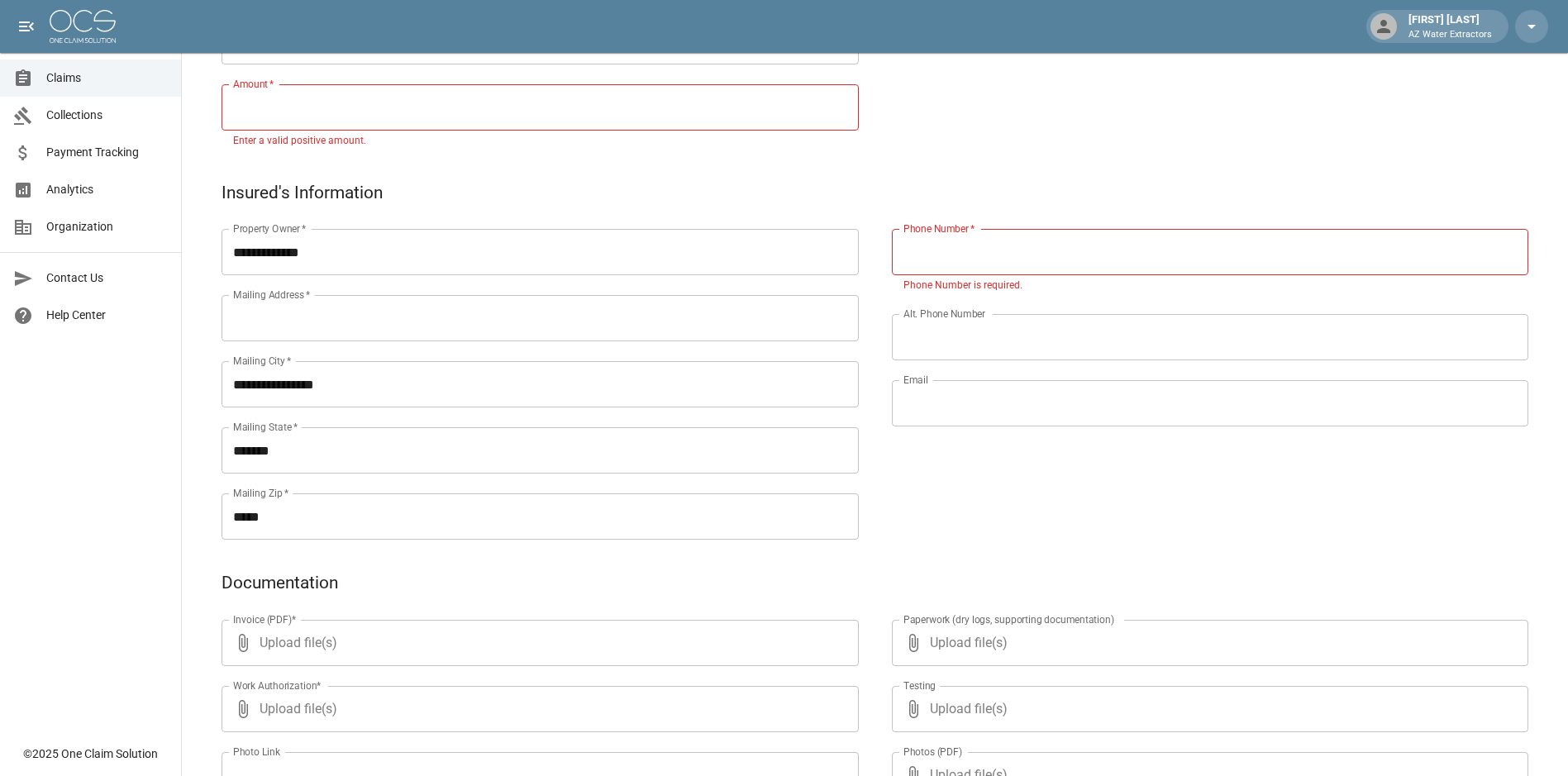 click on "Phone Number   *" at bounding box center (1210, 252) 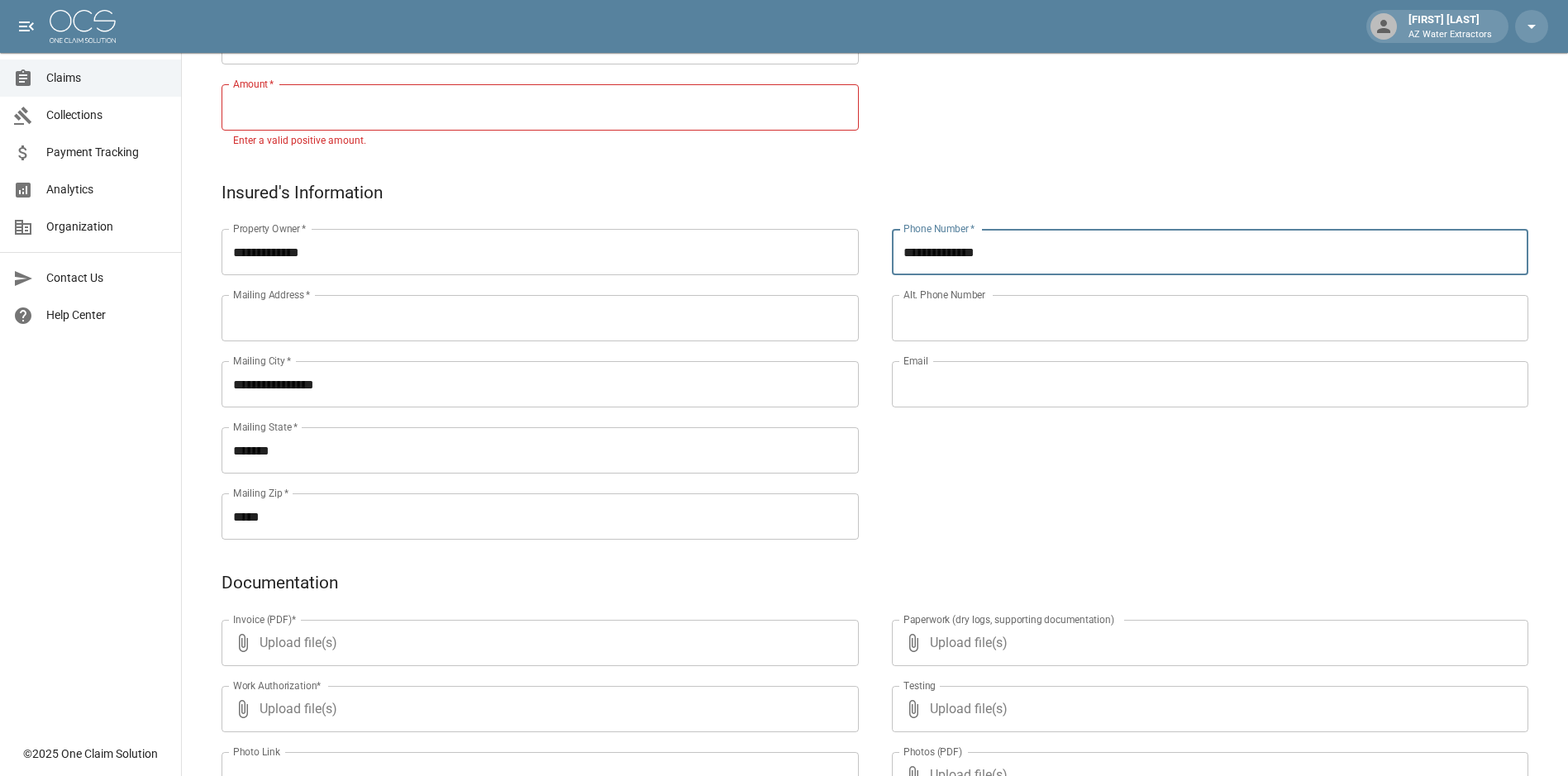 type on "**********" 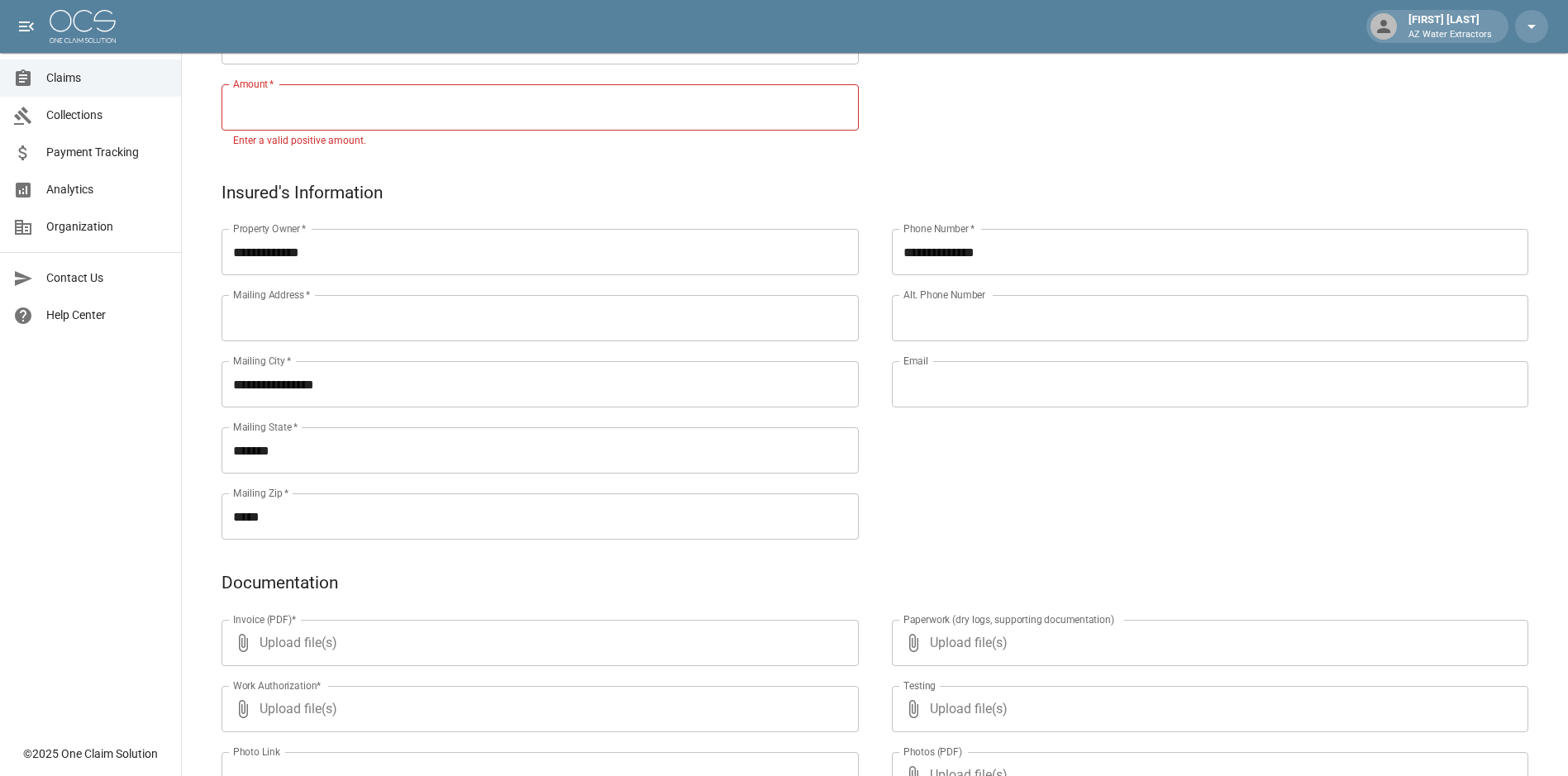 click on "[STATE] [STATE] [ZIP]" at bounding box center [875, 449] 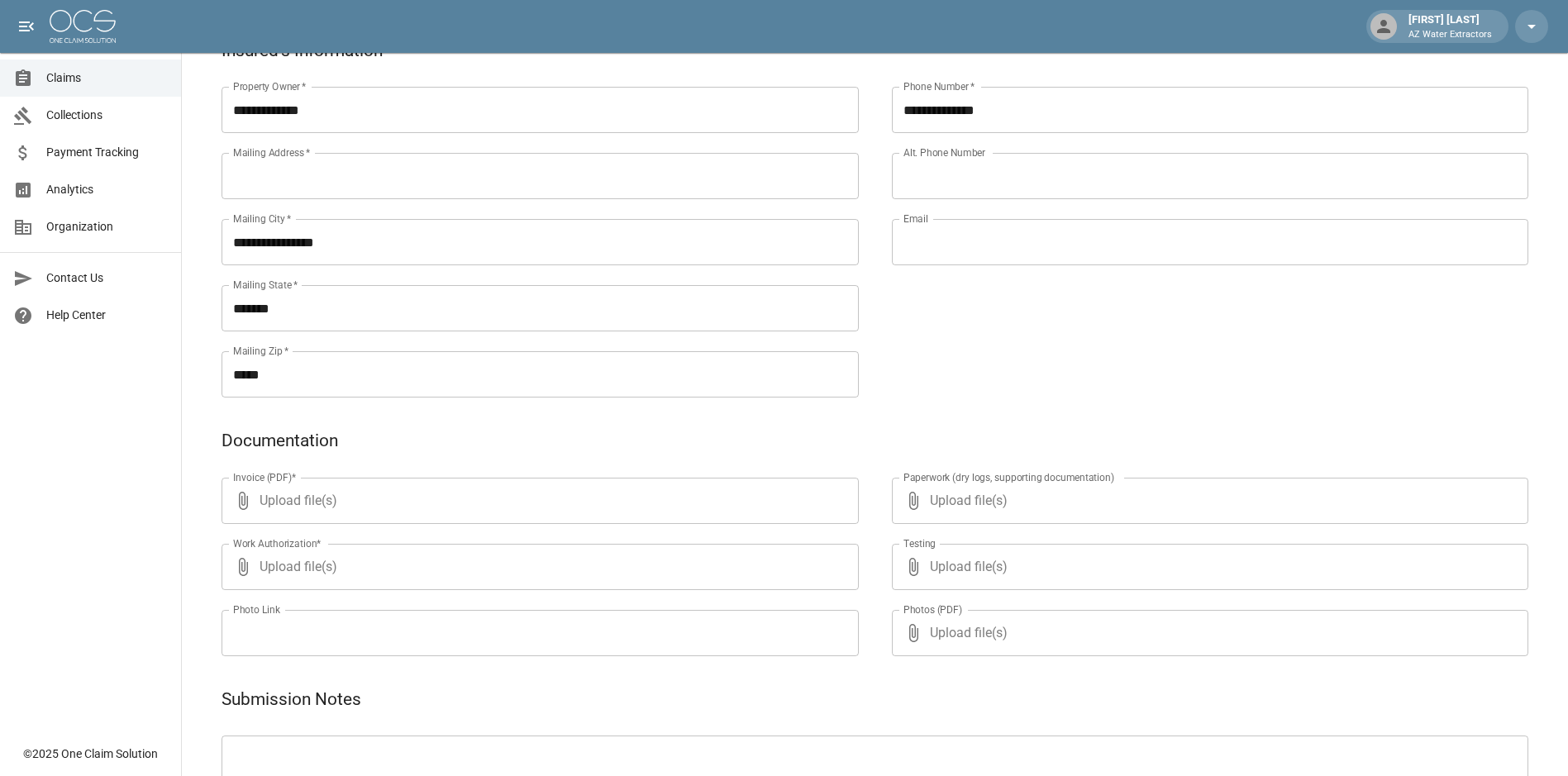 scroll, scrollTop: 496, scrollLeft: 0, axis: vertical 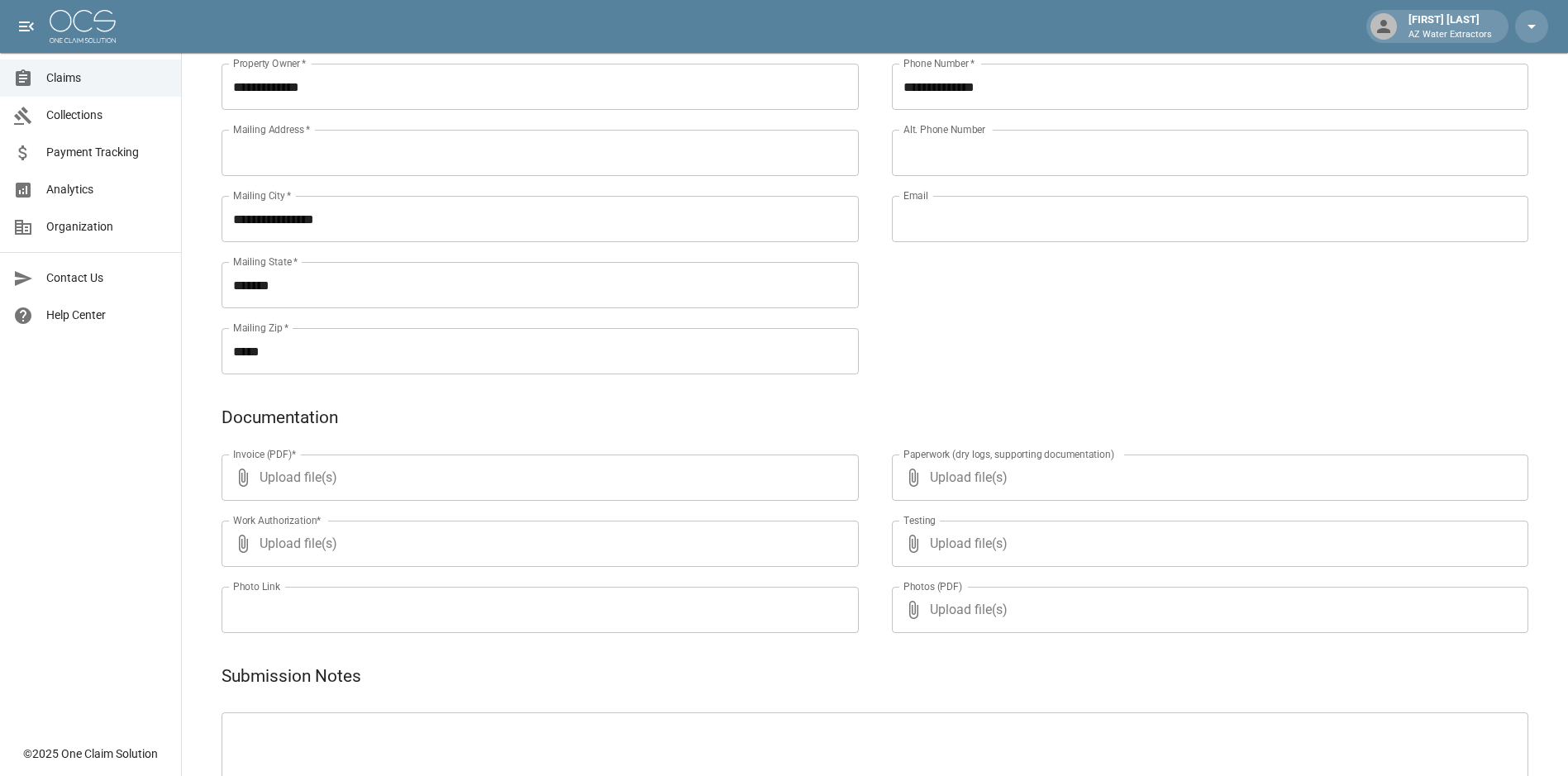 click on "Upload file(s)" at bounding box center (536, 478) 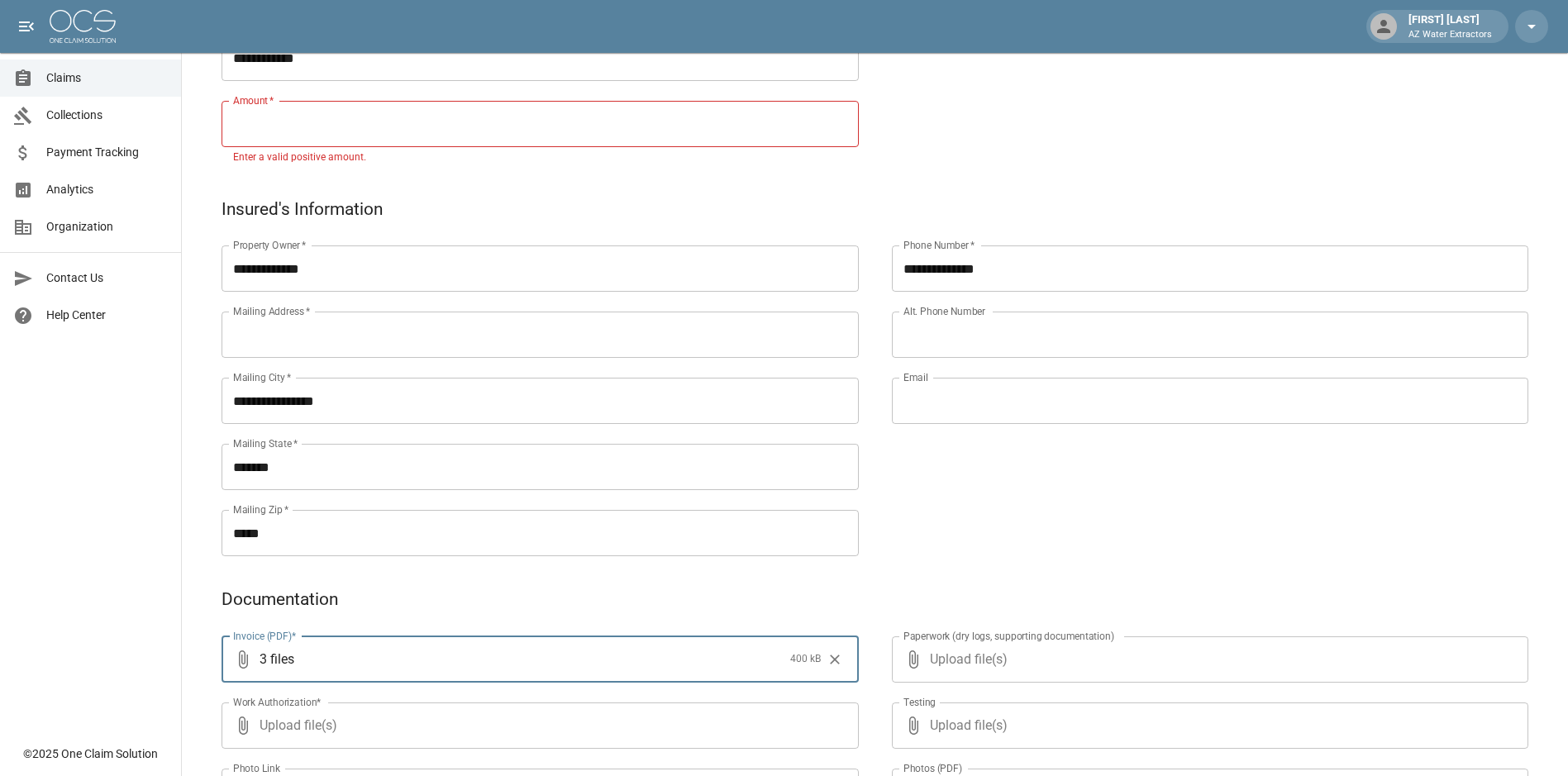 scroll, scrollTop: 83, scrollLeft: 0, axis: vertical 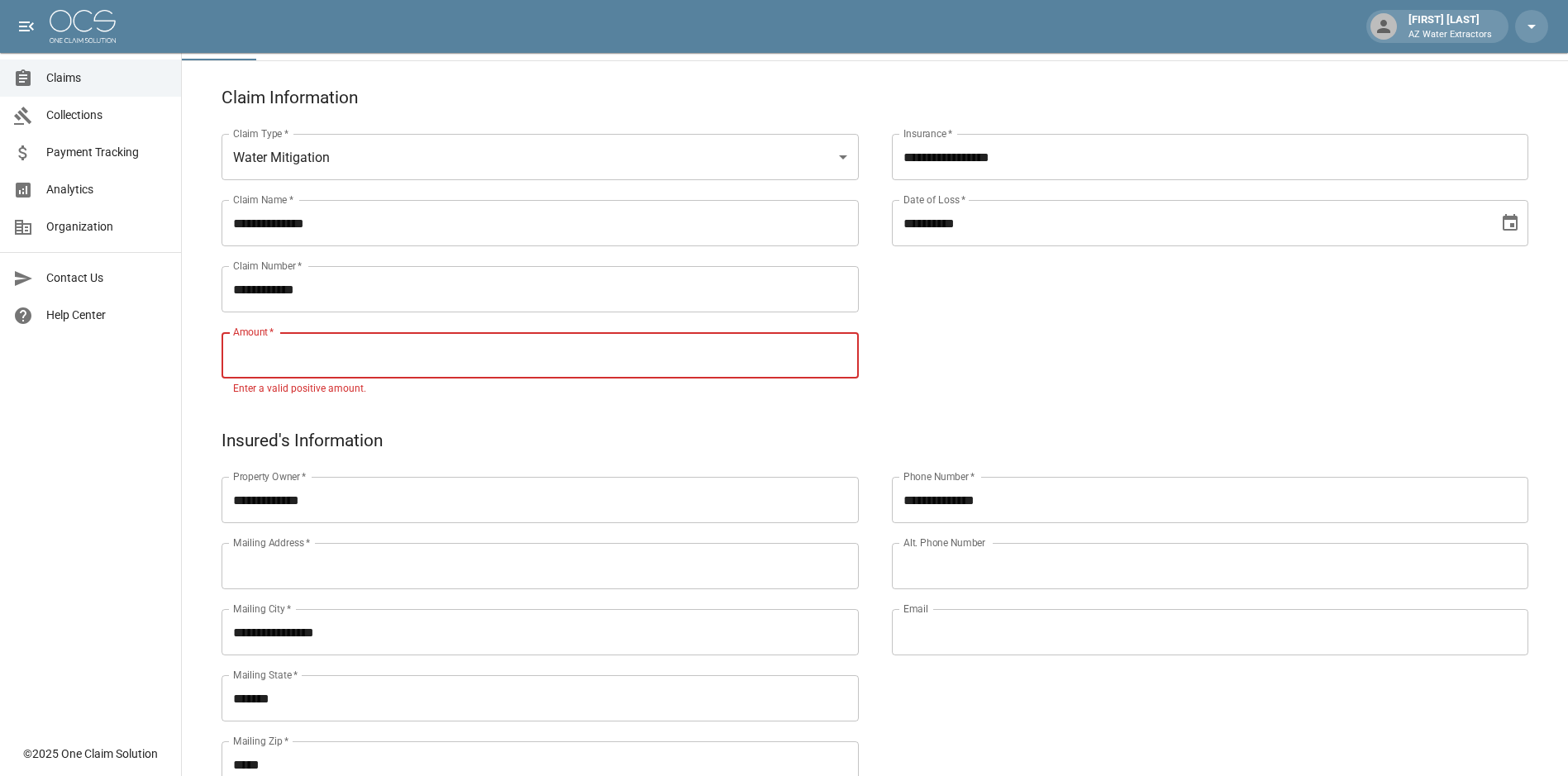 click on "Amount   *" at bounding box center [540, 355] 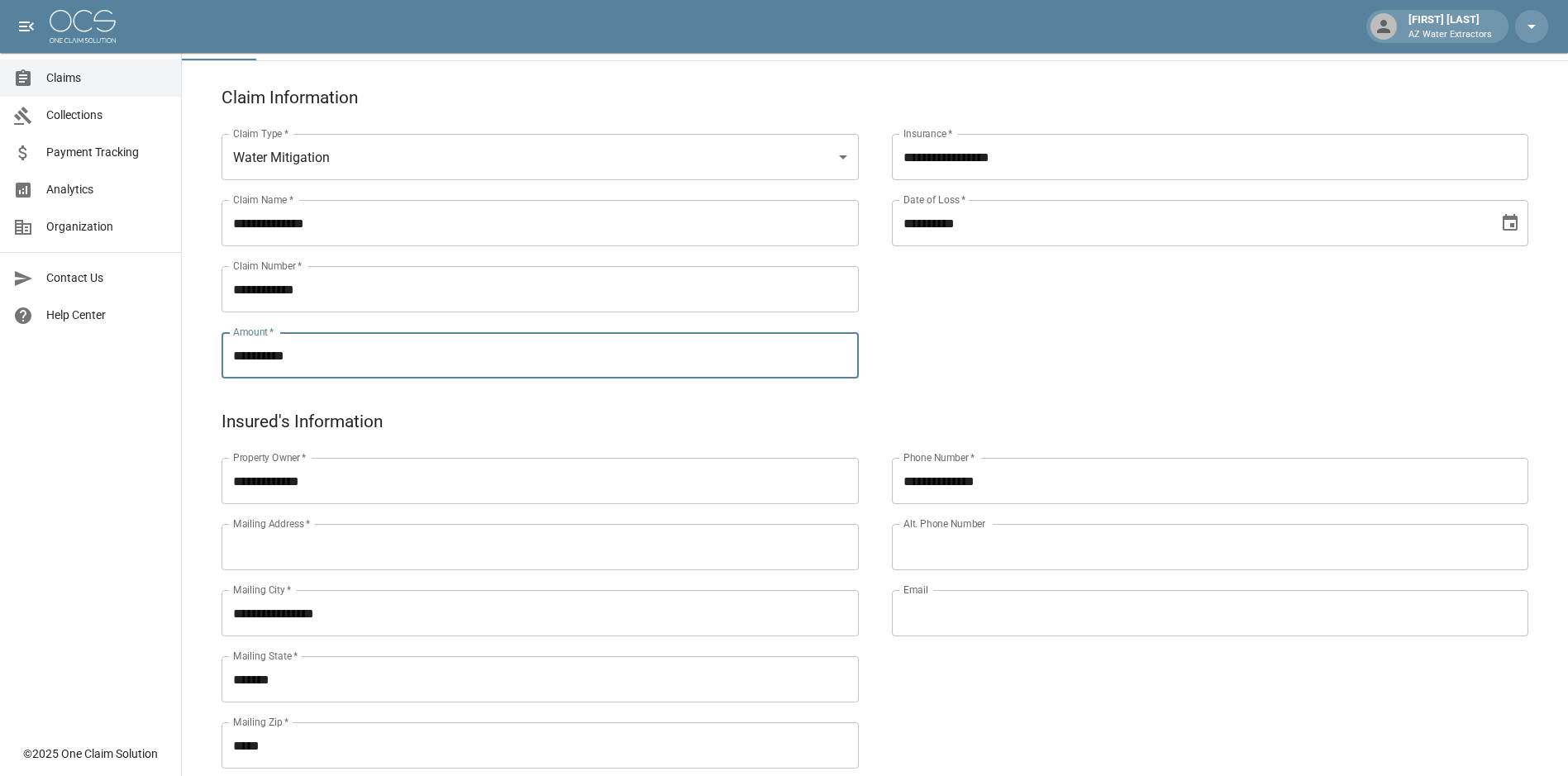 type on "**********" 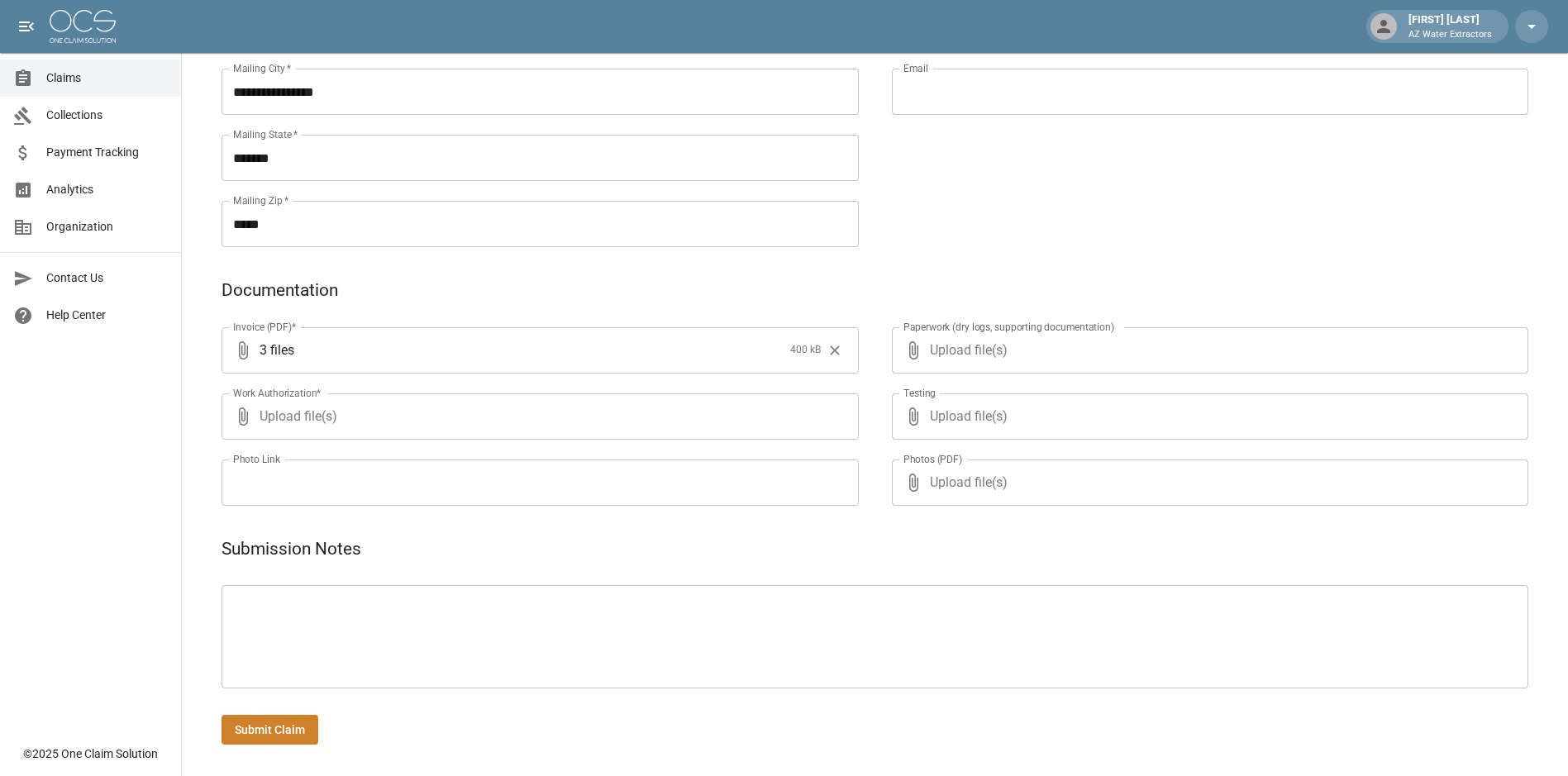 scroll, scrollTop: 606, scrollLeft: 0, axis: vertical 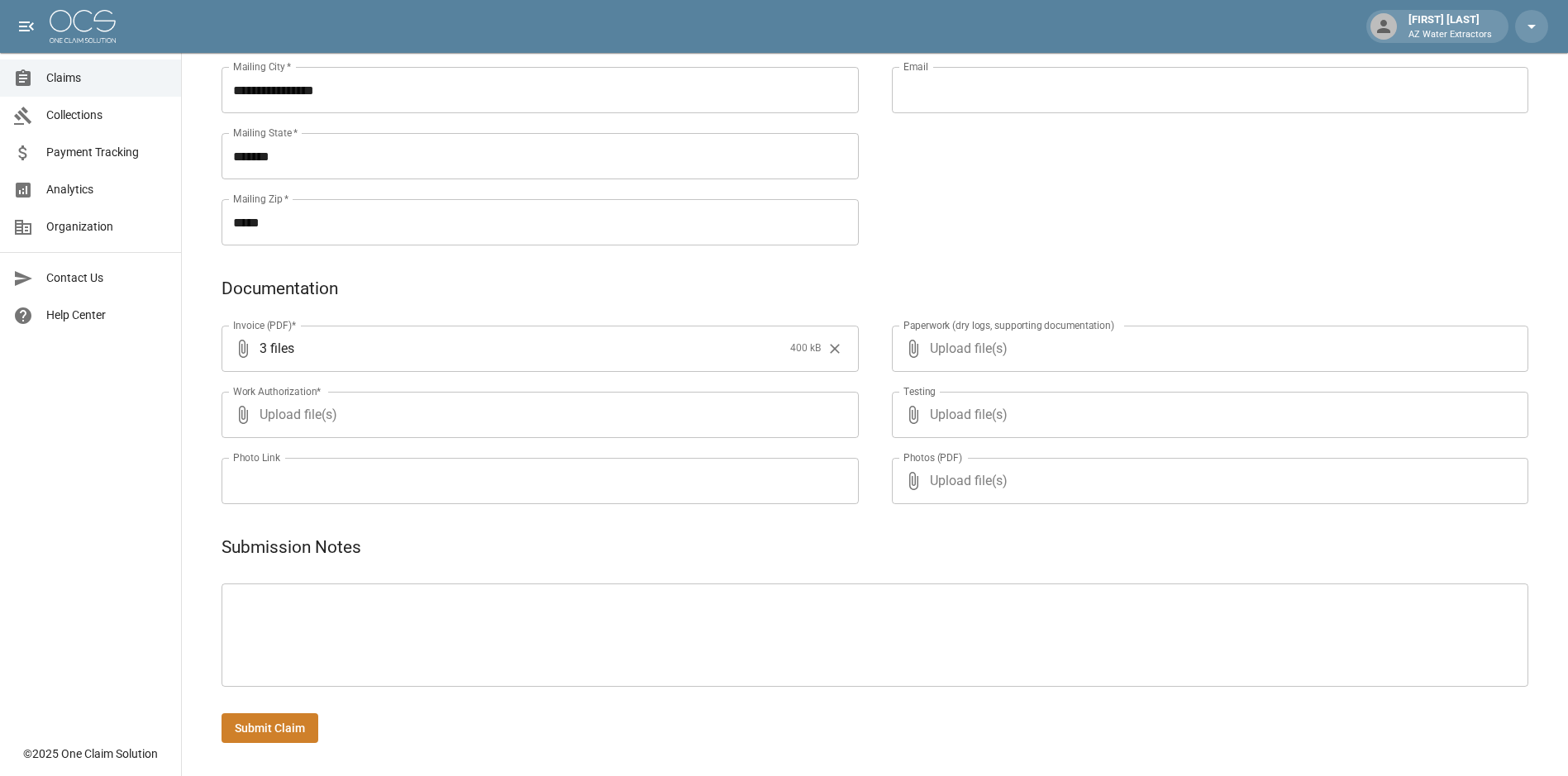 click on "* ​" at bounding box center [875, 635] 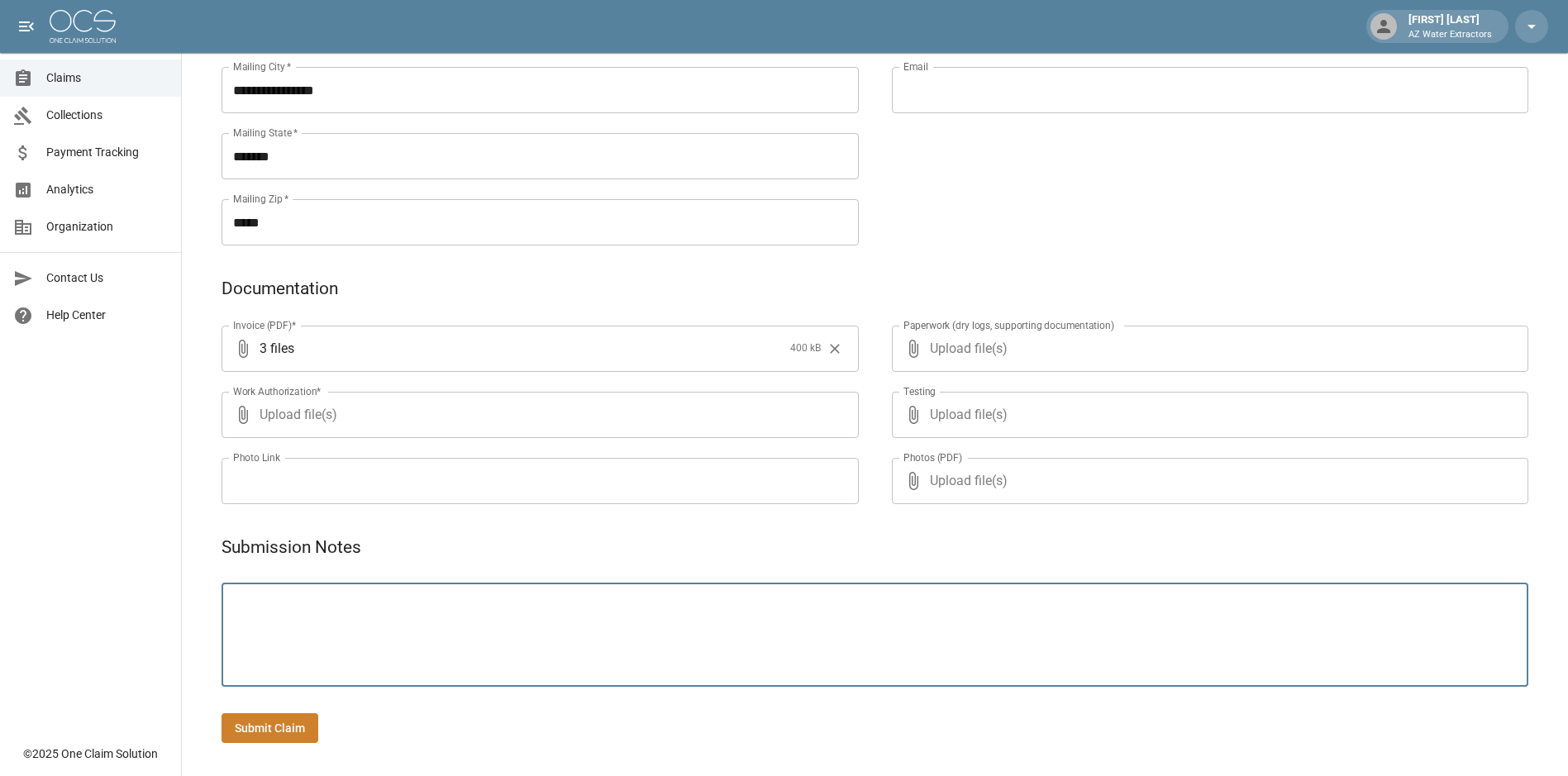 click on "Upload file(s)" at bounding box center [1207, 481] 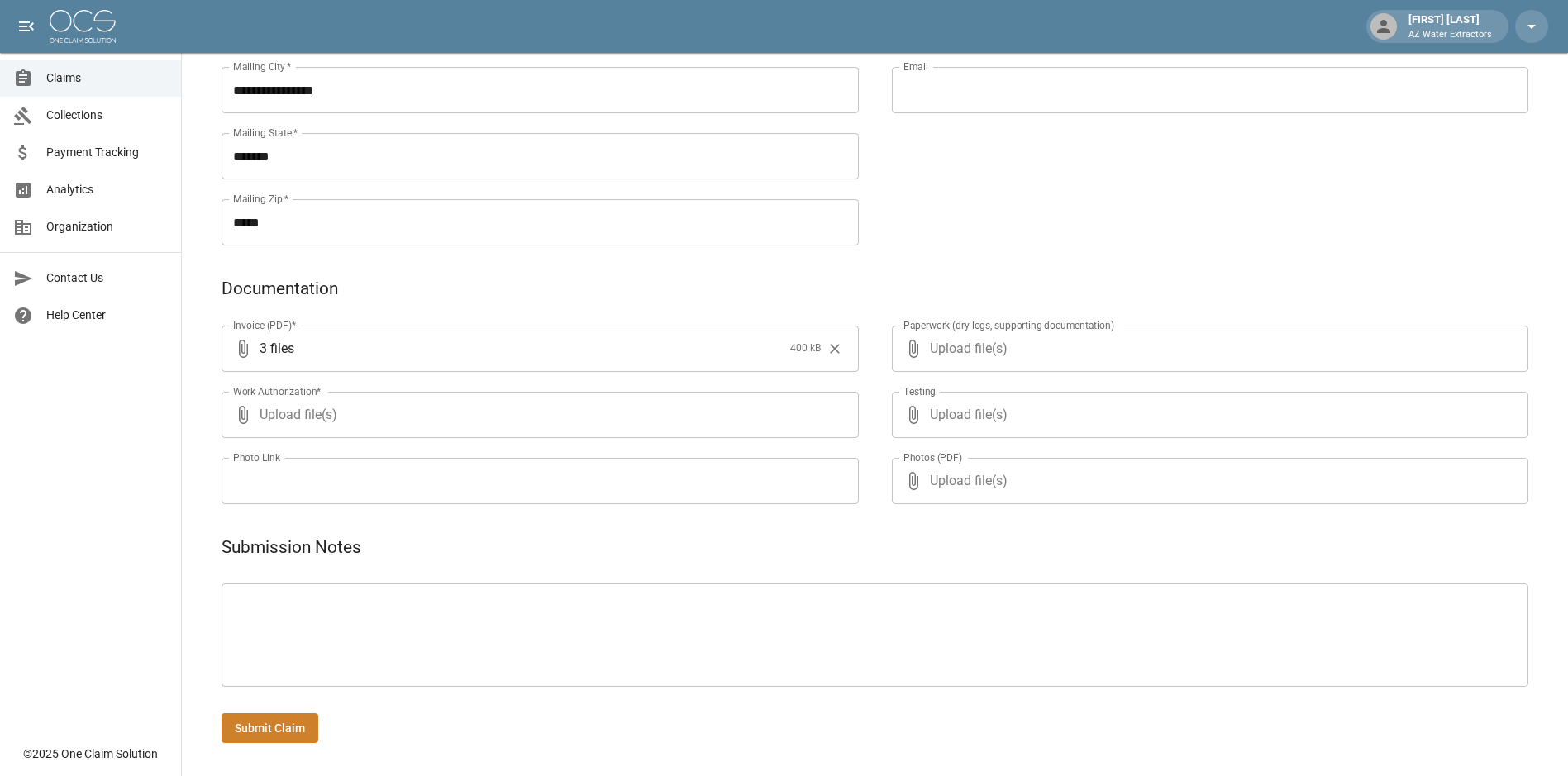 type on "**********" 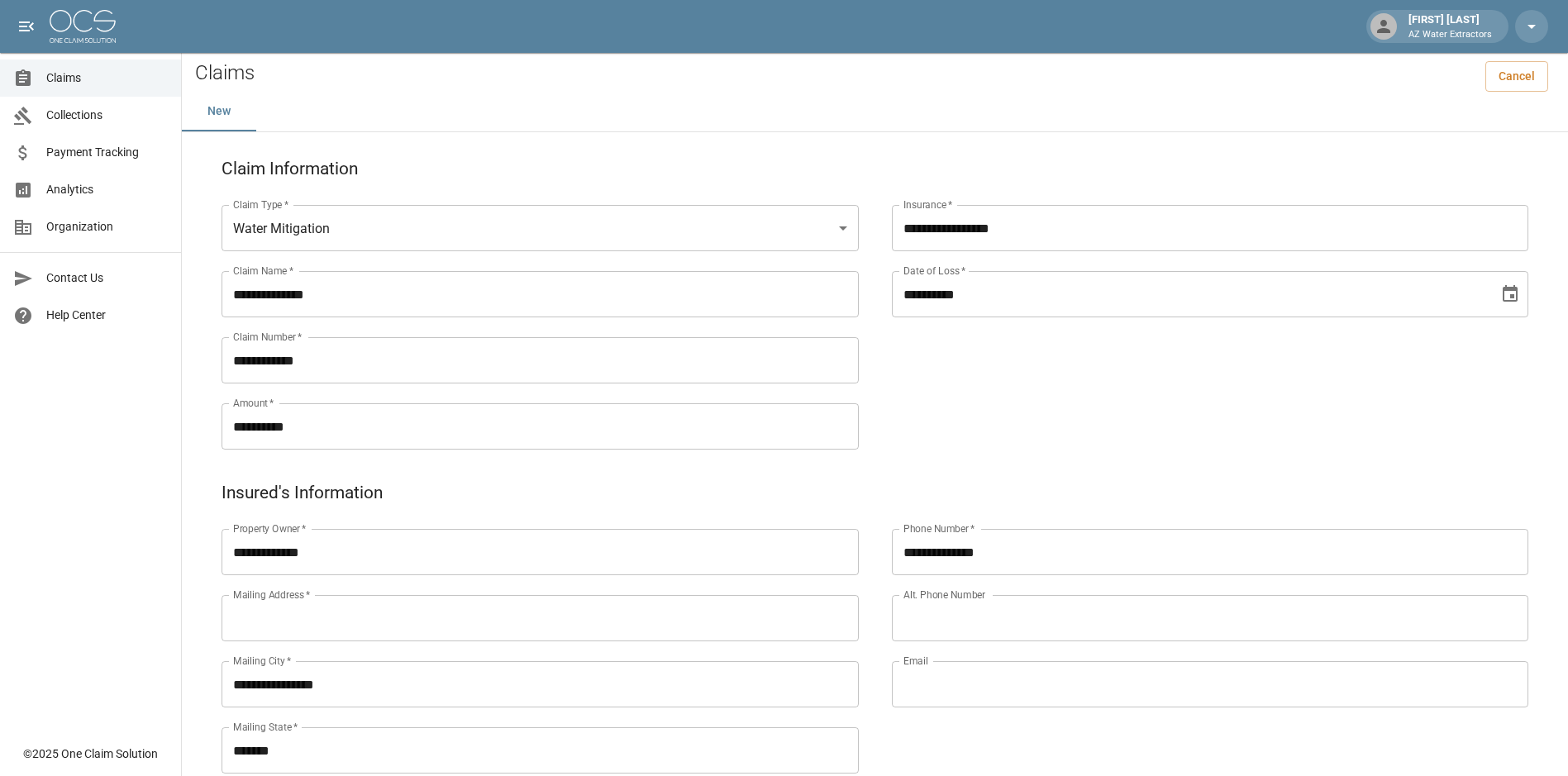 scroll, scrollTop: 0, scrollLeft: 0, axis: both 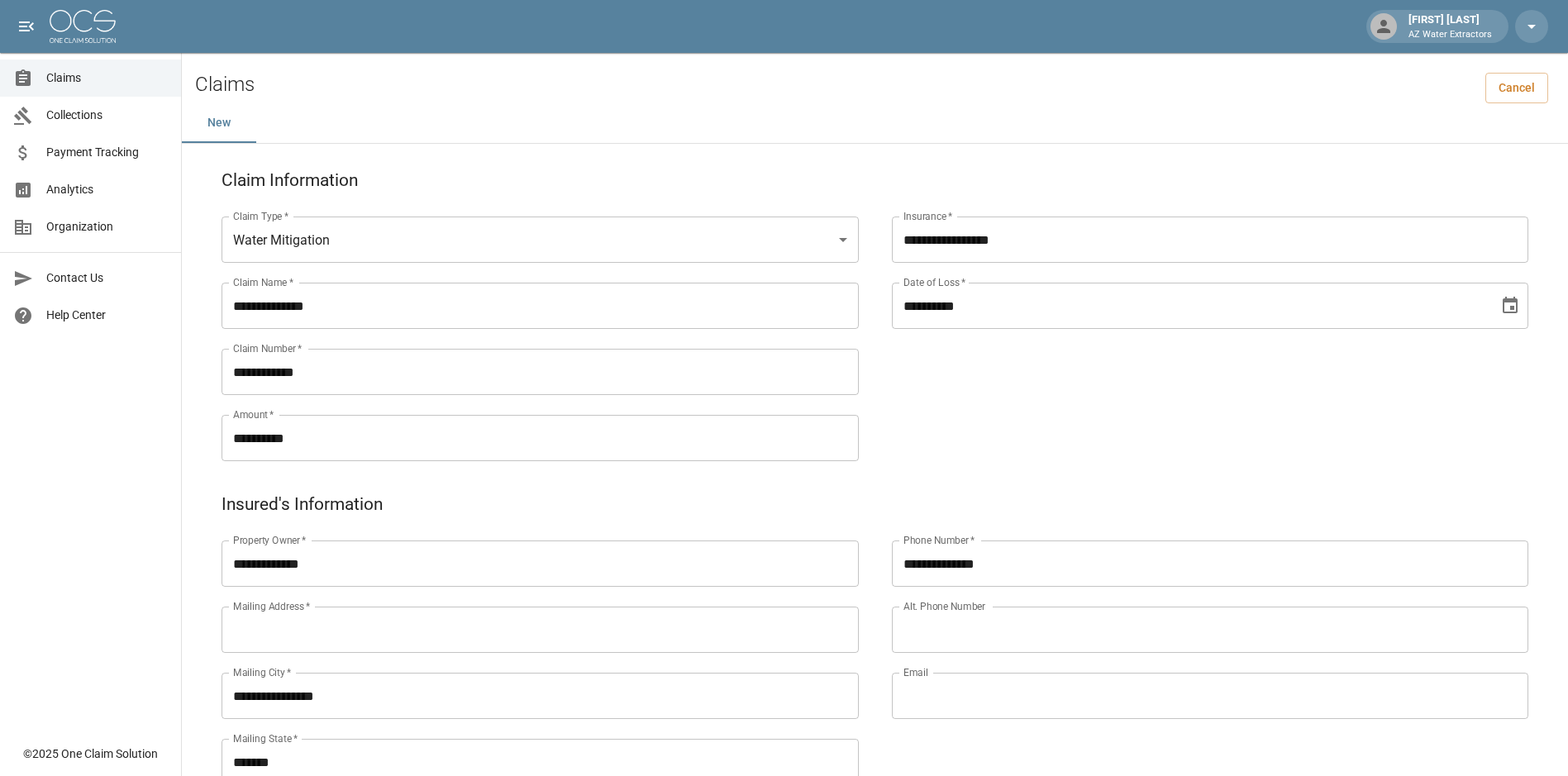 click on "Mailing Address   *" at bounding box center [540, 630] 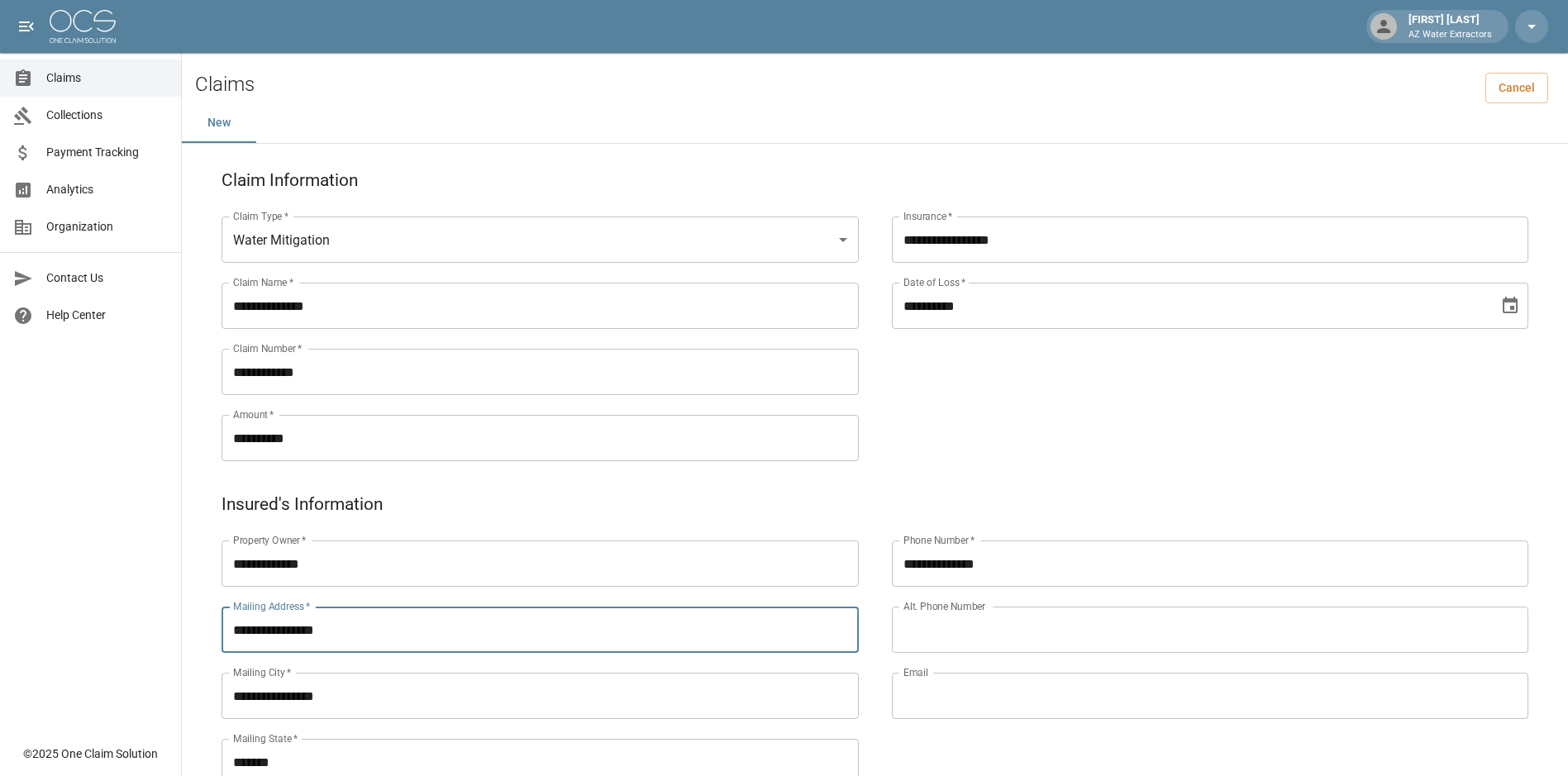type on "**********" 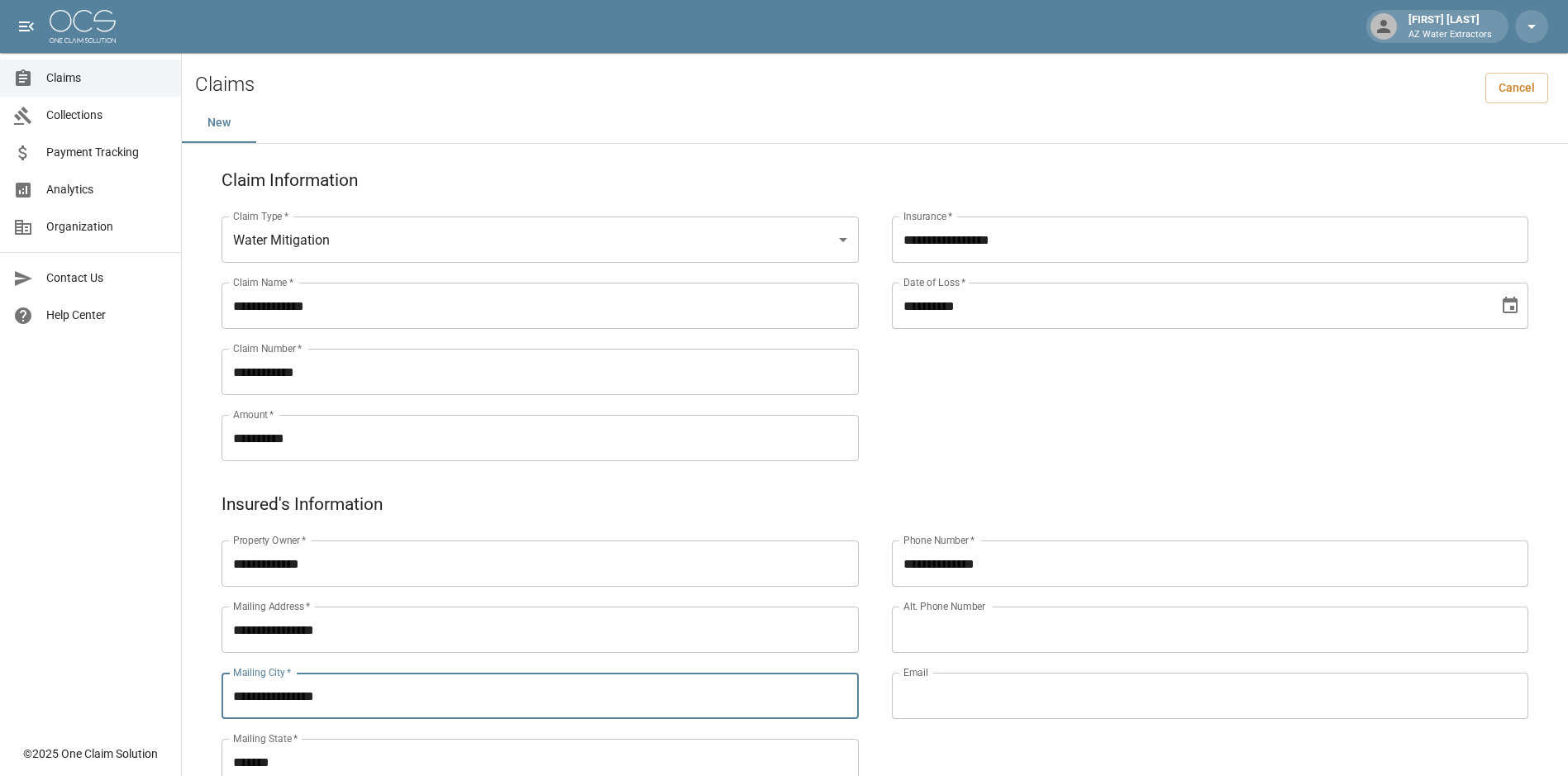 drag, startPoint x: 406, startPoint y: 692, endPoint x: 53, endPoint y: 669, distance: 353.7485 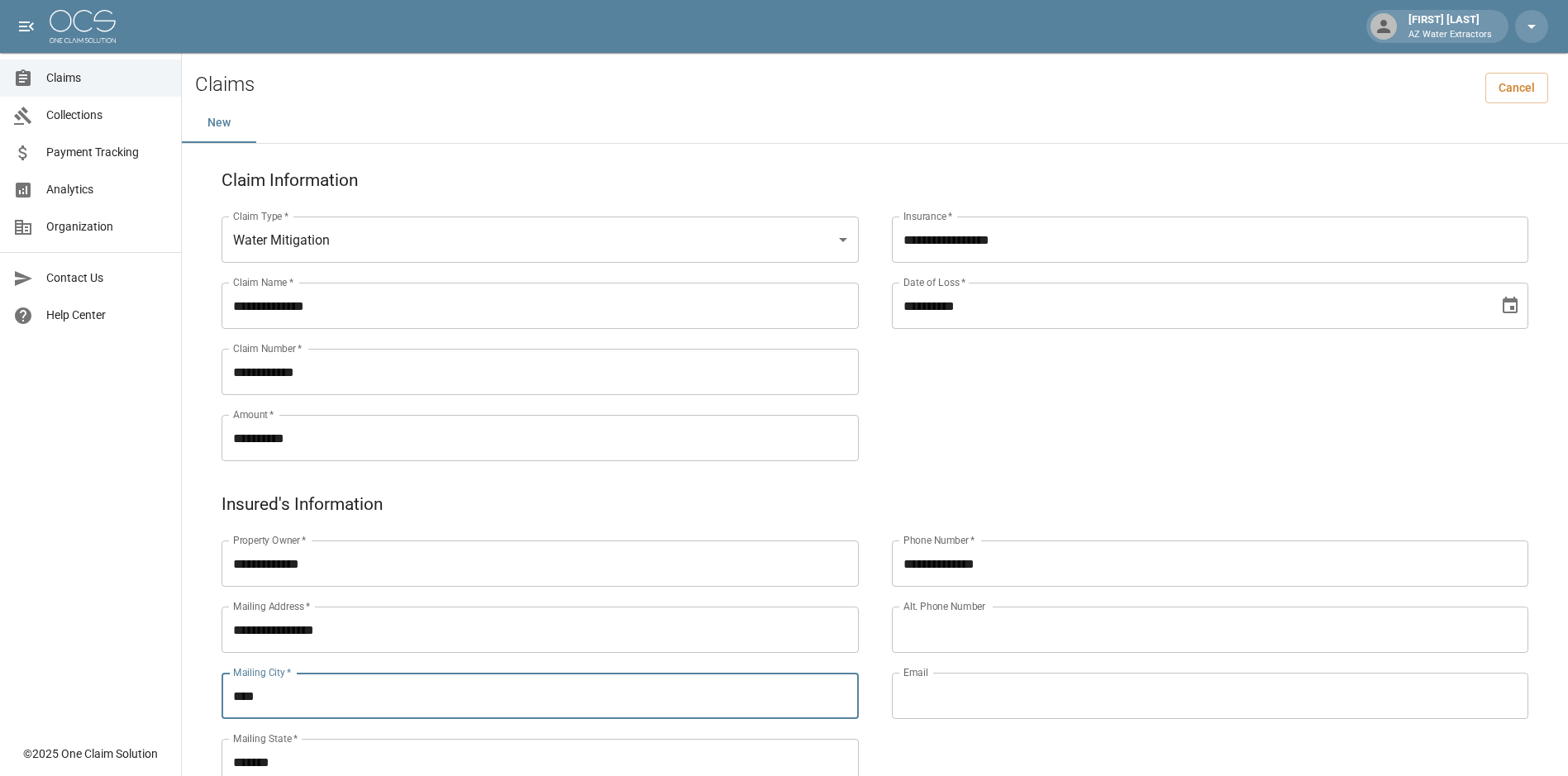 type on "****" 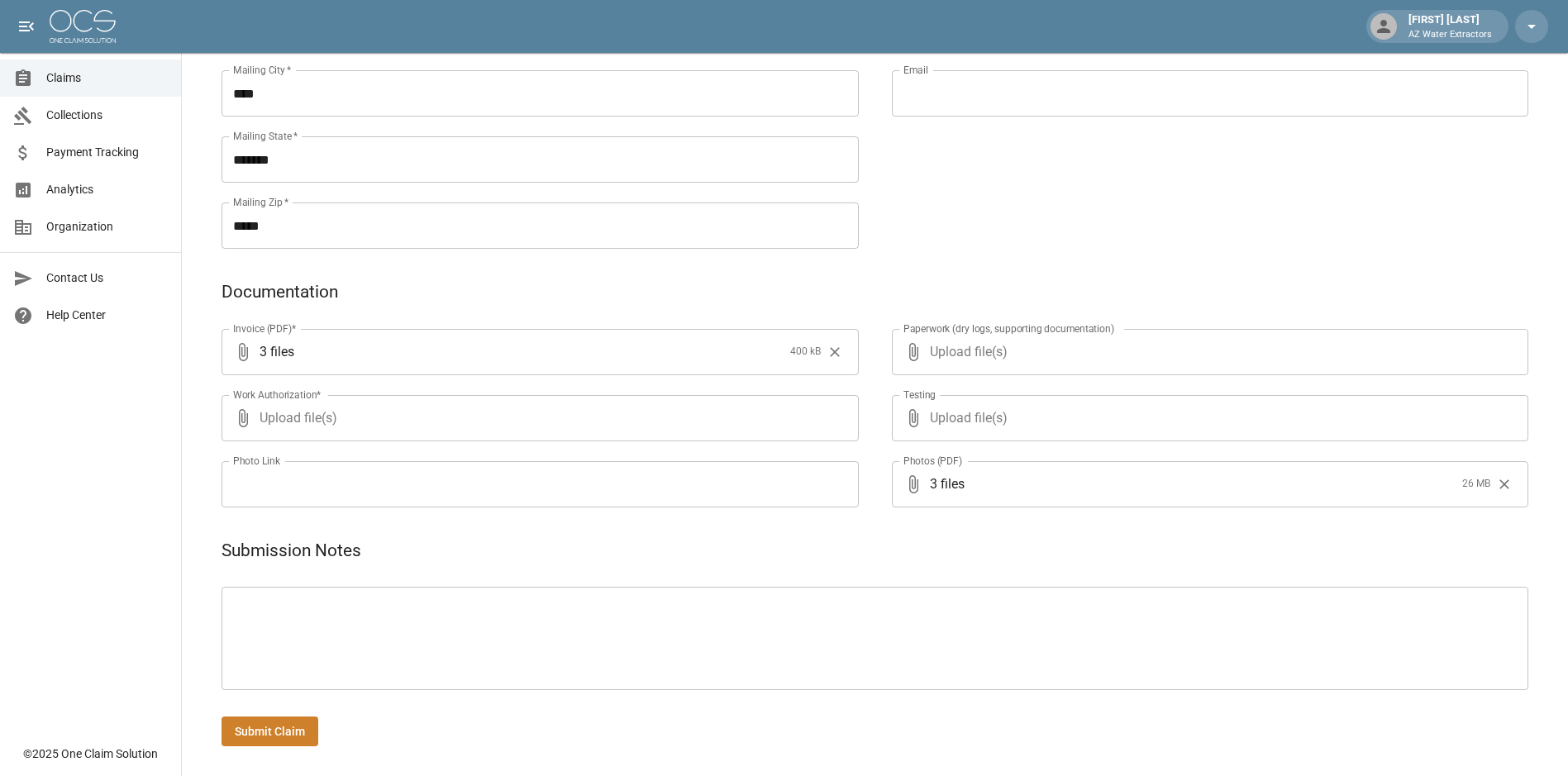 scroll, scrollTop: 606, scrollLeft: 0, axis: vertical 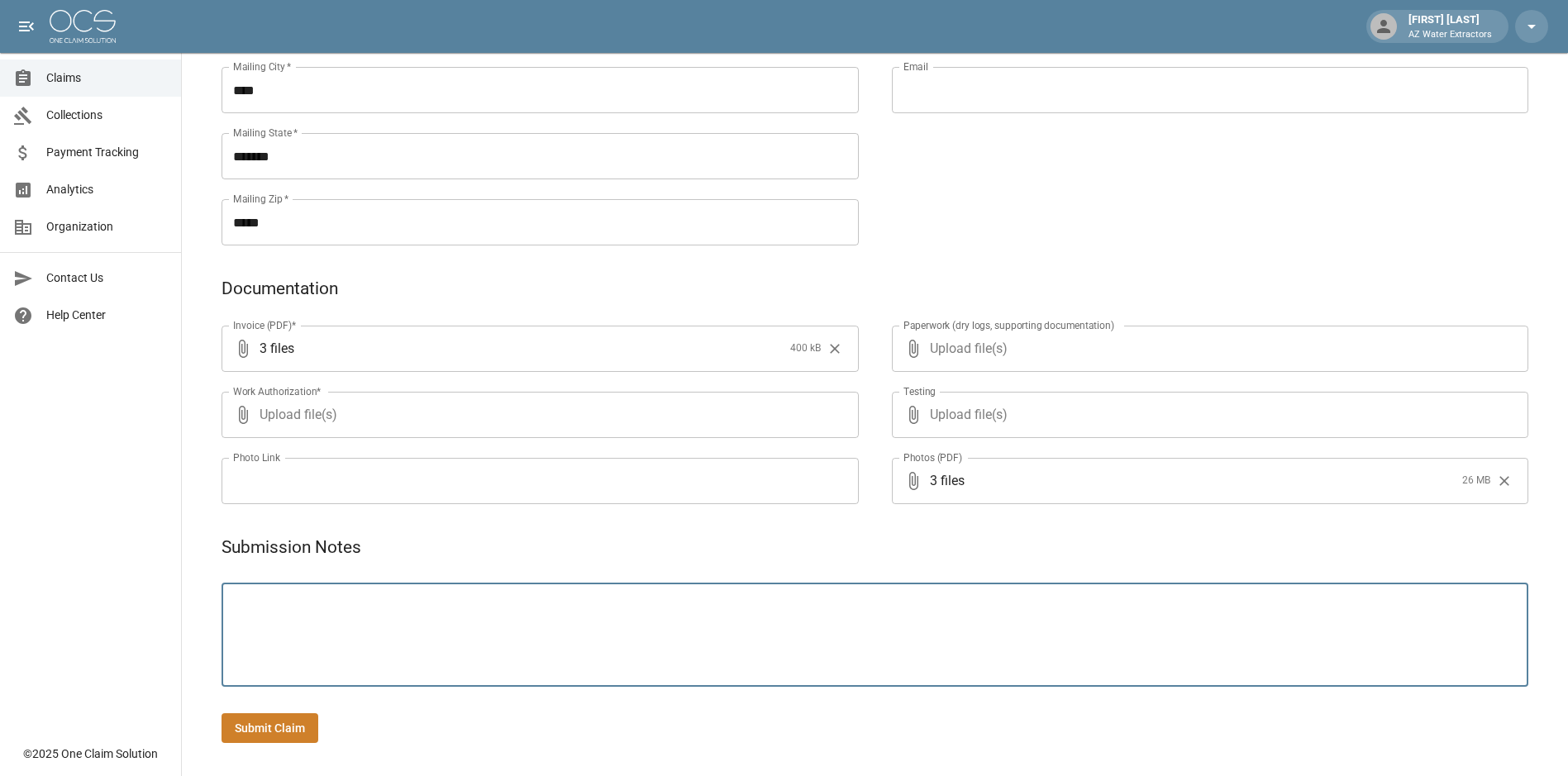click at bounding box center [875, 635] 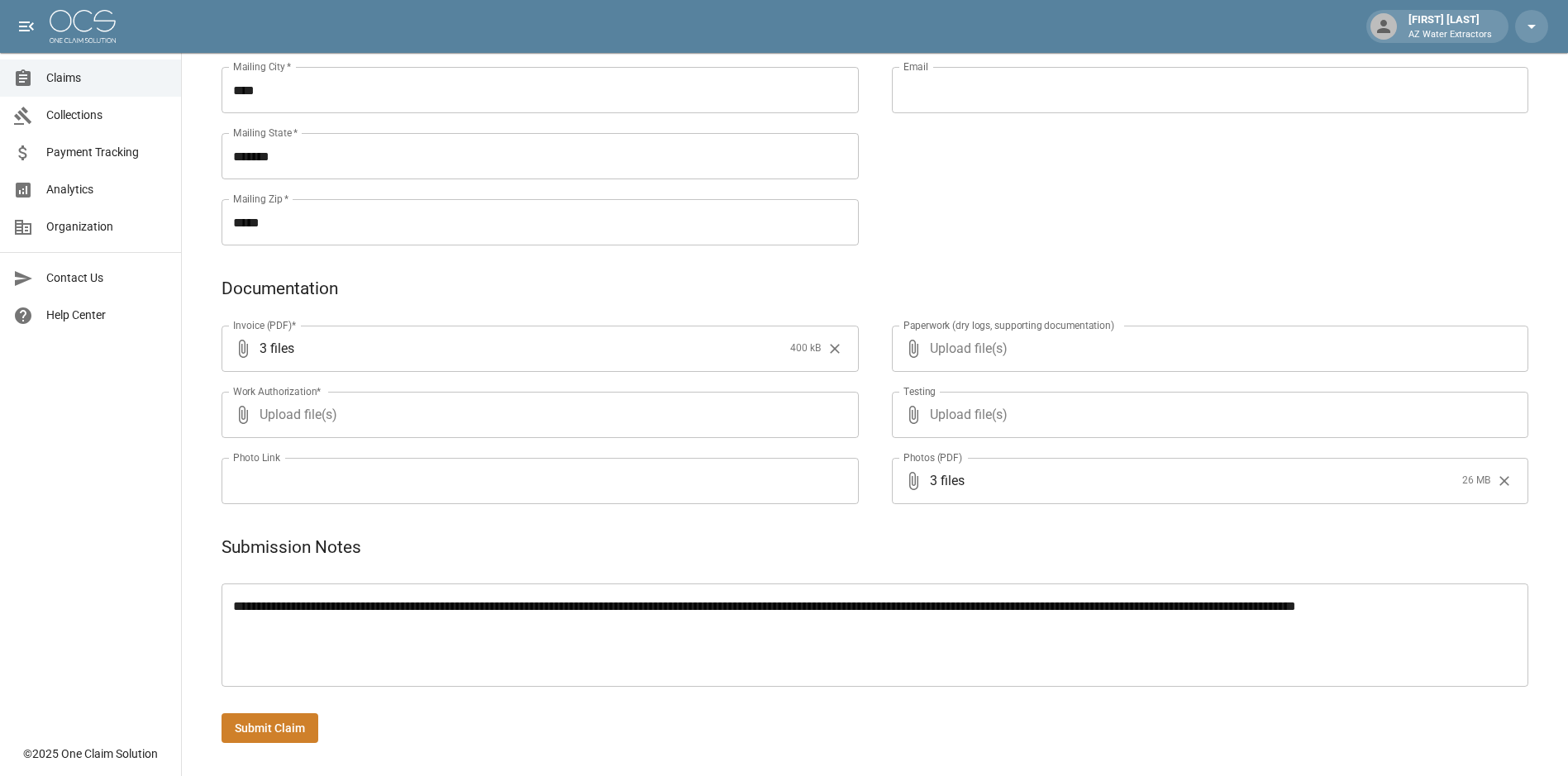 click on "**********" at bounding box center [875, 635] 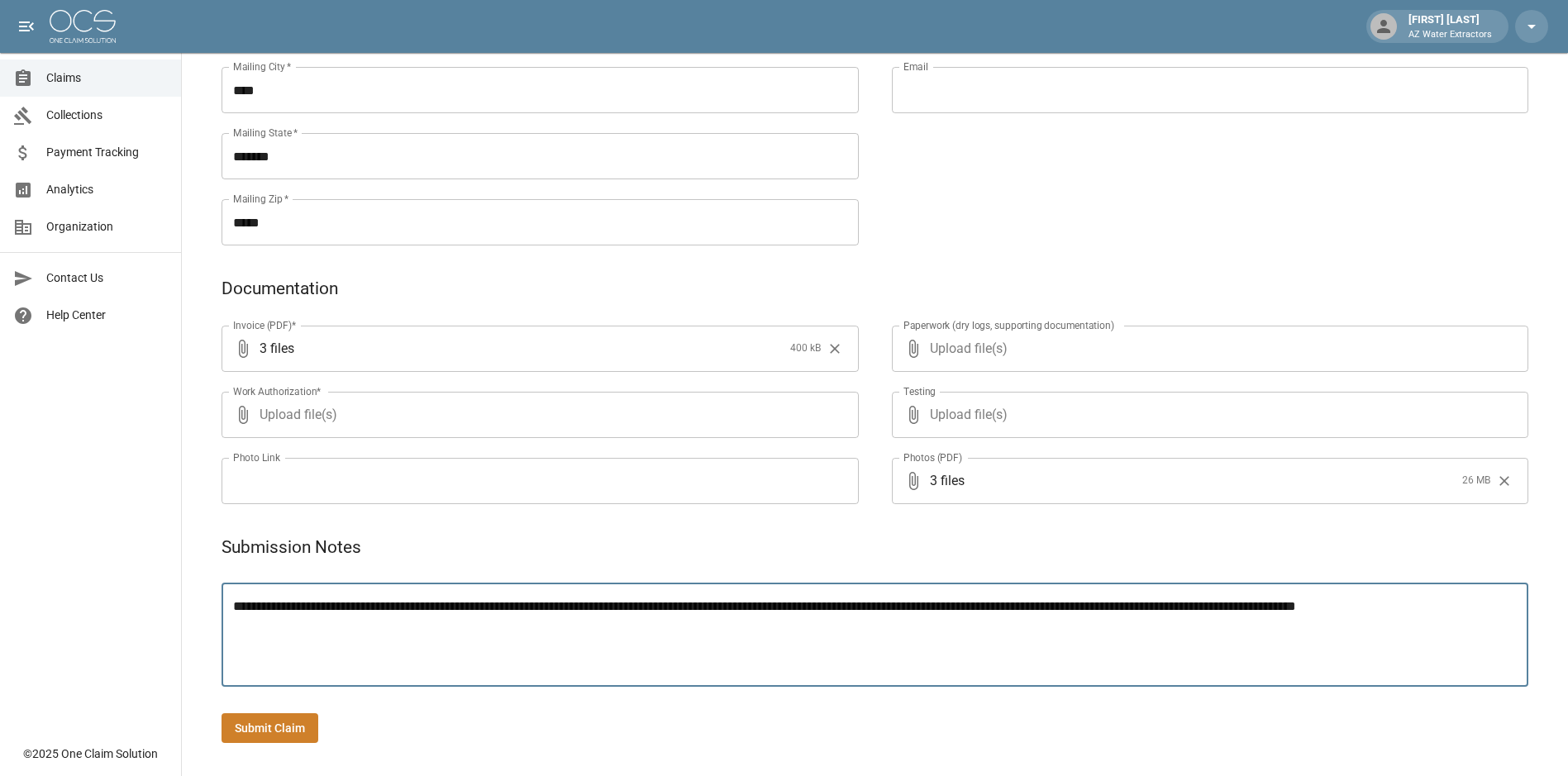 paste on "**********" 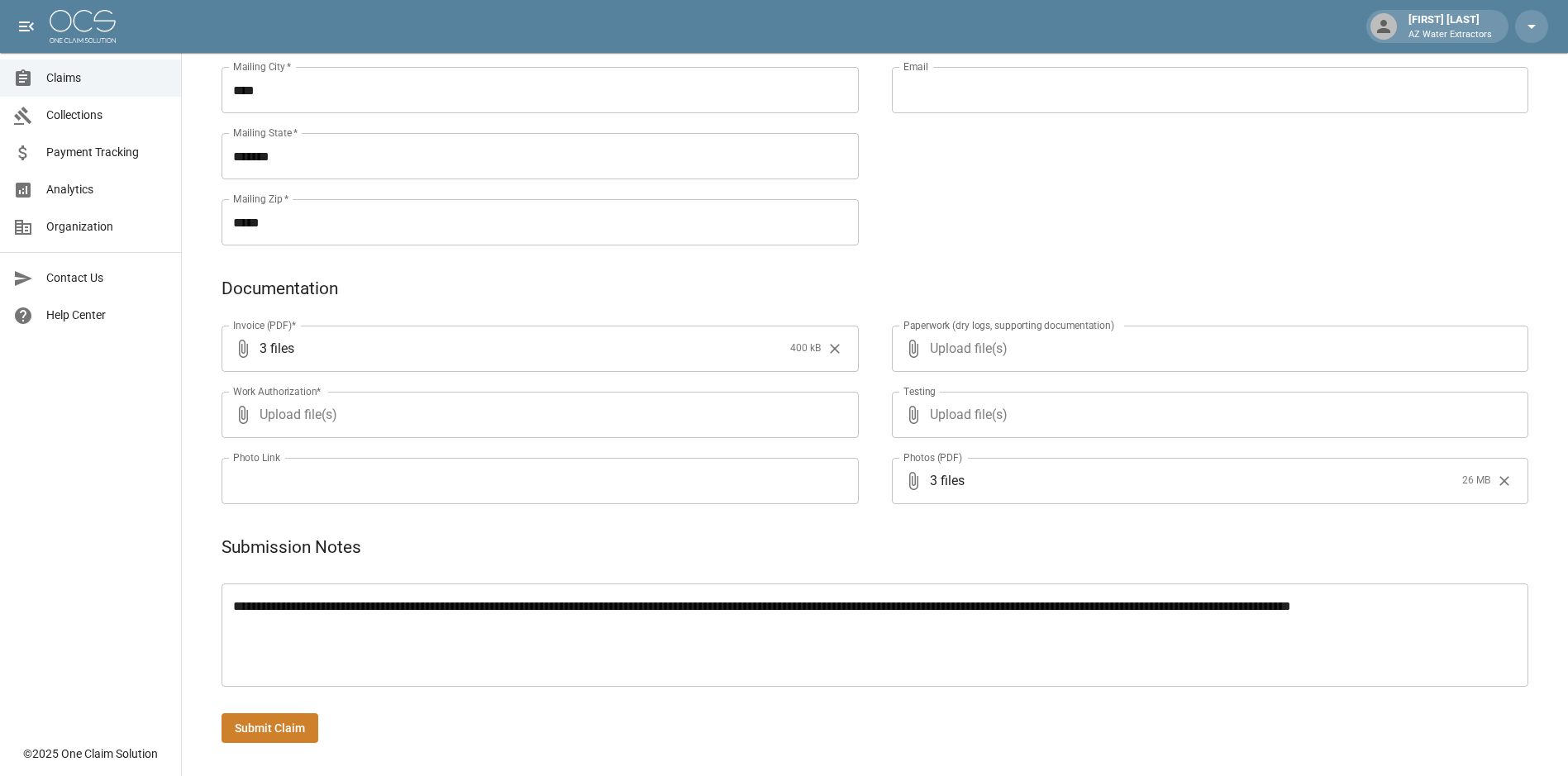 click on "**********" at bounding box center [875, 635] 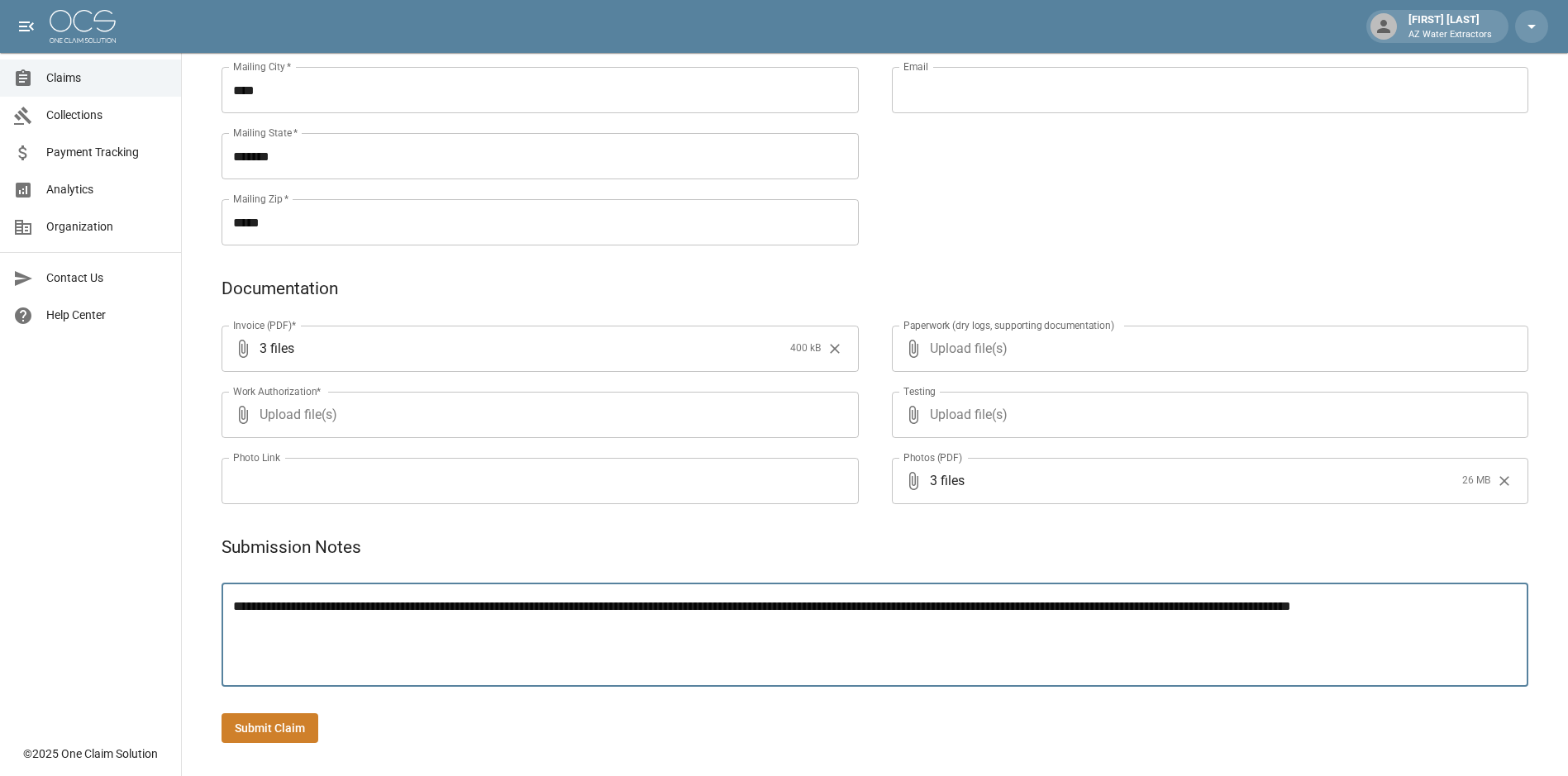 paste on "**********" 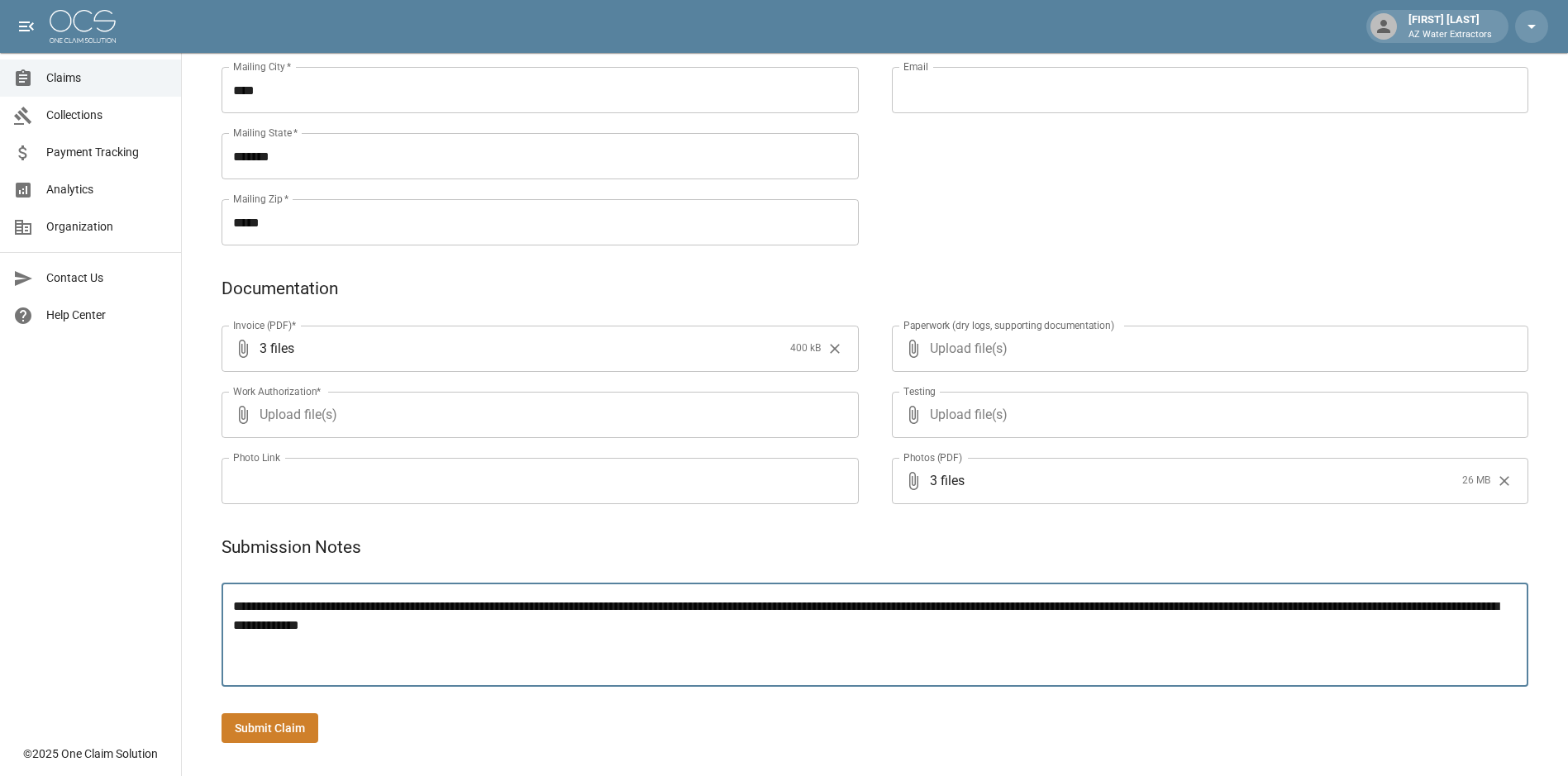 click on "**********" at bounding box center (875, 635) 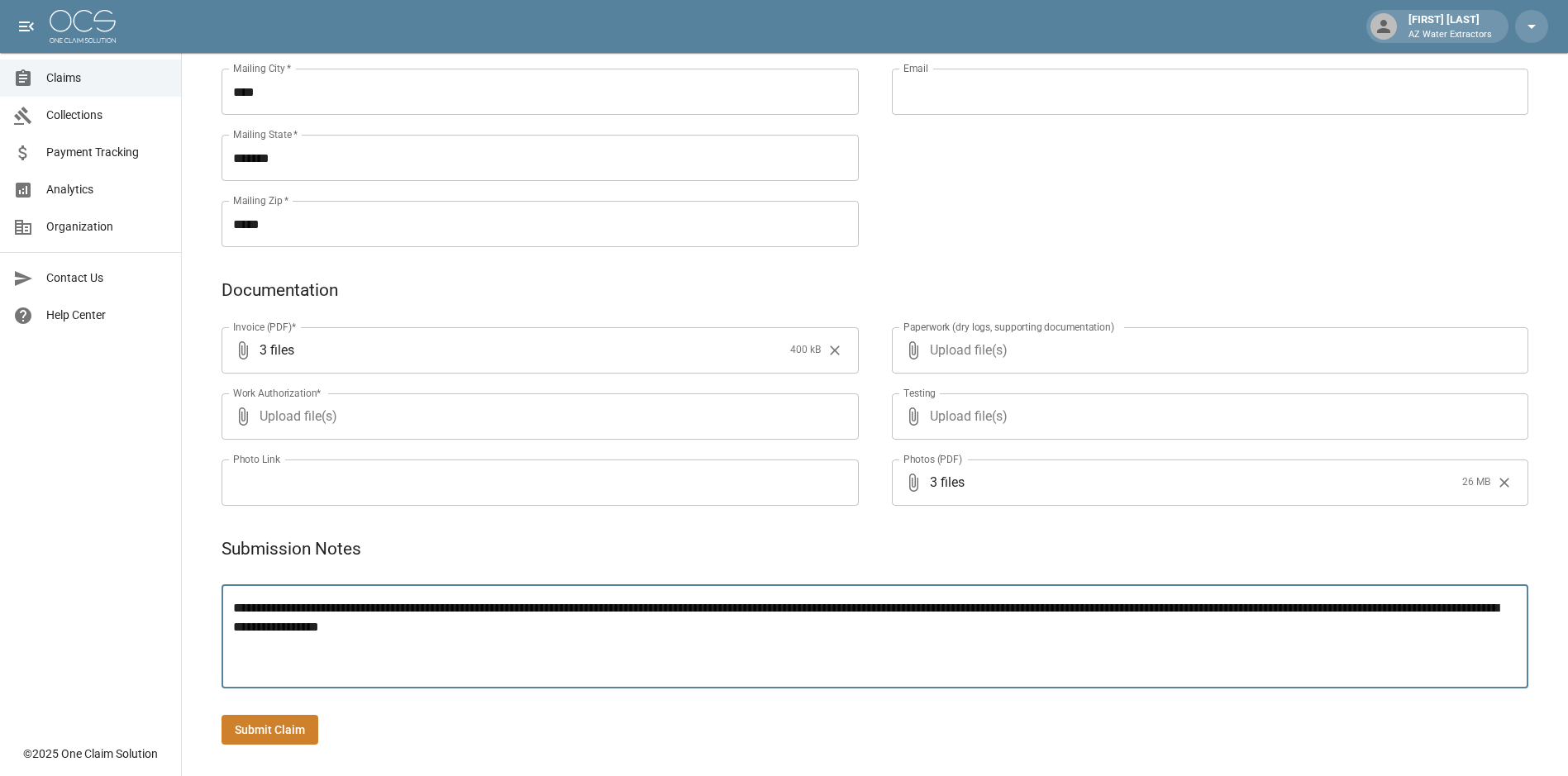 scroll, scrollTop: 606, scrollLeft: 0, axis: vertical 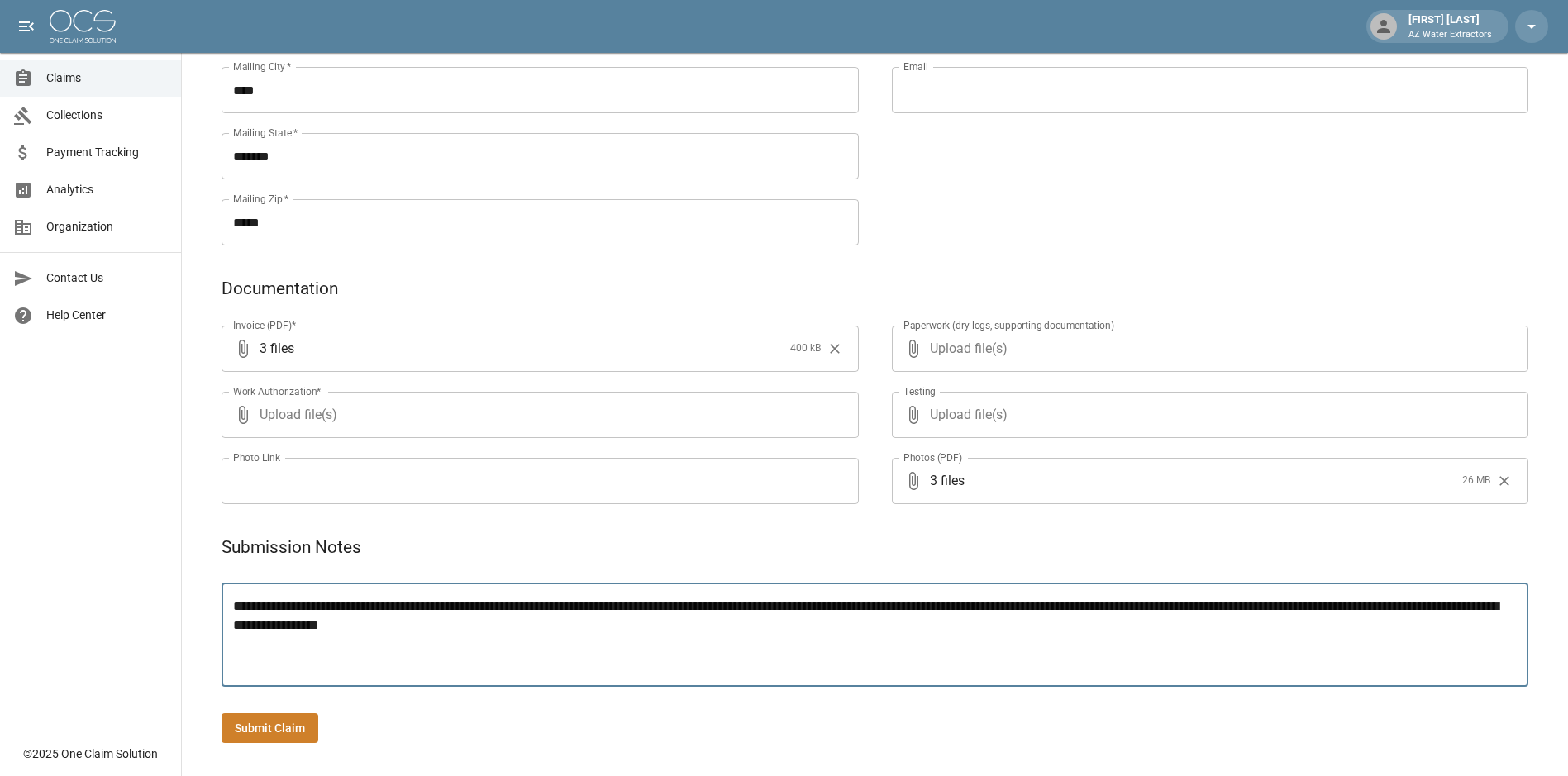 type on "**********" 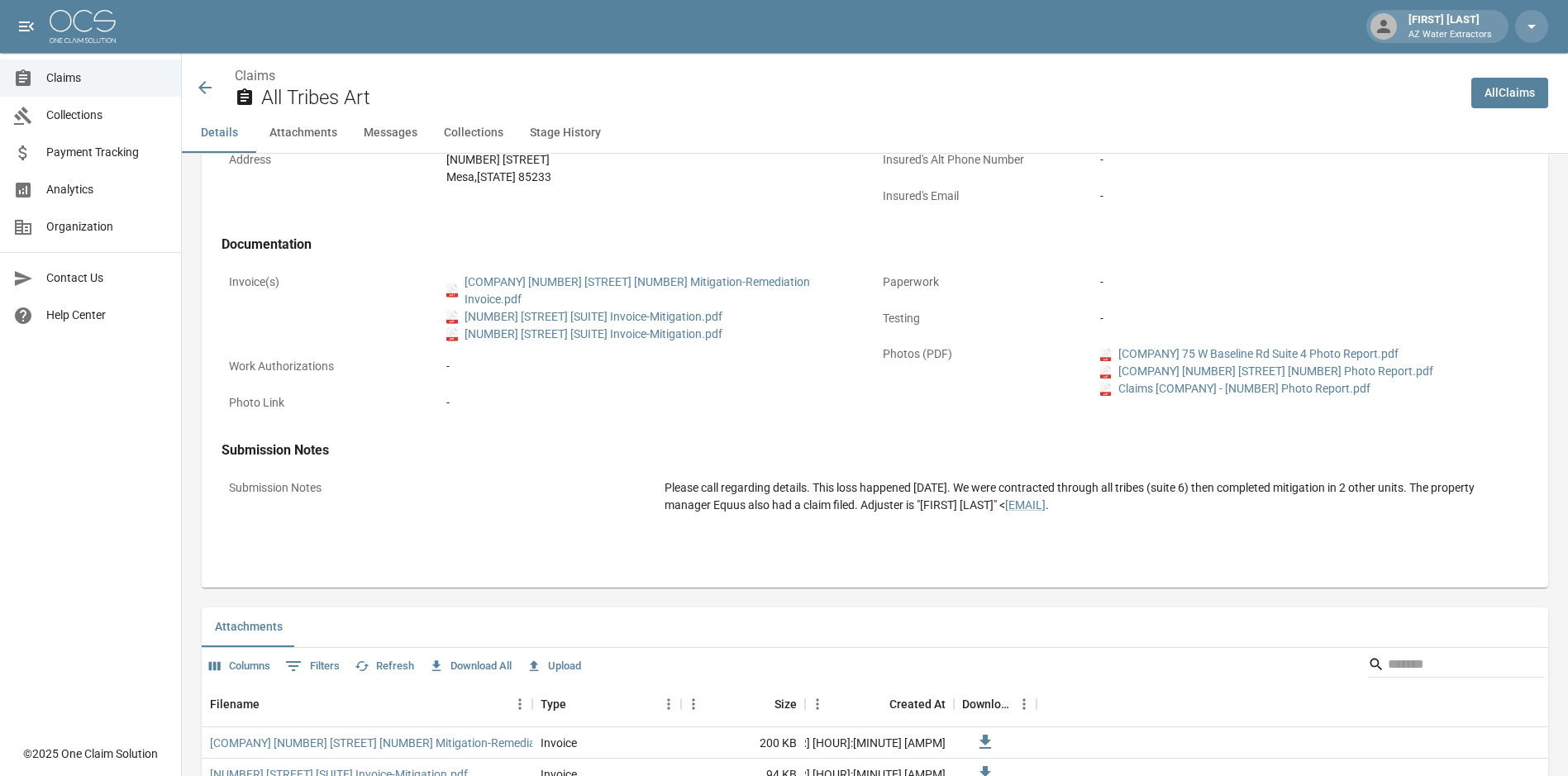 scroll, scrollTop: 331, scrollLeft: 0, axis: vertical 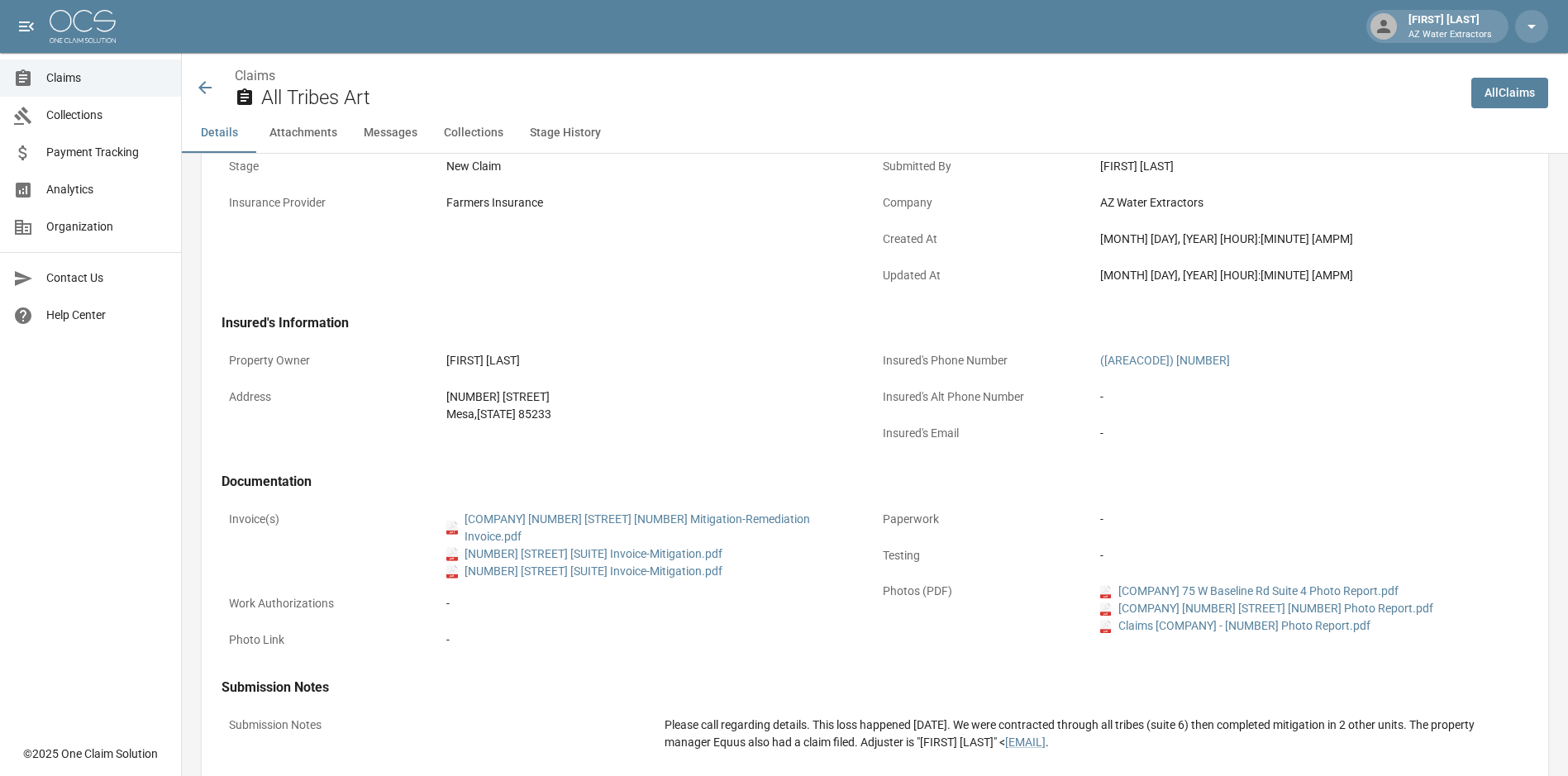 click on "Claims [COMPANY]" at bounding box center (820, 83) 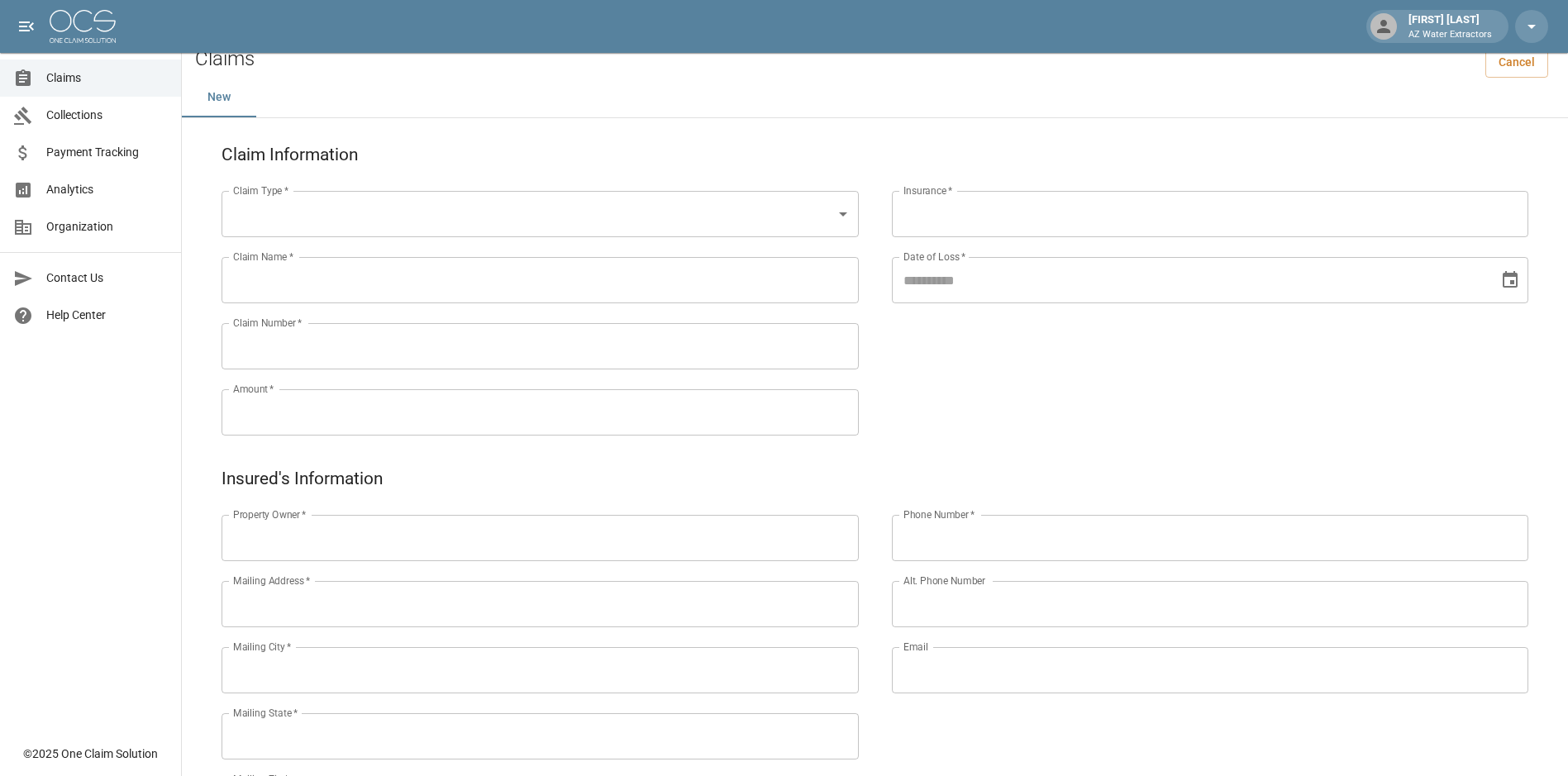 scroll, scrollTop: 0, scrollLeft: 0, axis: both 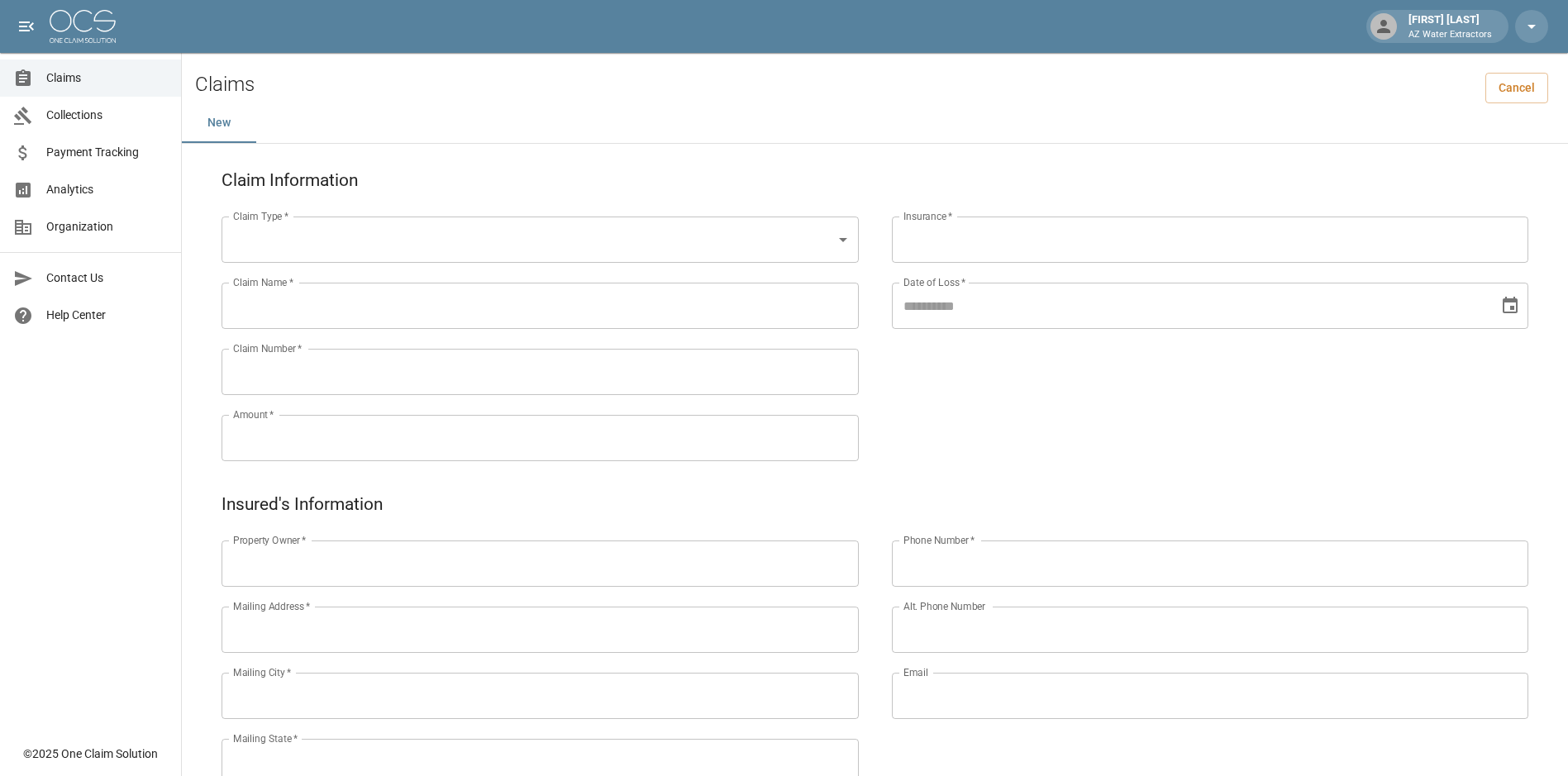 click on "[CITY] [STATE] [ZIP]" at bounding box center [784, 691] 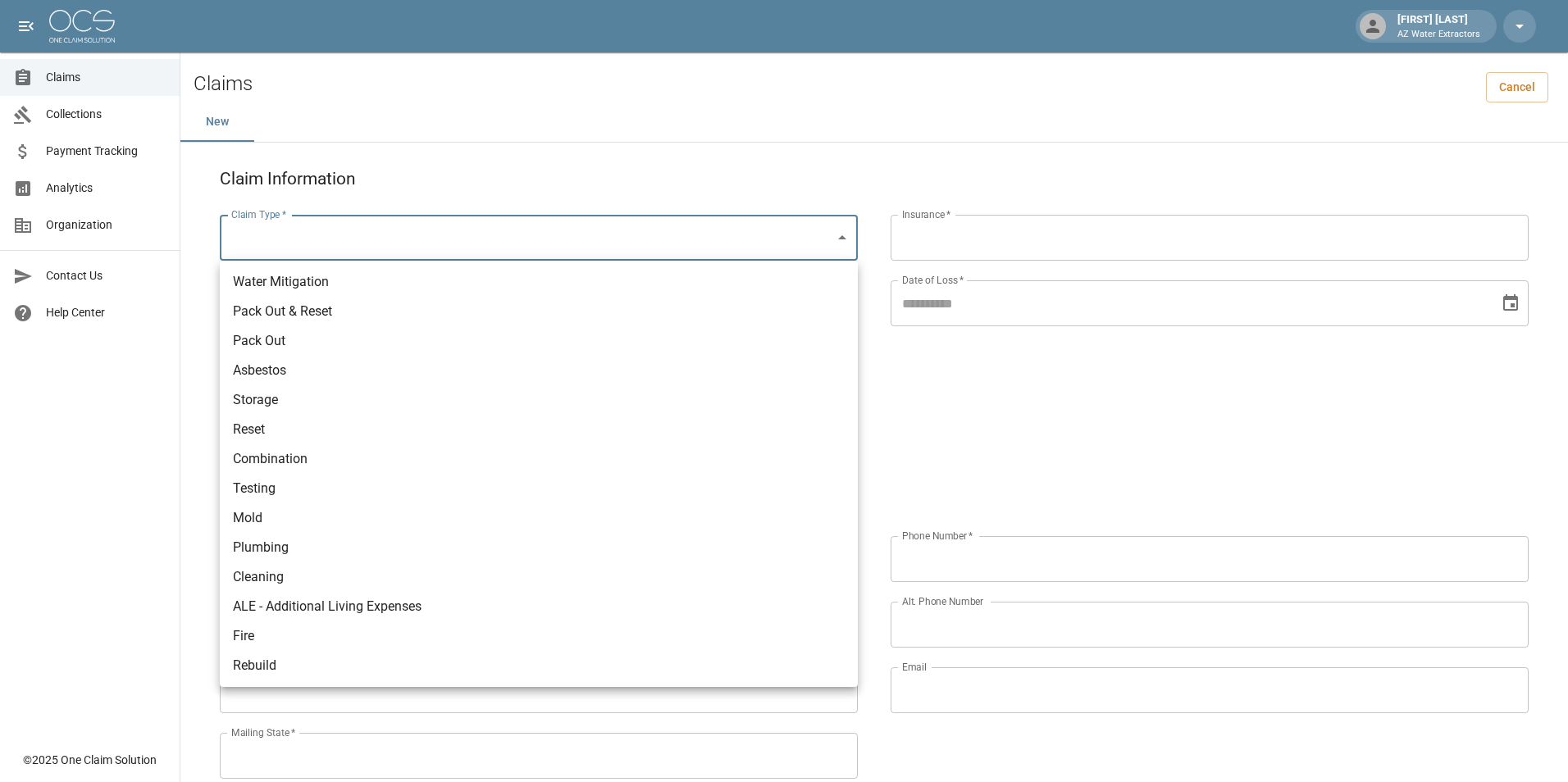 click on "Water Mitigation" at bounding box center (539, 282) 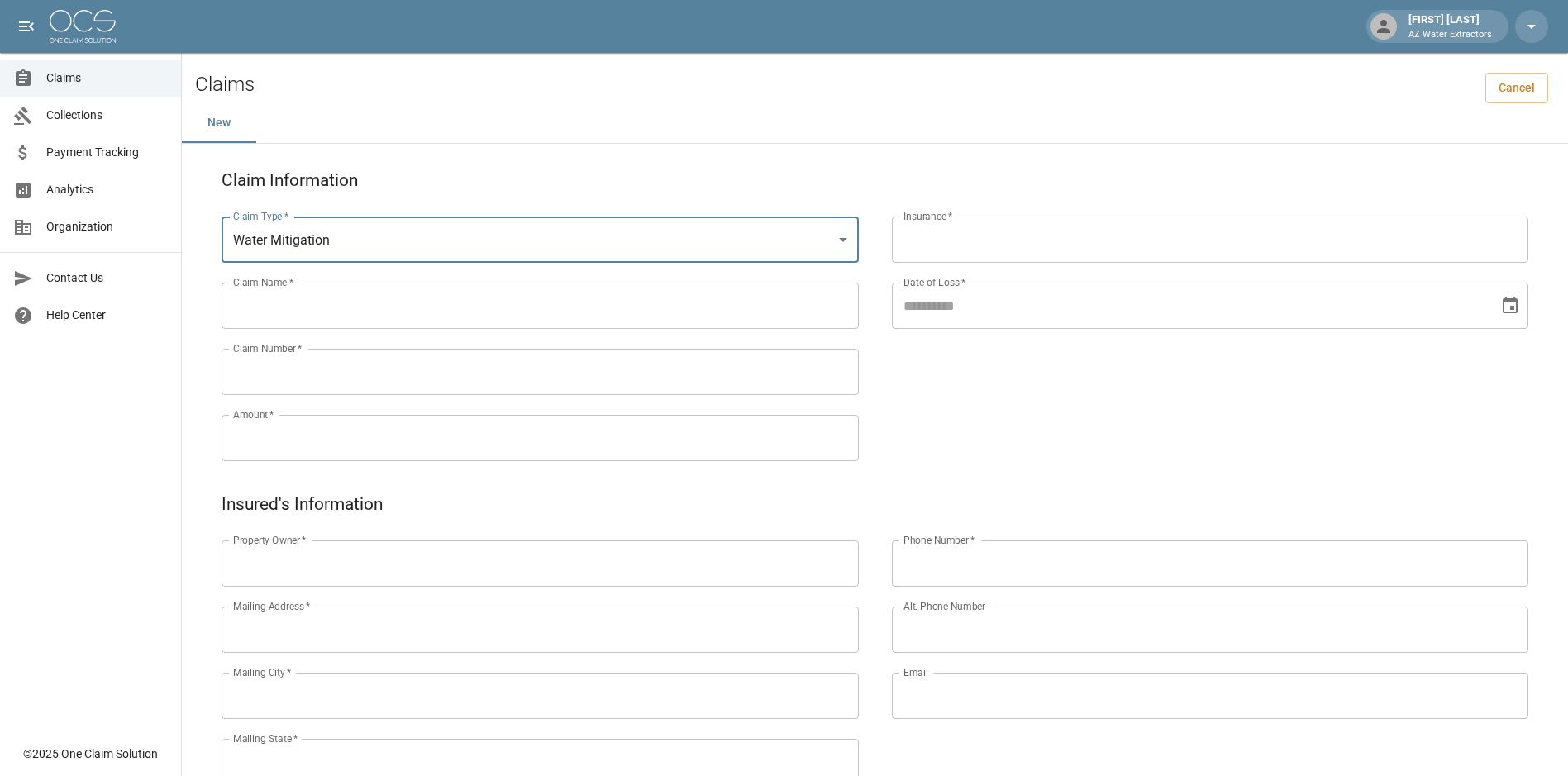 click on "Claim Name   *" at bounding box center (540, 306) 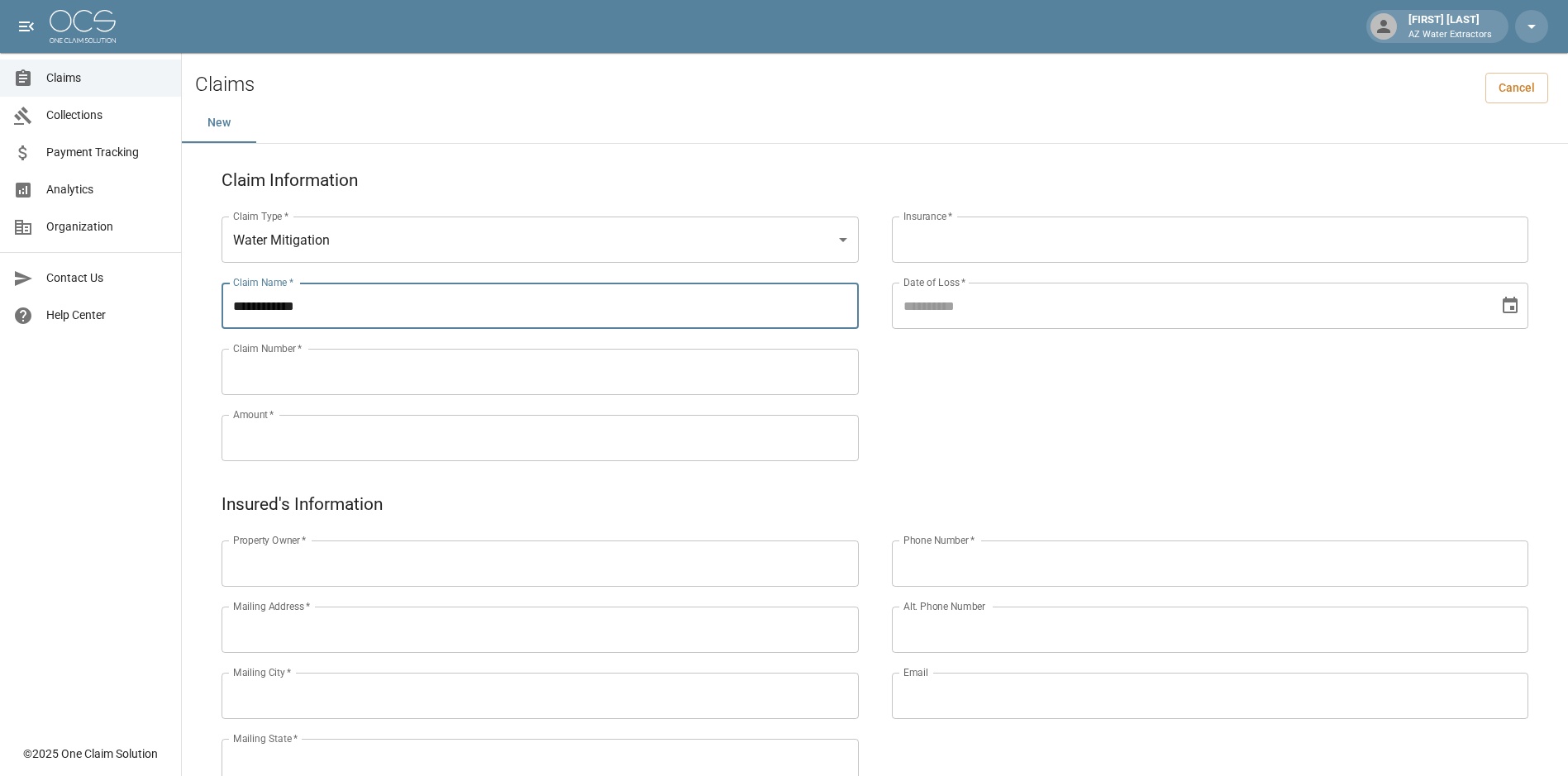 type on "**********" 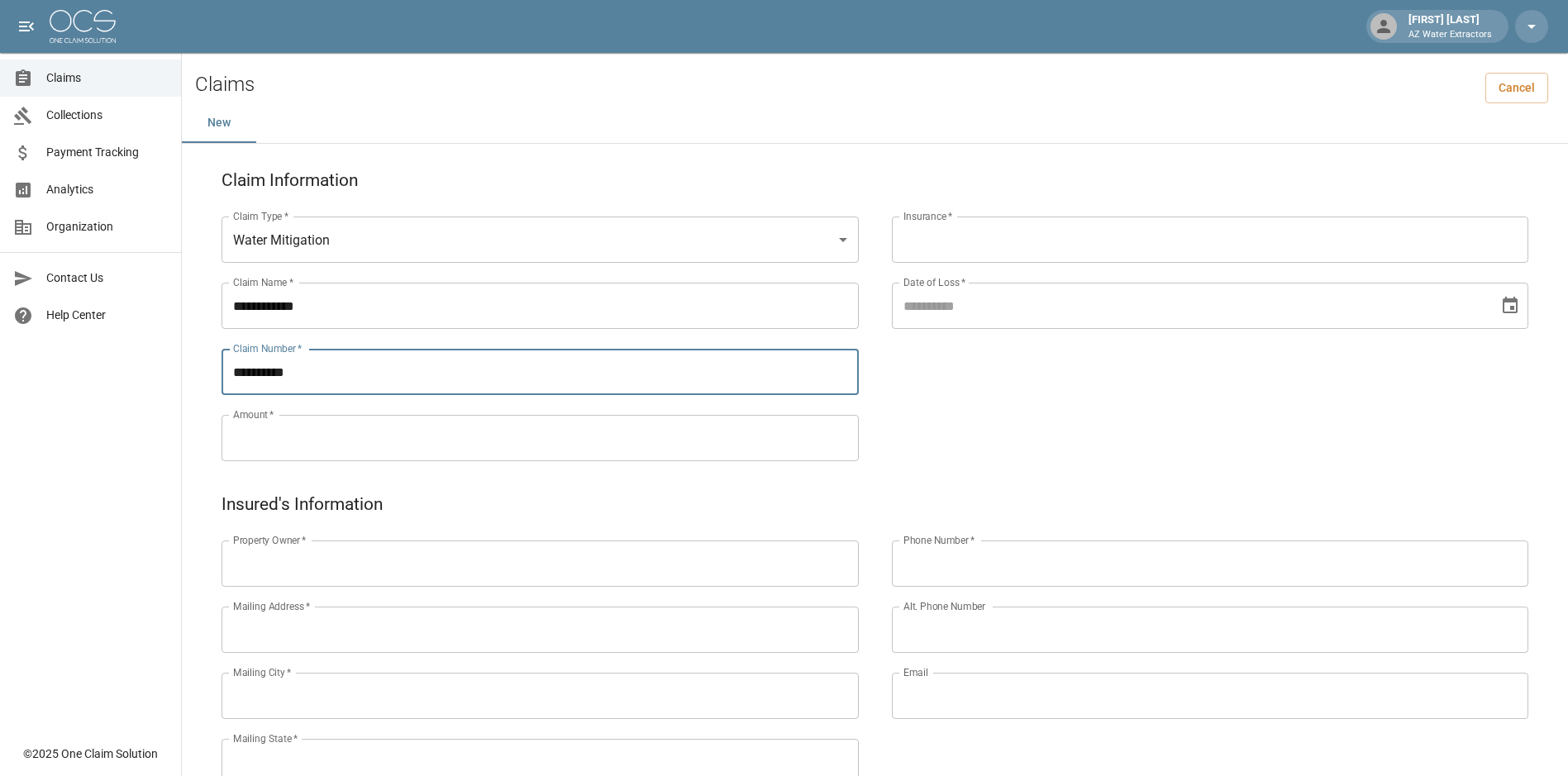 click on "Insurance   *" at bounding box center [1210, 240] 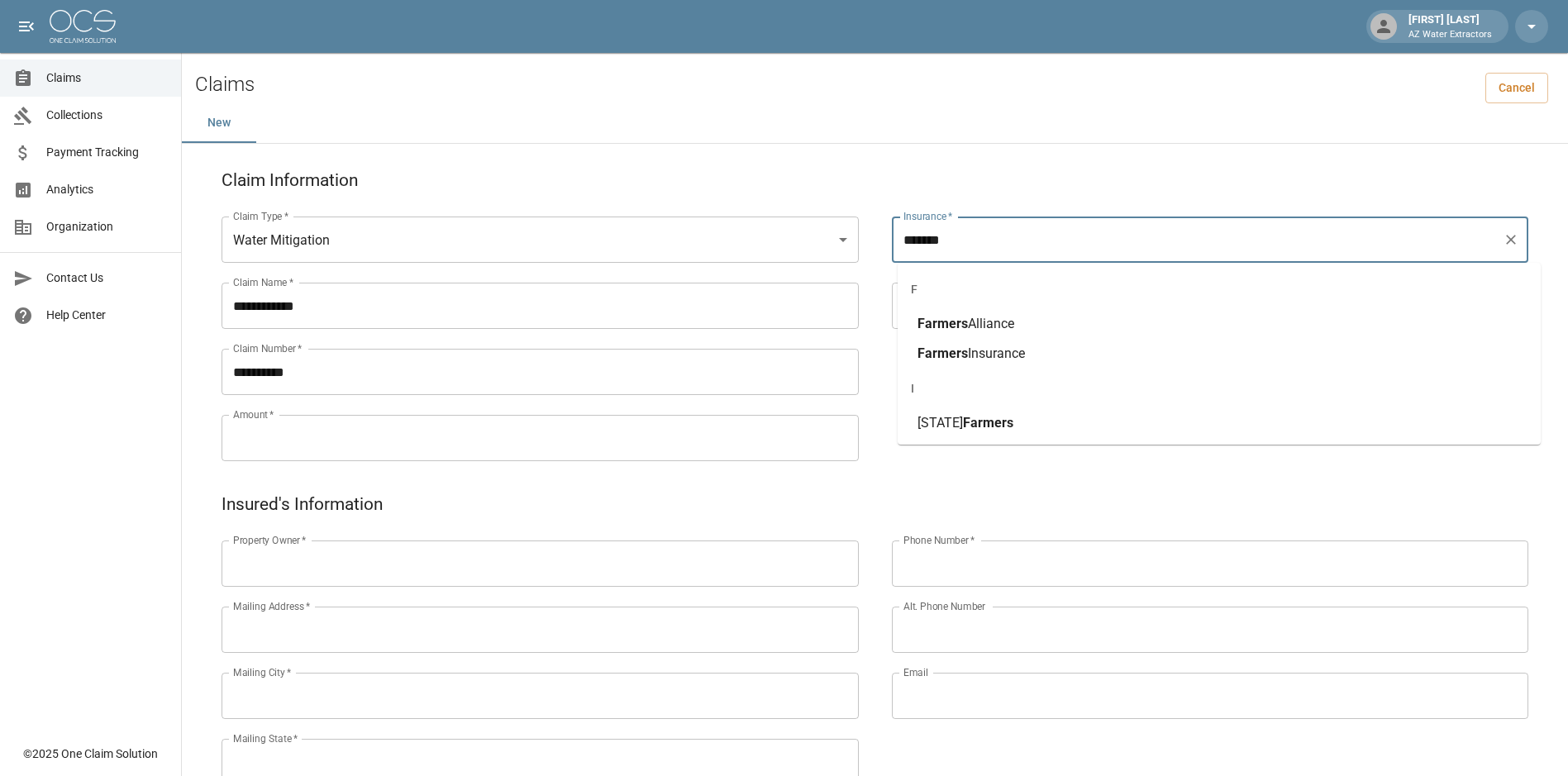 click on "[COMPANY]" at bounding box center (1219, 354) 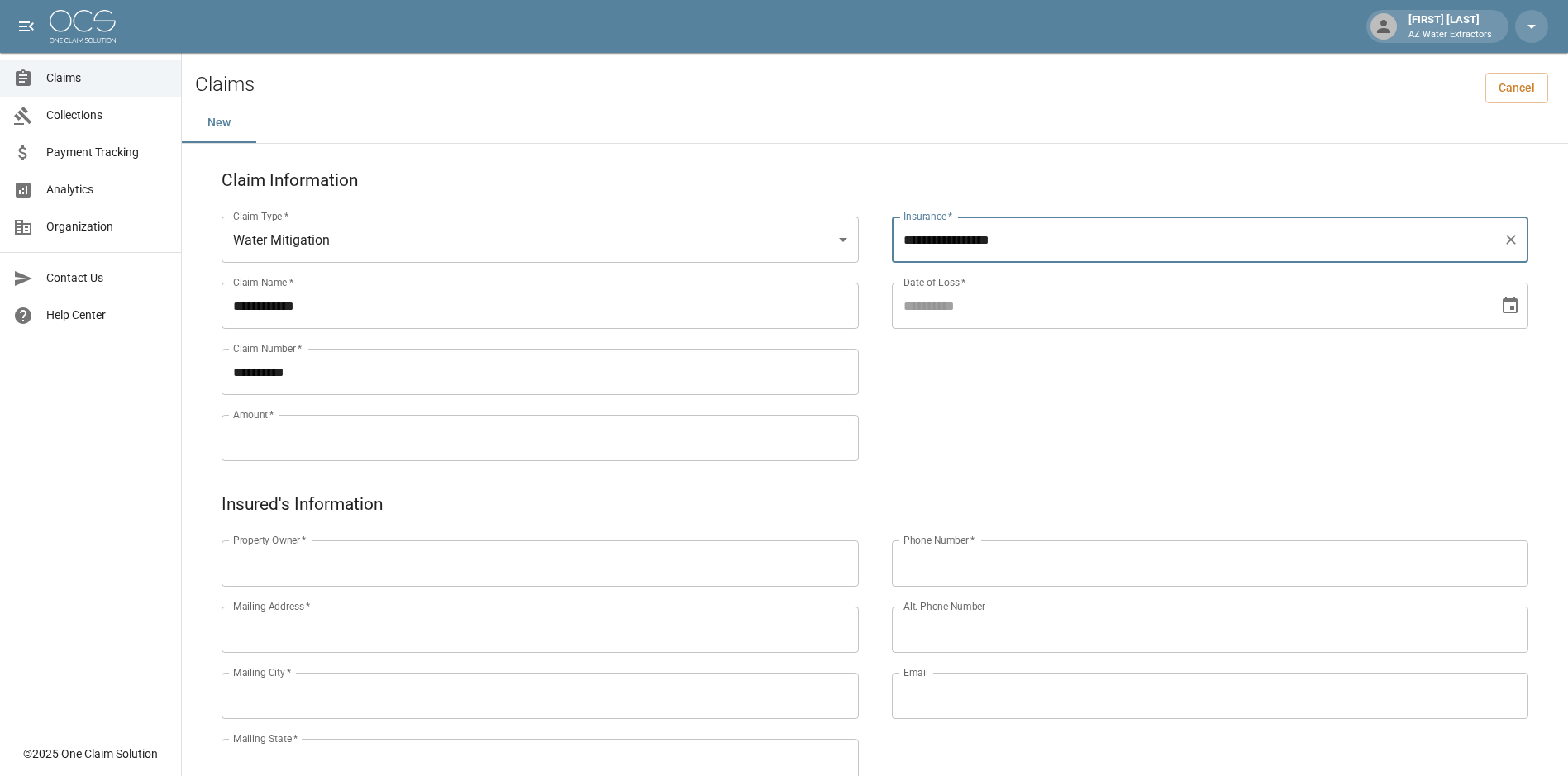 type on "**********" 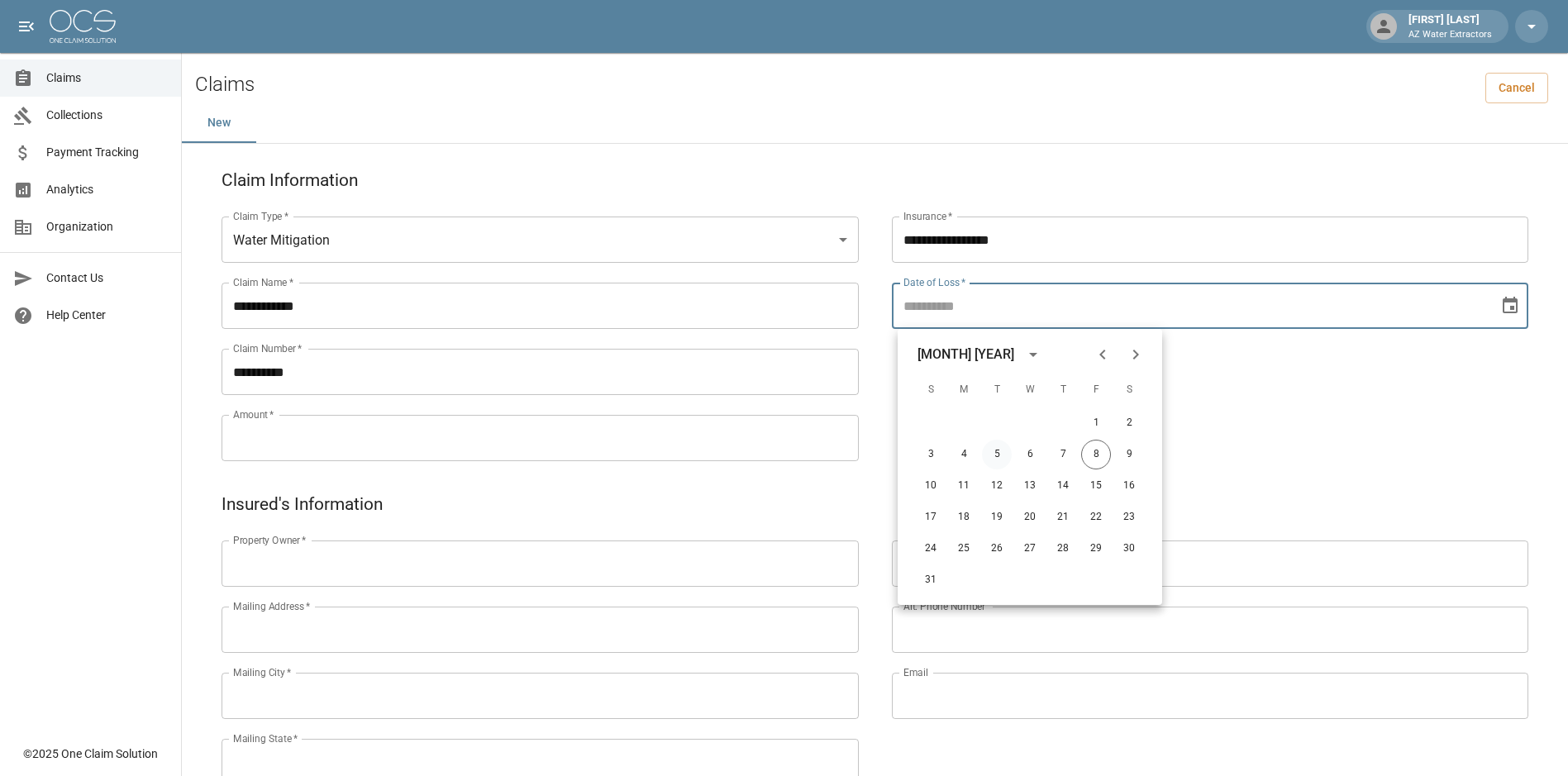 click on "5" at bounding box center [997, 455] 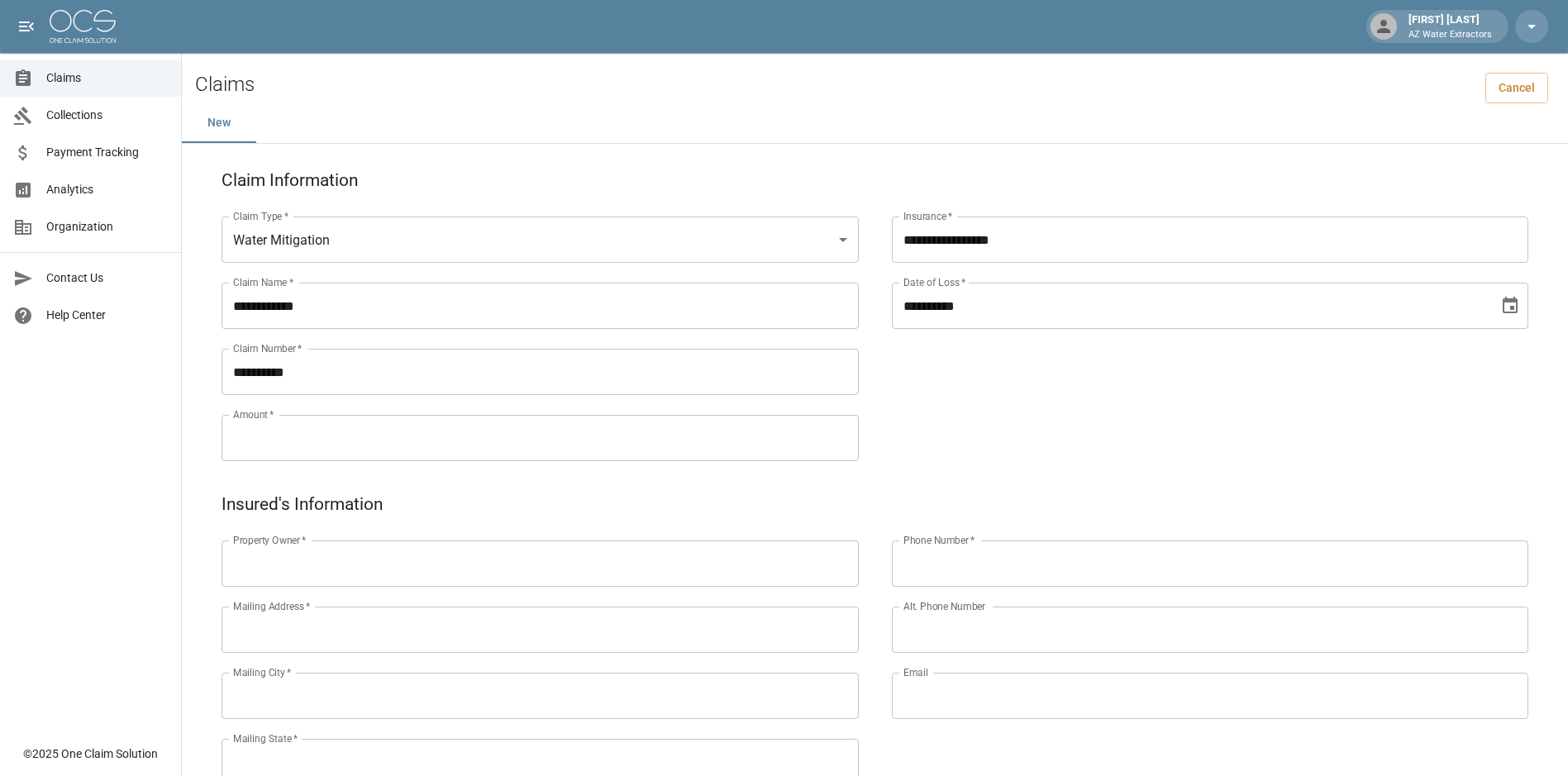 click on "Amount   *" at bounding box center [540, 438] 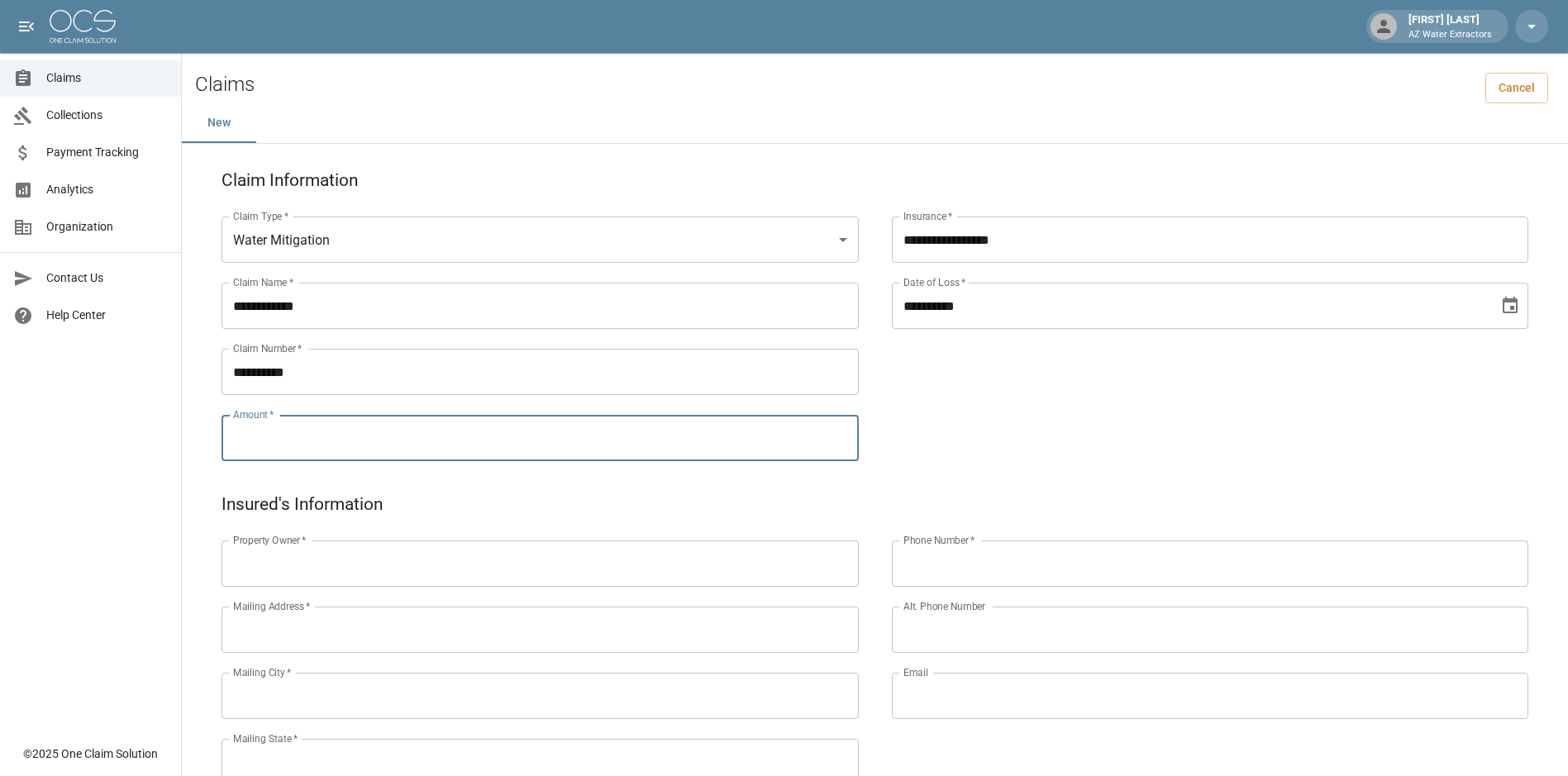 click on "[PROPERTY] * [PROPERTY] * [ADDRESS] * [ADDRESS] * [CITY] * [CITY] * [STATE] * [STATE] * [ZIP] * [ZIP] *" at bounding box center [523, 676] 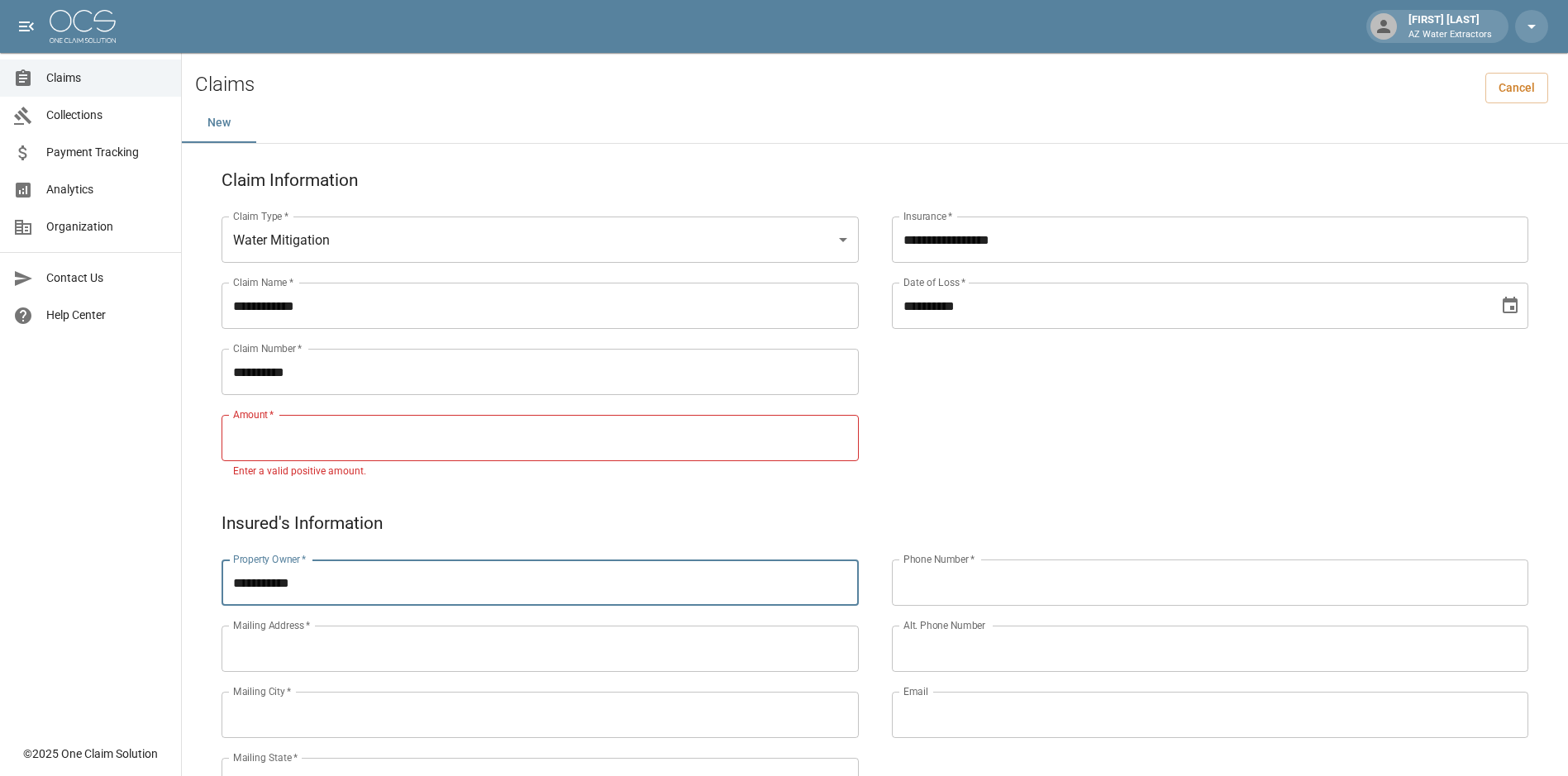 type on "**********" 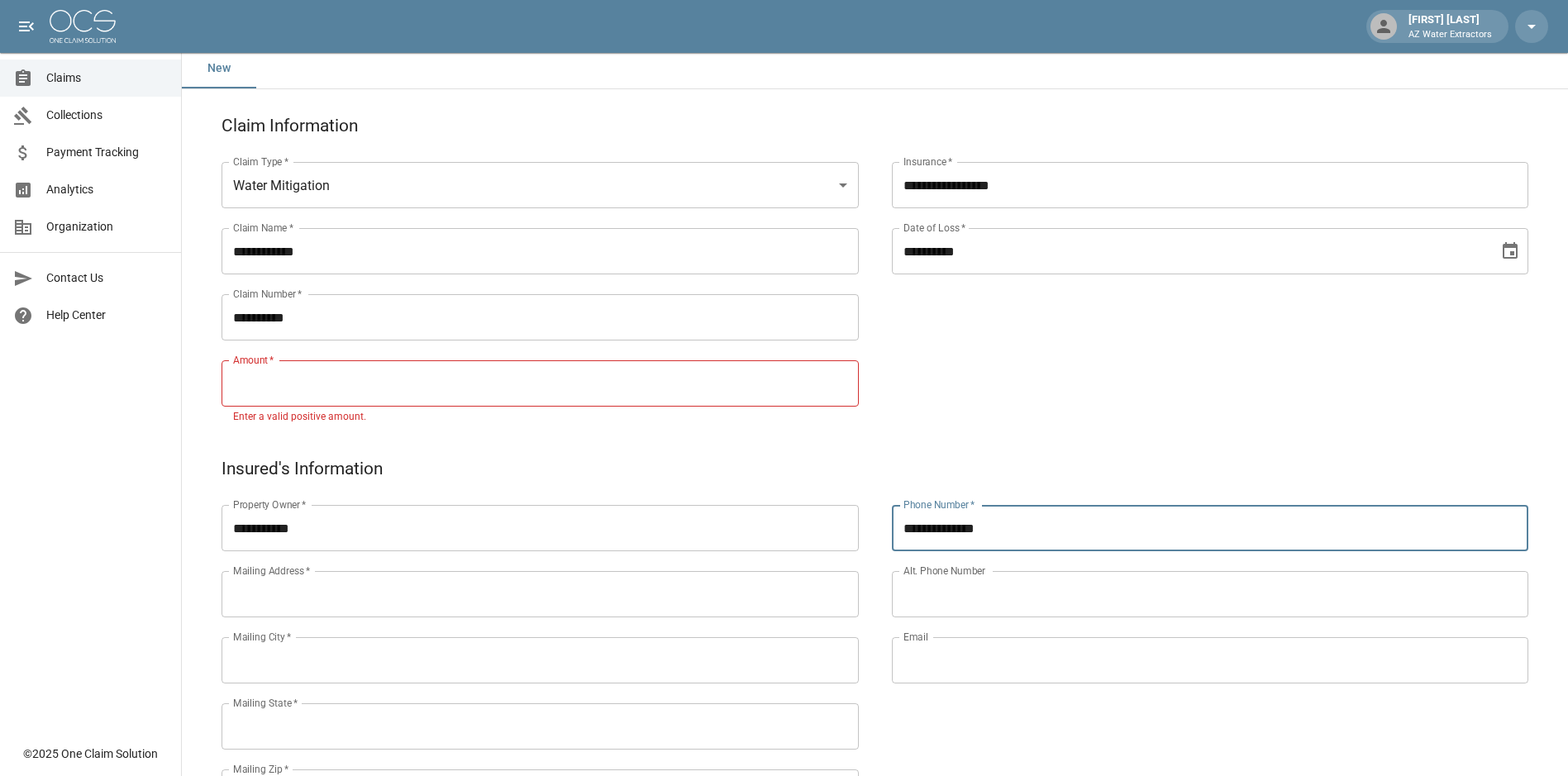 scroll, scrollTop: 83, scrollLeft: 0, axis: vertical 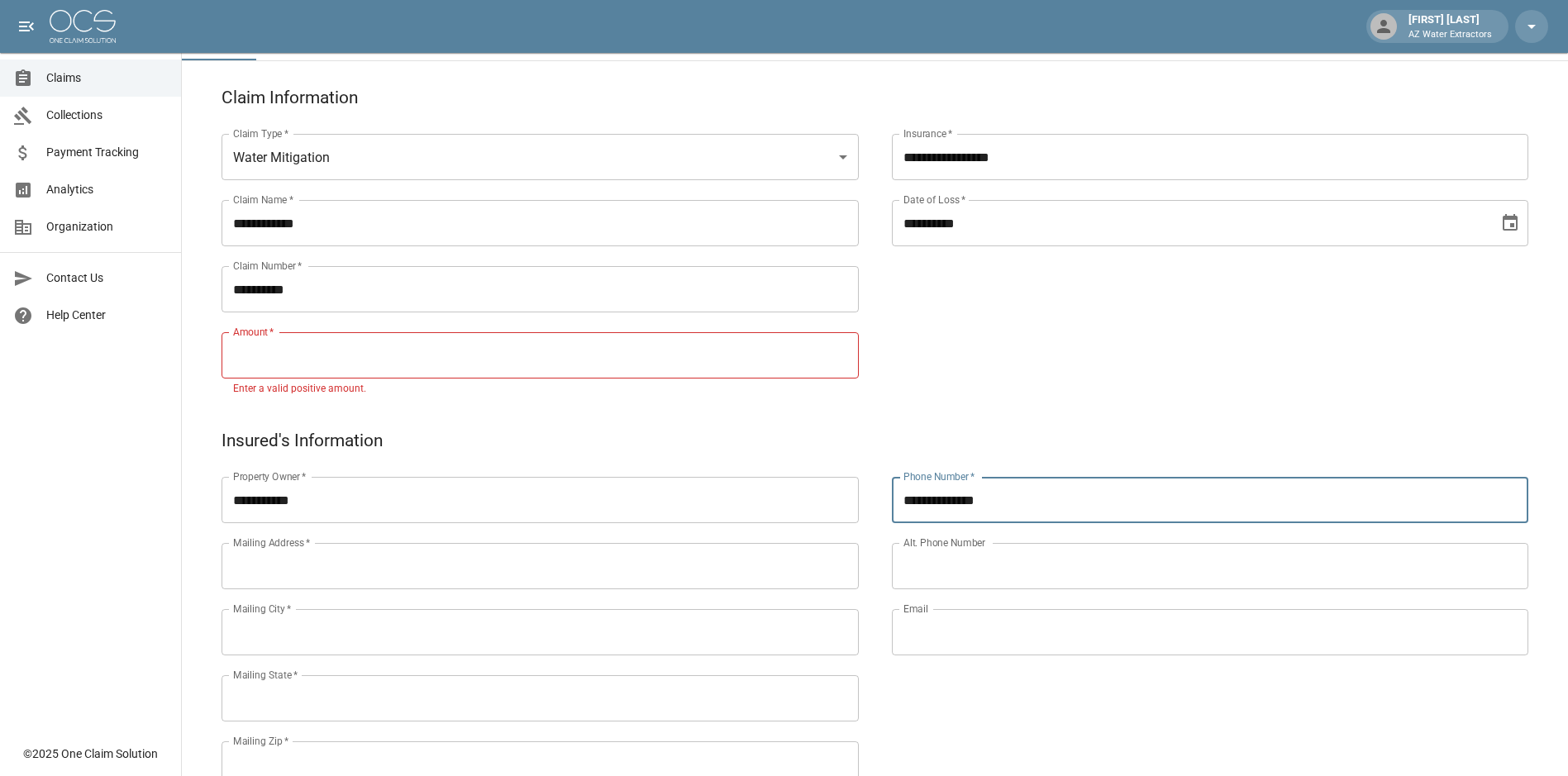 type on "**********" 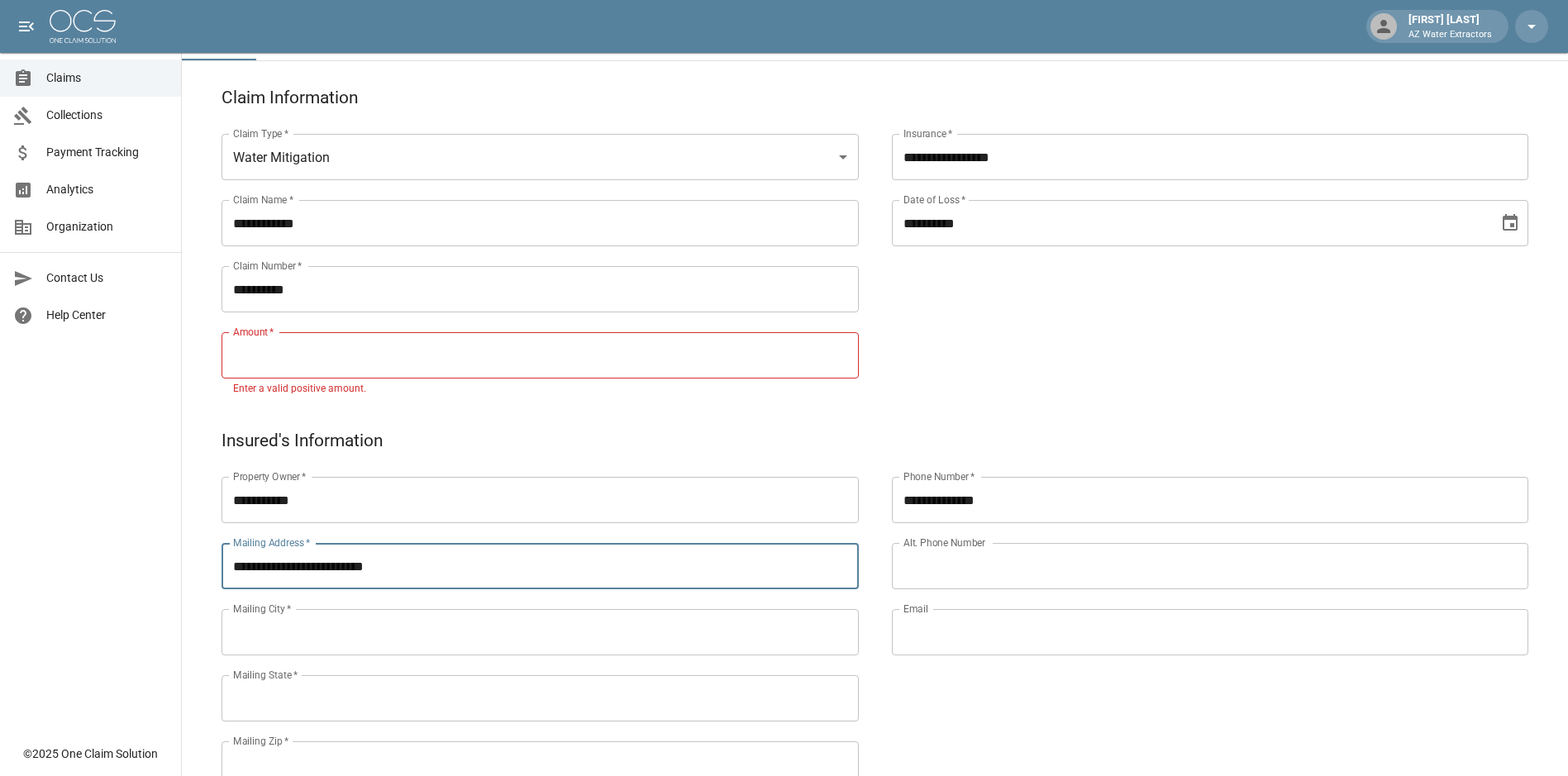 type on "**********" 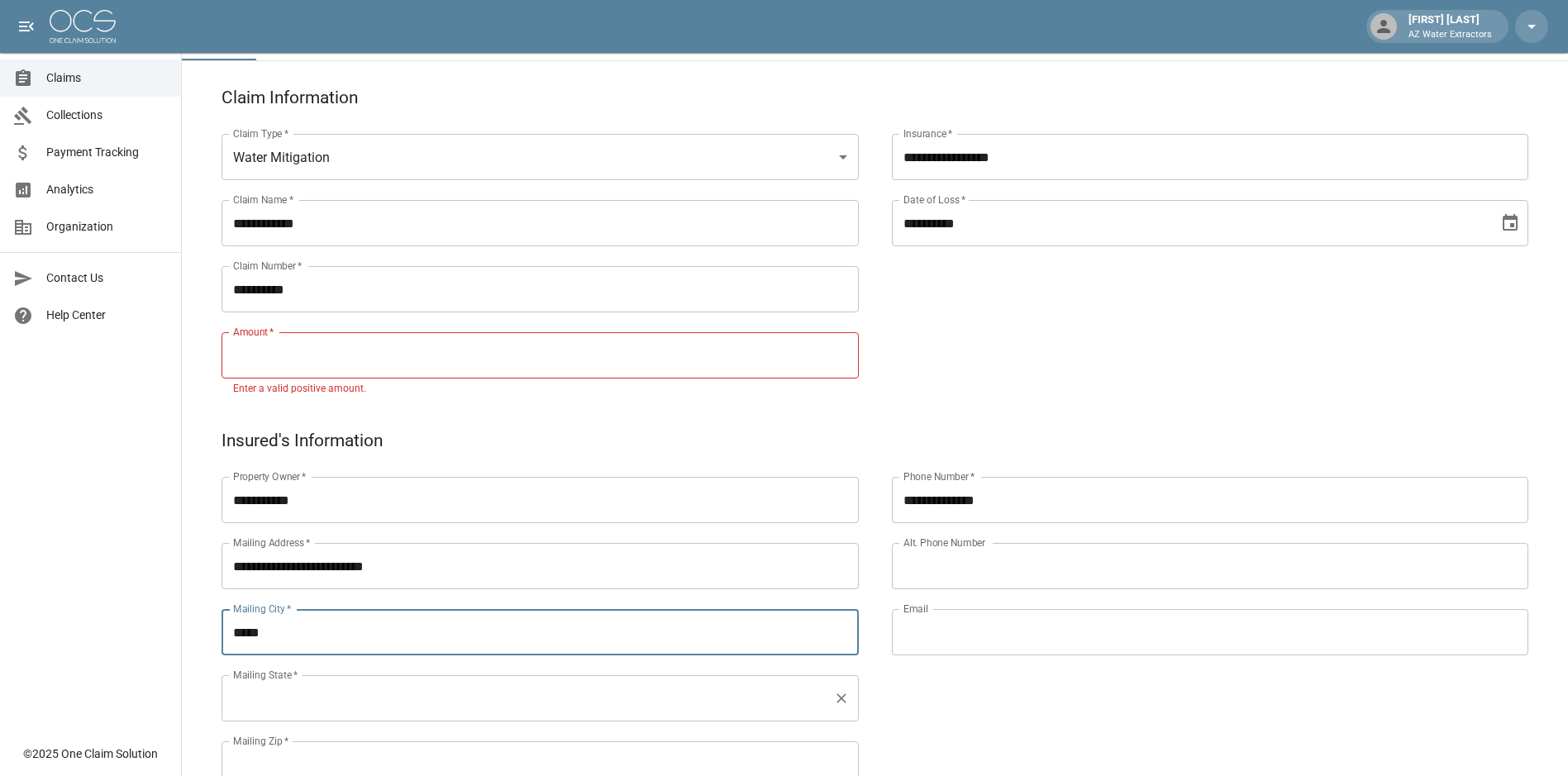 click on "Mailing State   *" at bounding box center [540, 698] 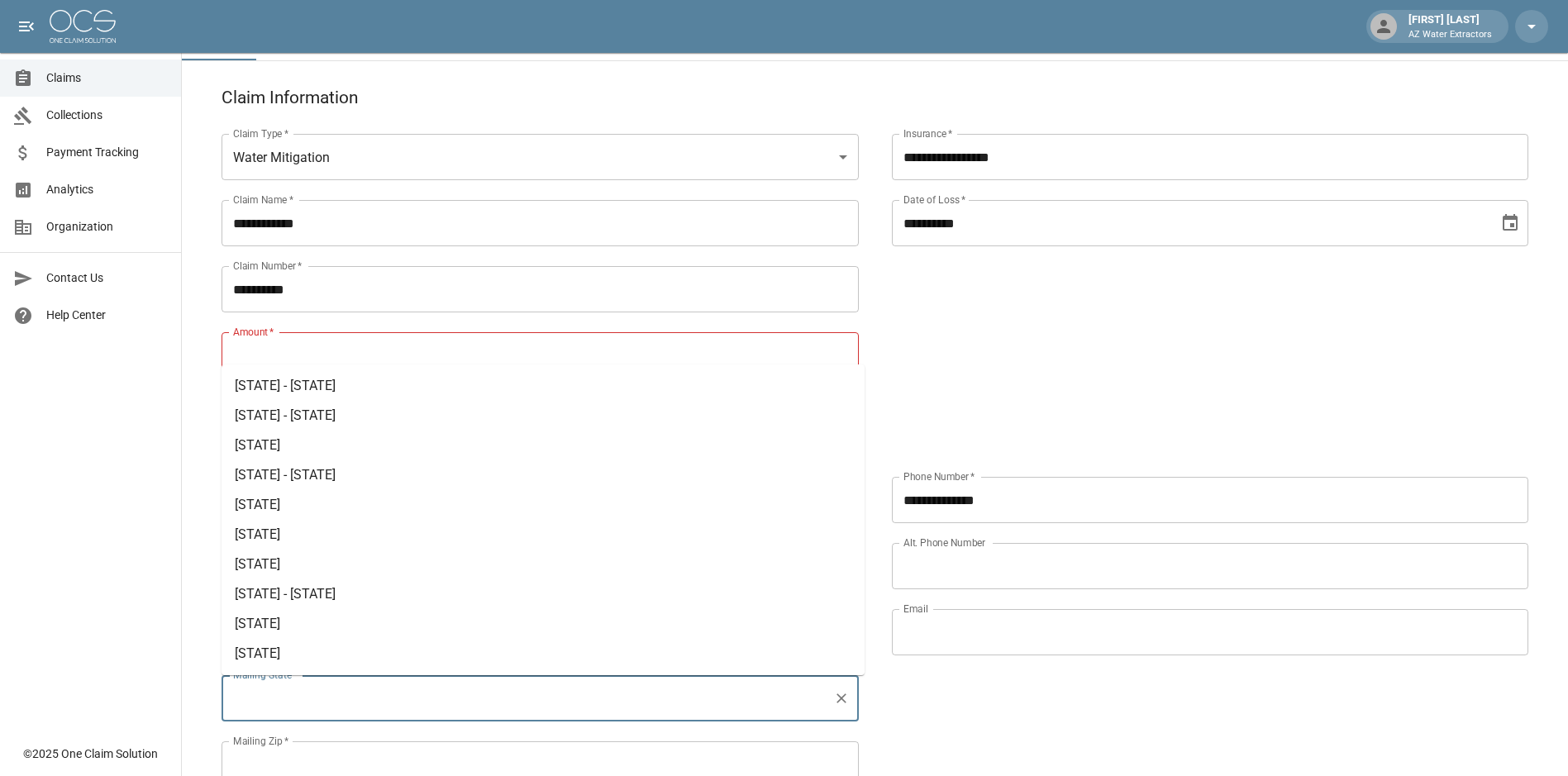 click on "[STATE]" at bounding box center (543, 445) 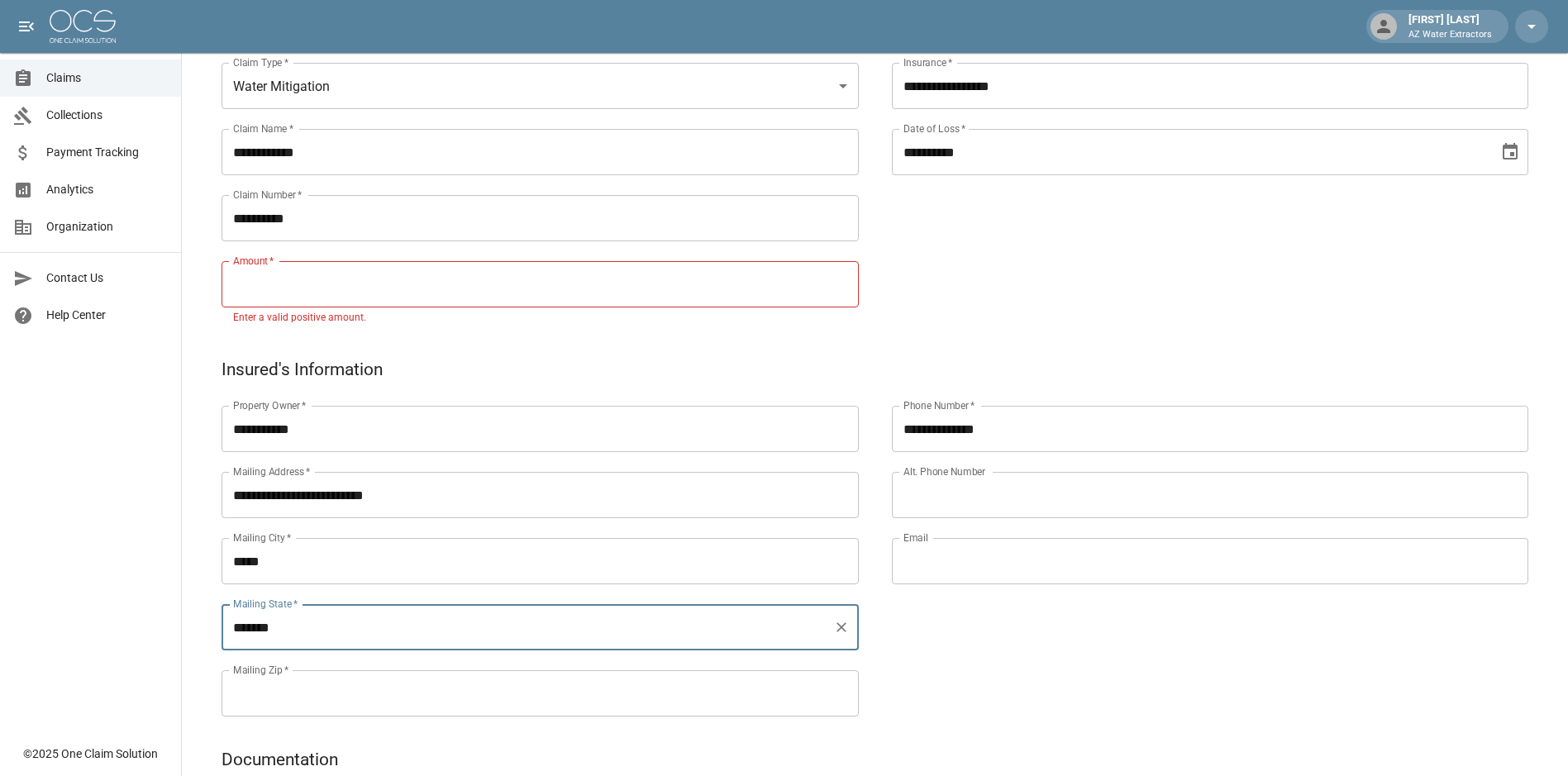 scroll, scrollTop: 248, scrollLeft: 0, axis: vertical 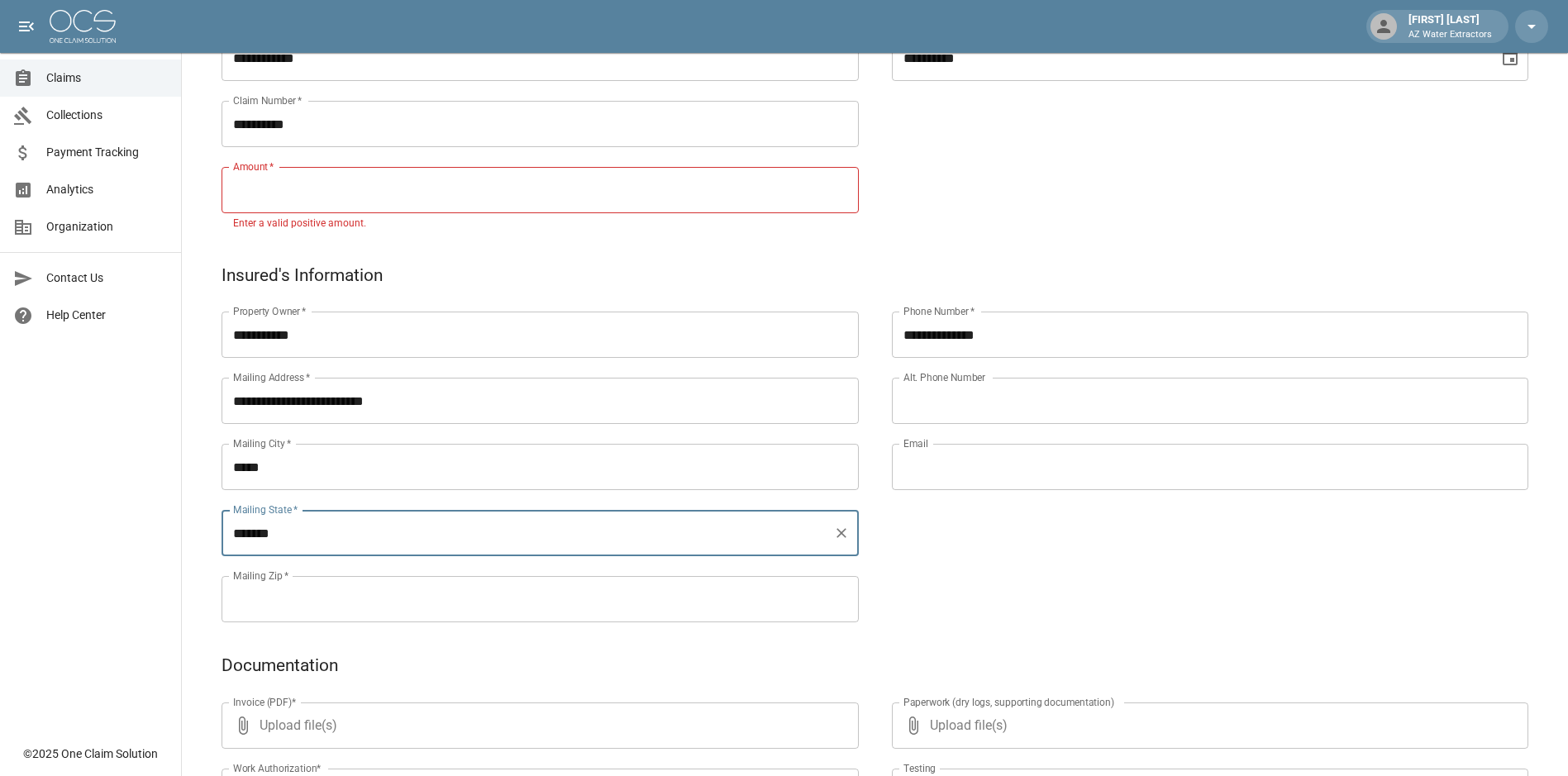 click on "Mailing Zip   *" at bounding box center (540, 599) 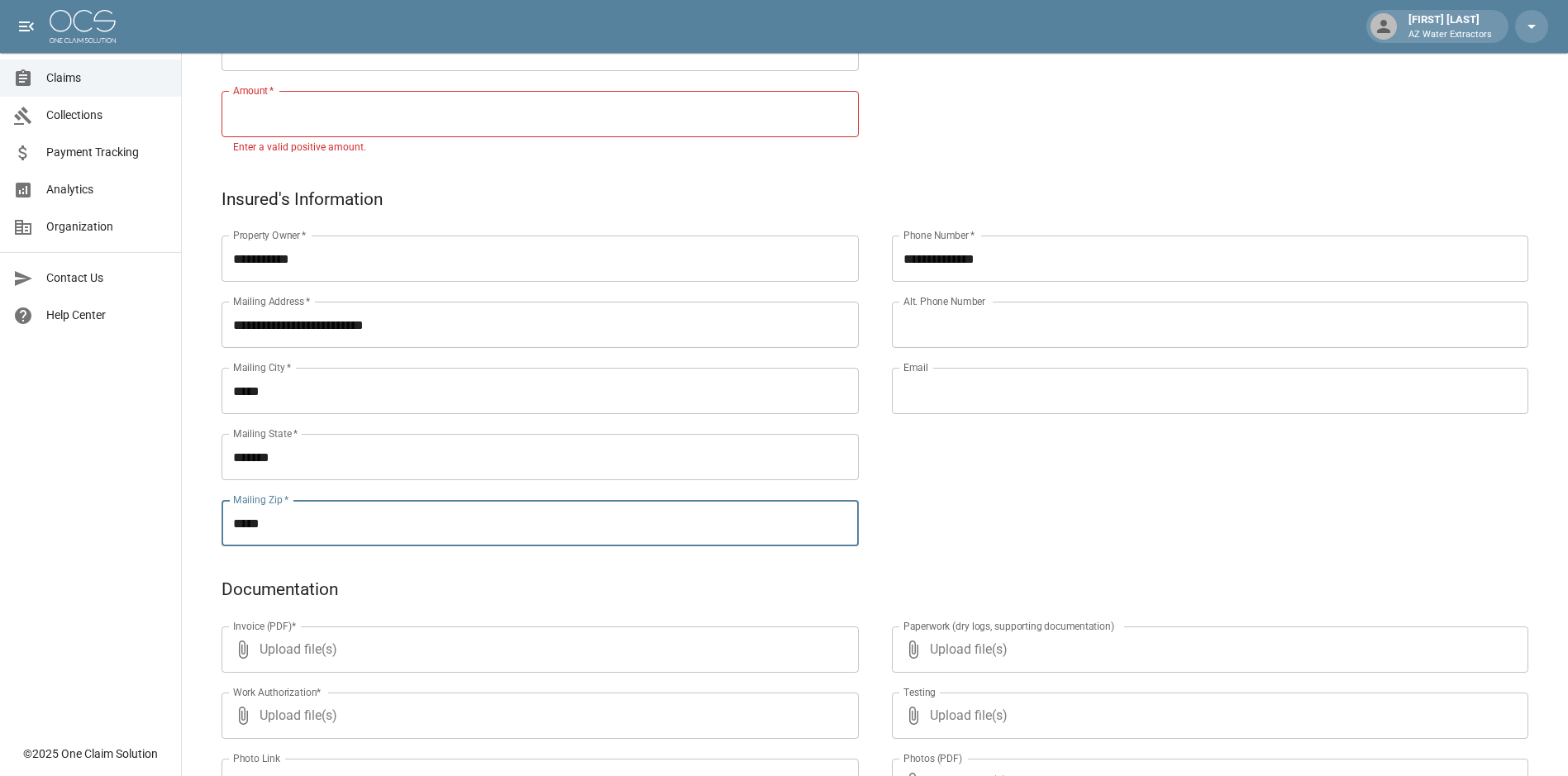 scroll, scrollTop: 496, scrollLeft: 0, axis: vertical 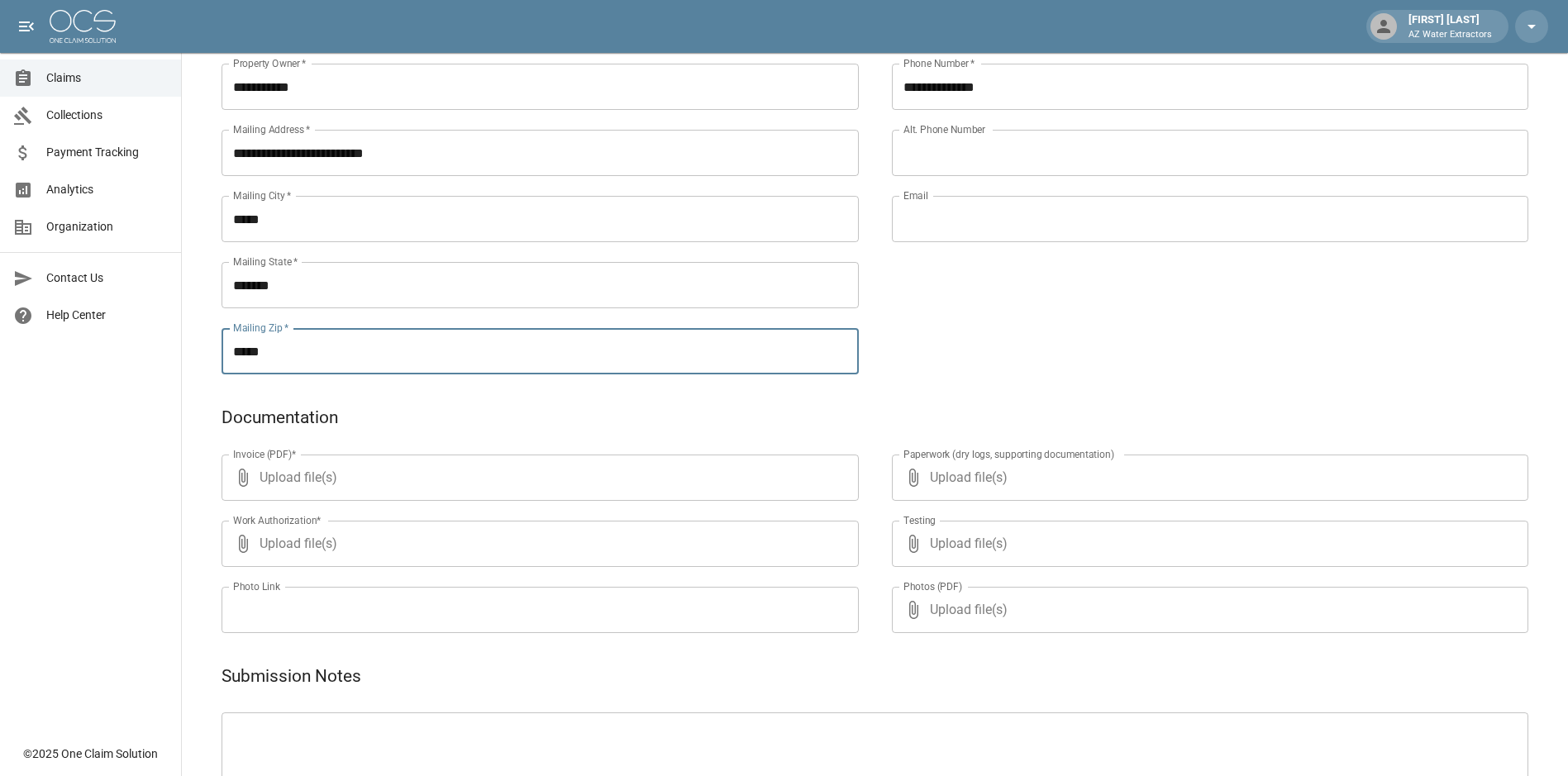 type on "*****" 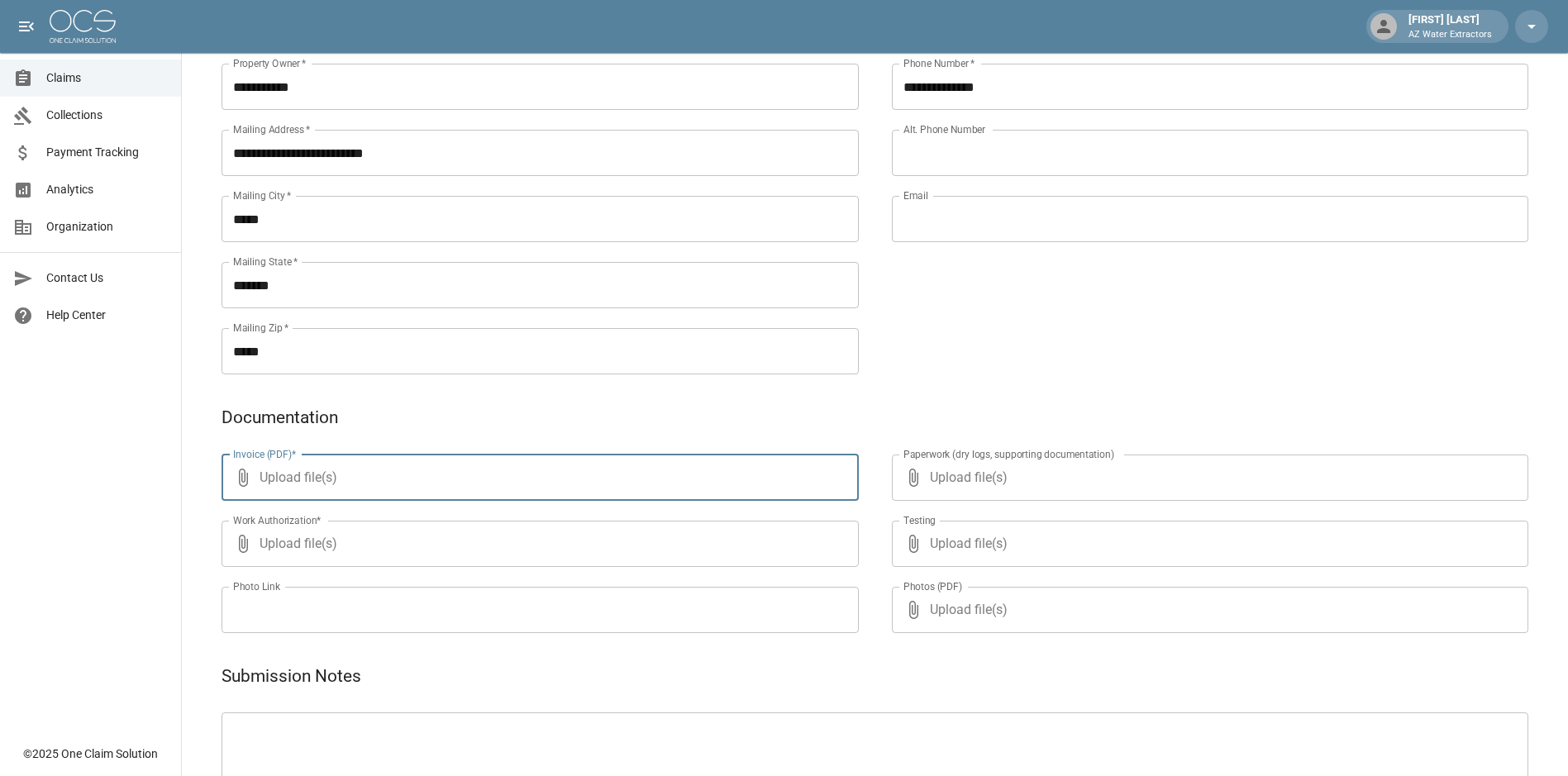 type on "**********" 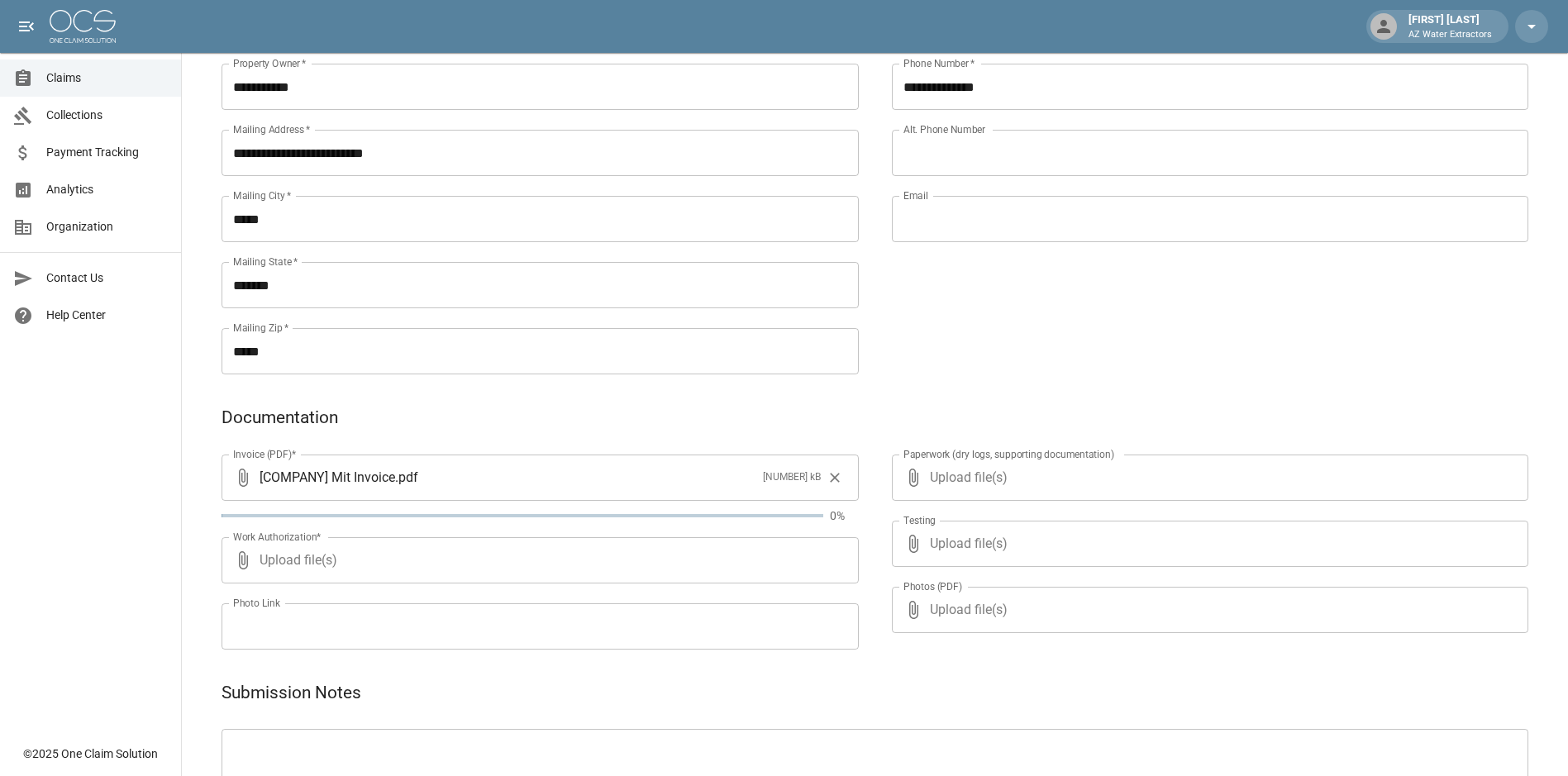 click on "Upload file(s)" at bounding box center [1207, 610] 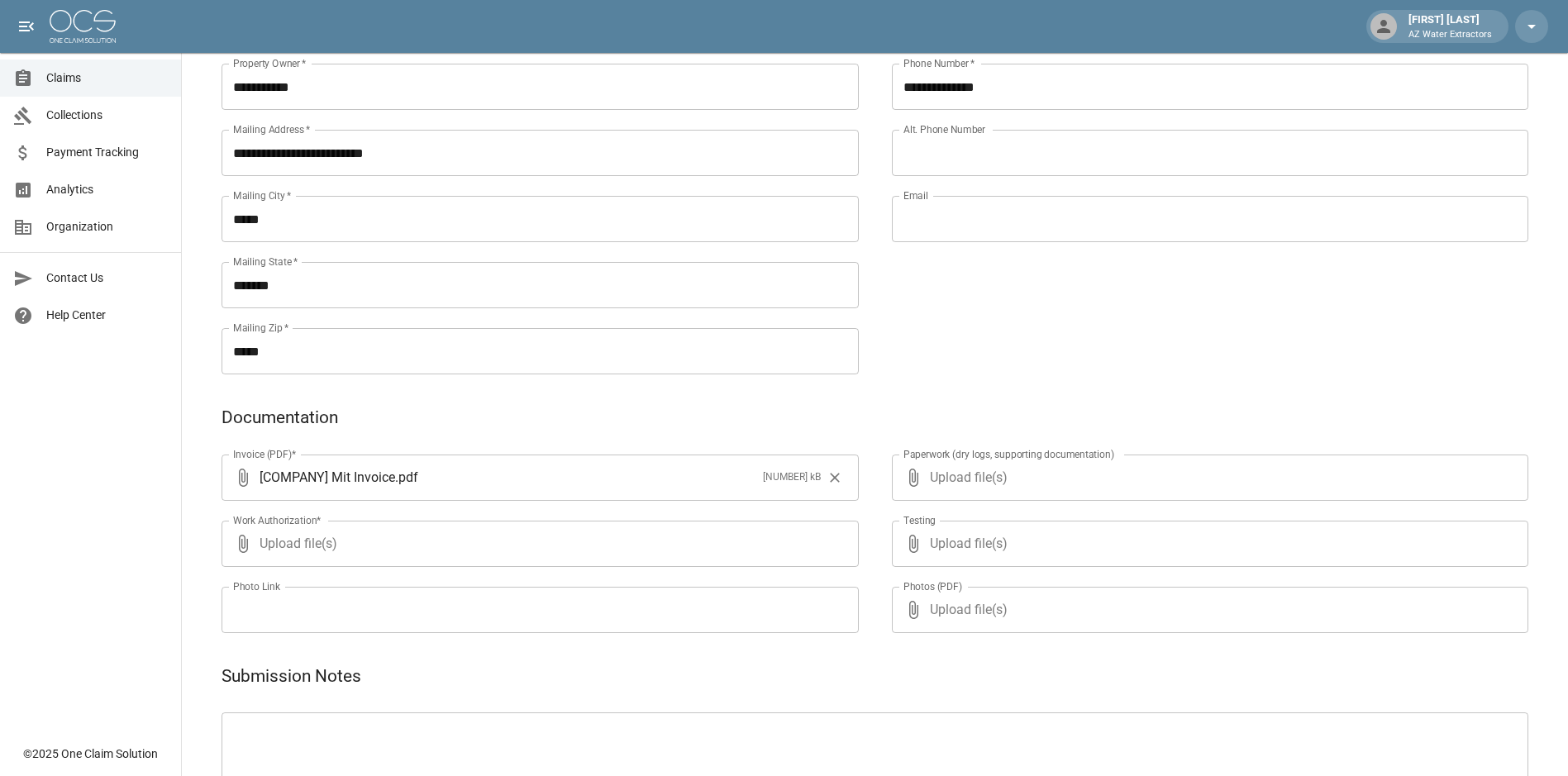 click on "Upload file(s)" at bounding box center [1207, 610] 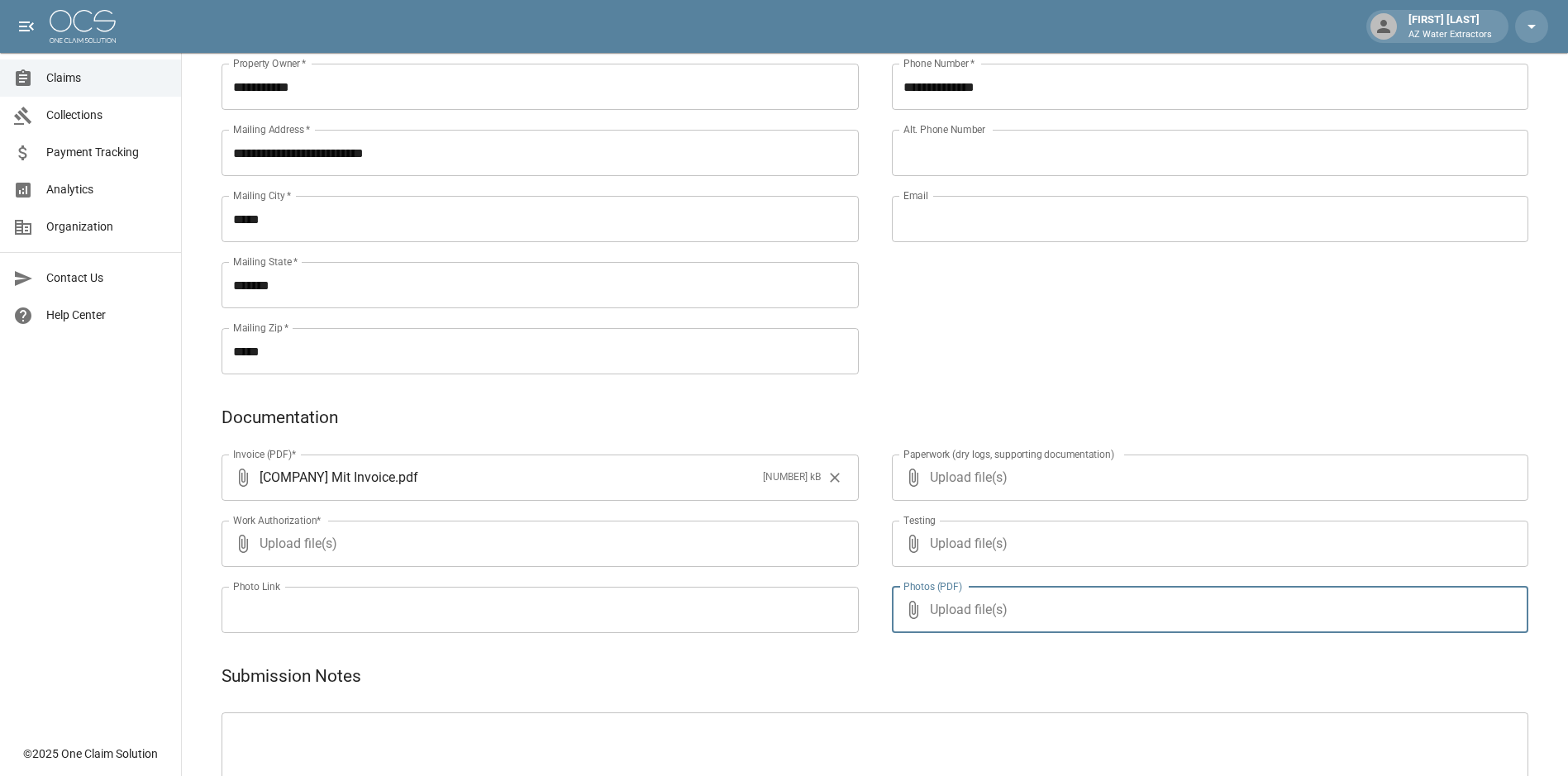 type on "**********" 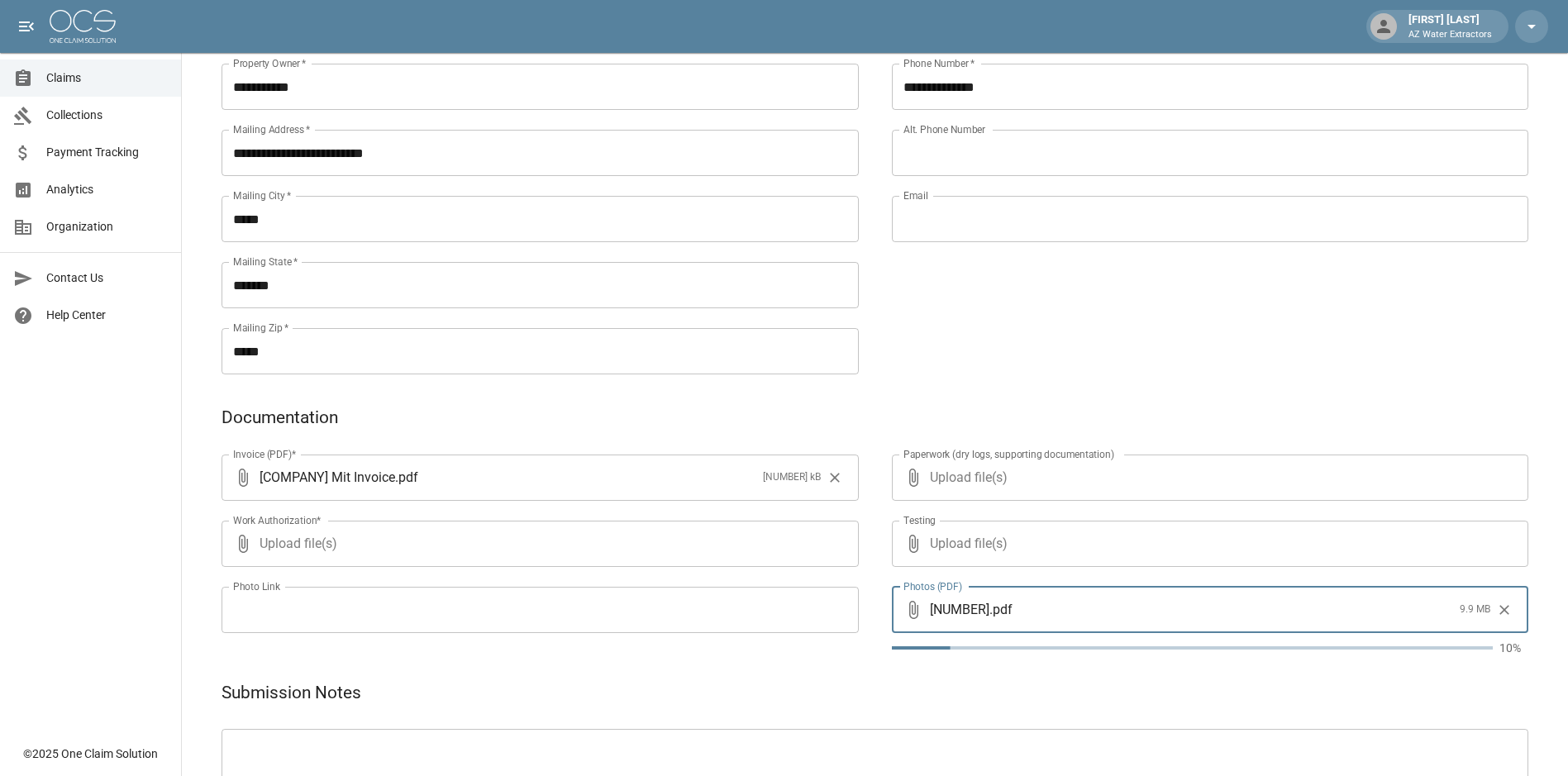 click on "Upload file(s)" at bounding box center [536, 544] 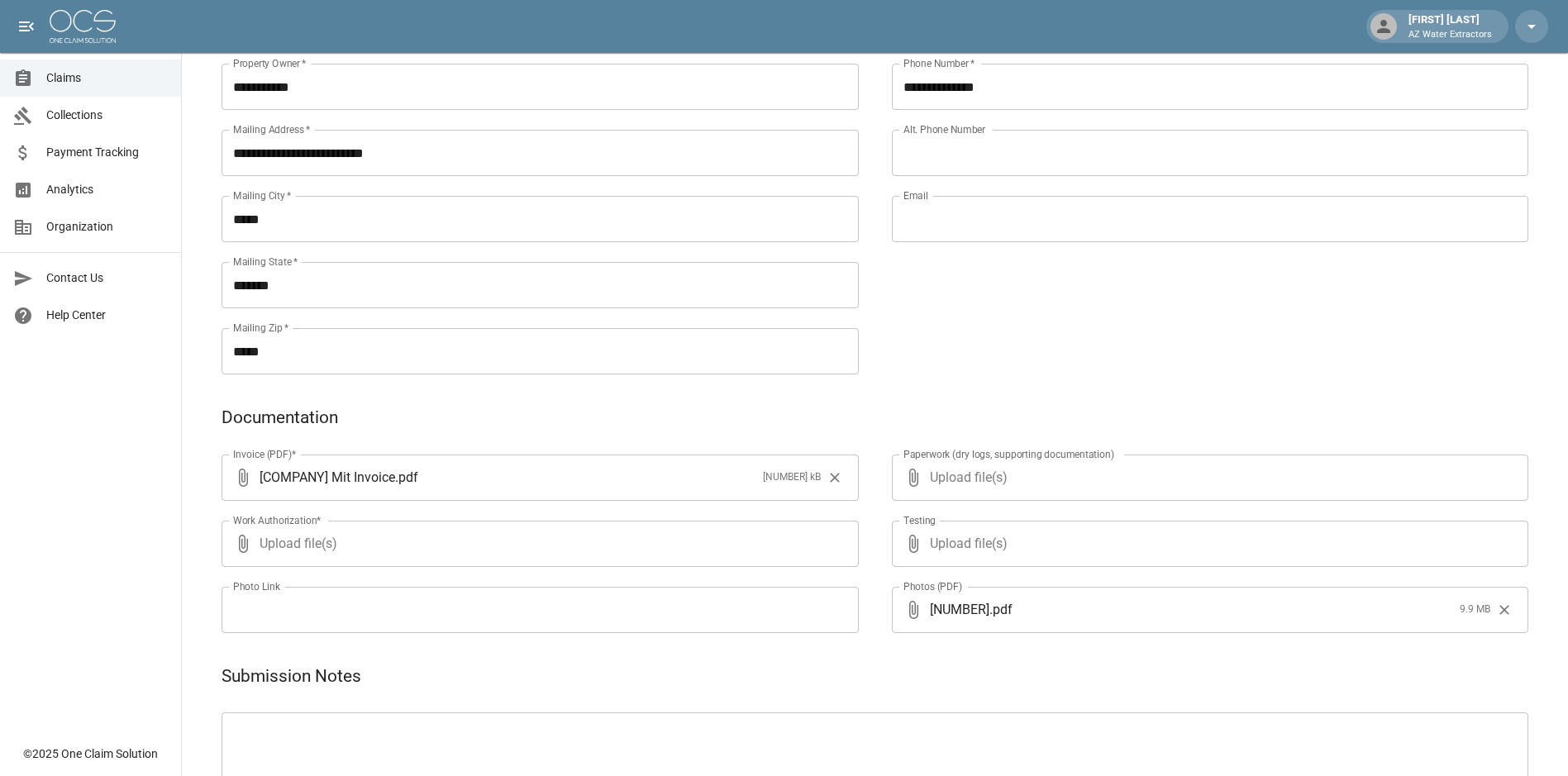 type on "**********" 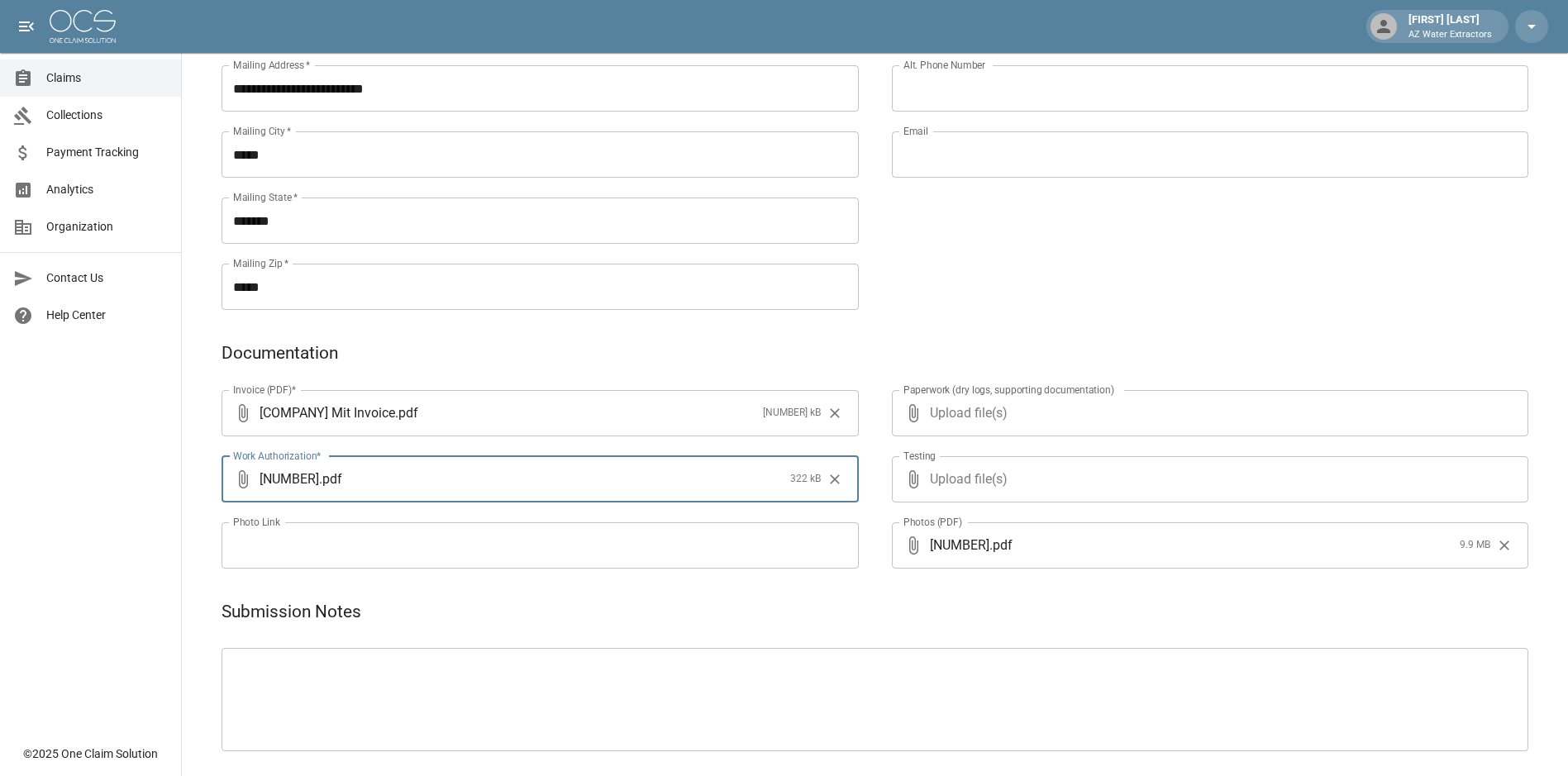 scroll, scrollTop: 308, scrollLeft: 0, axis: vertical 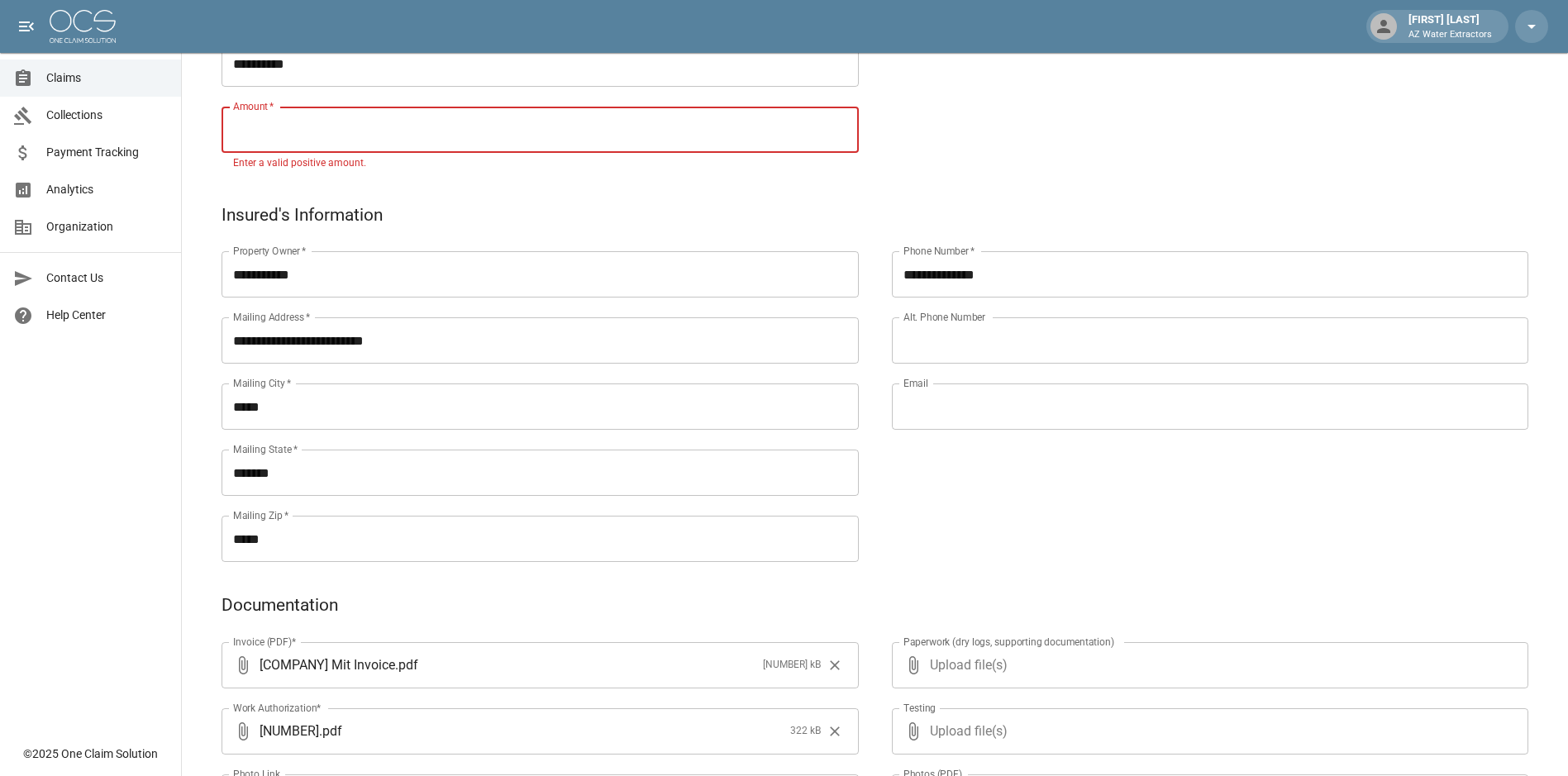 click on "Amount   *" at bounding box center (540, 130) 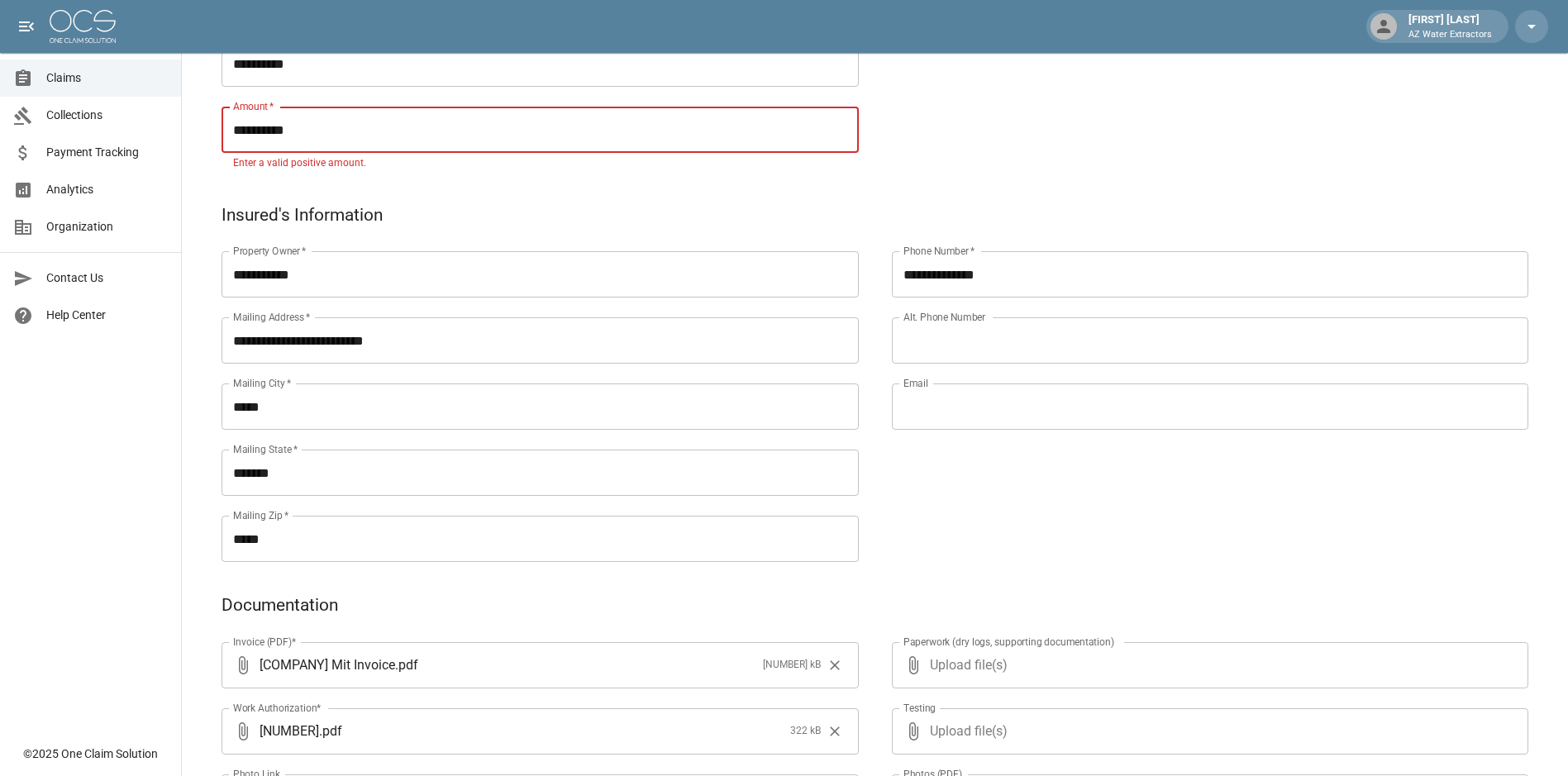type on "**********" 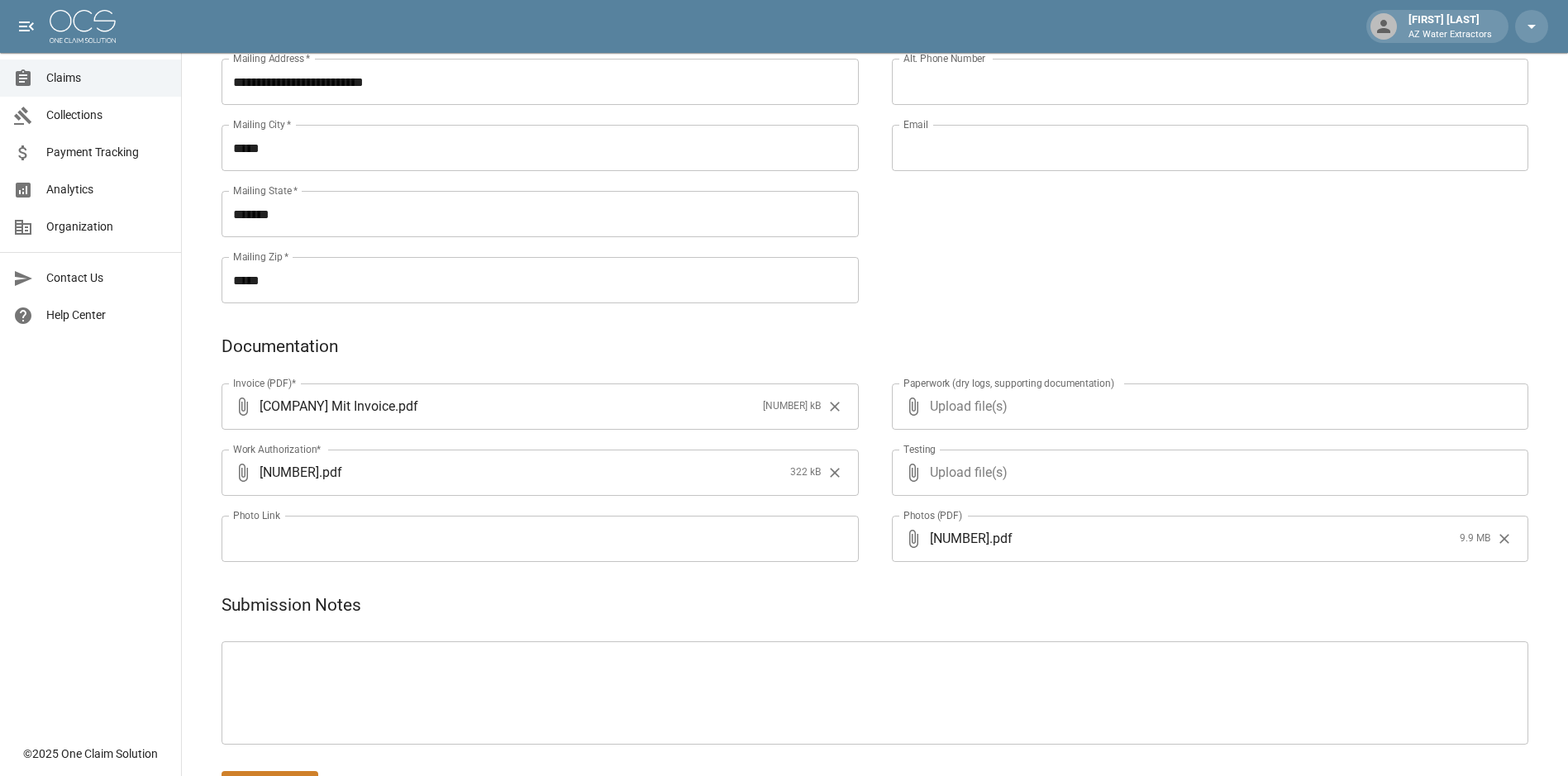 scroll, scrollTop: 606, scrollLeft: 0, axis: vertical 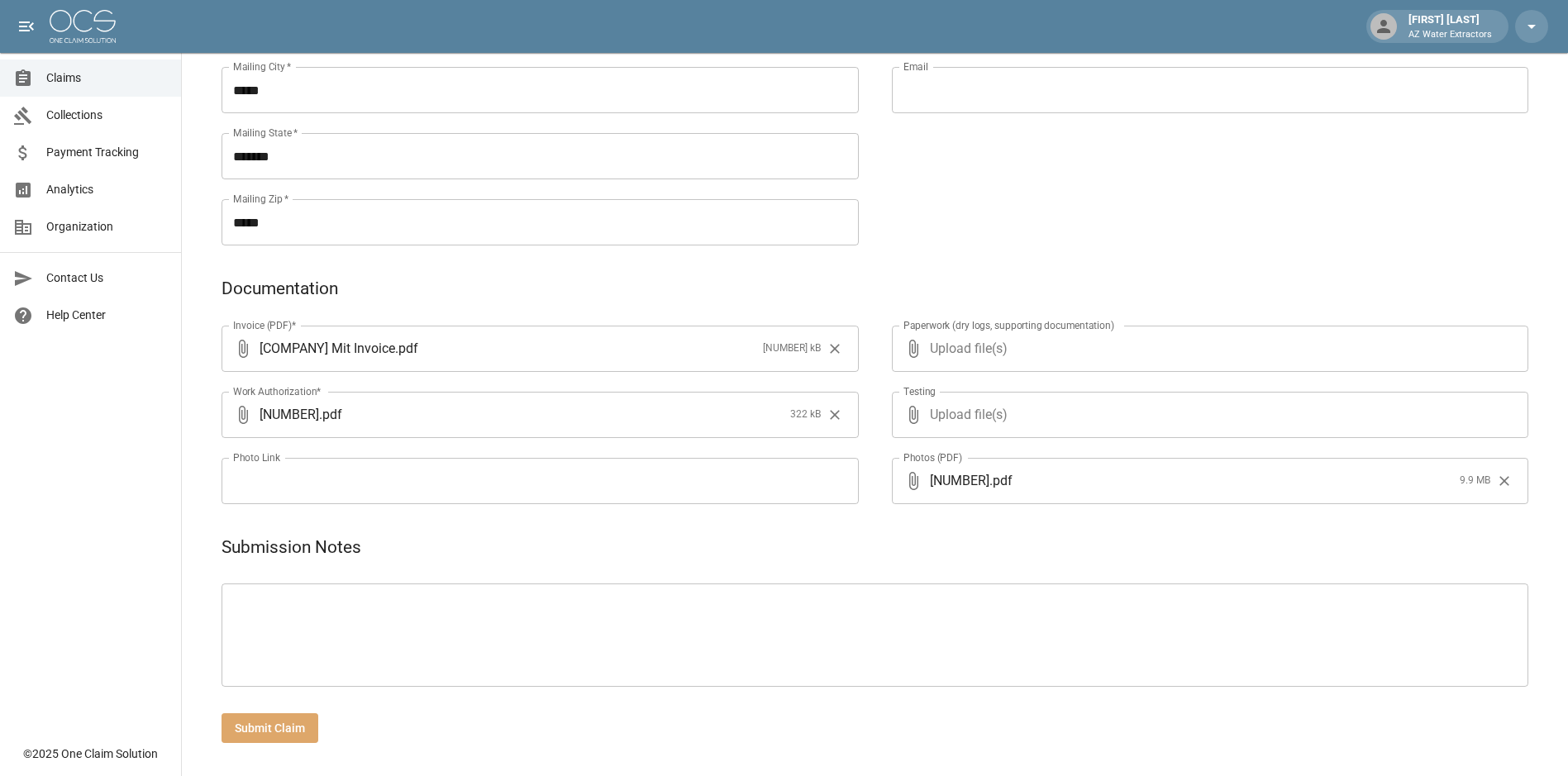 click on "Submit Claim" at bounding box center [269, 728] 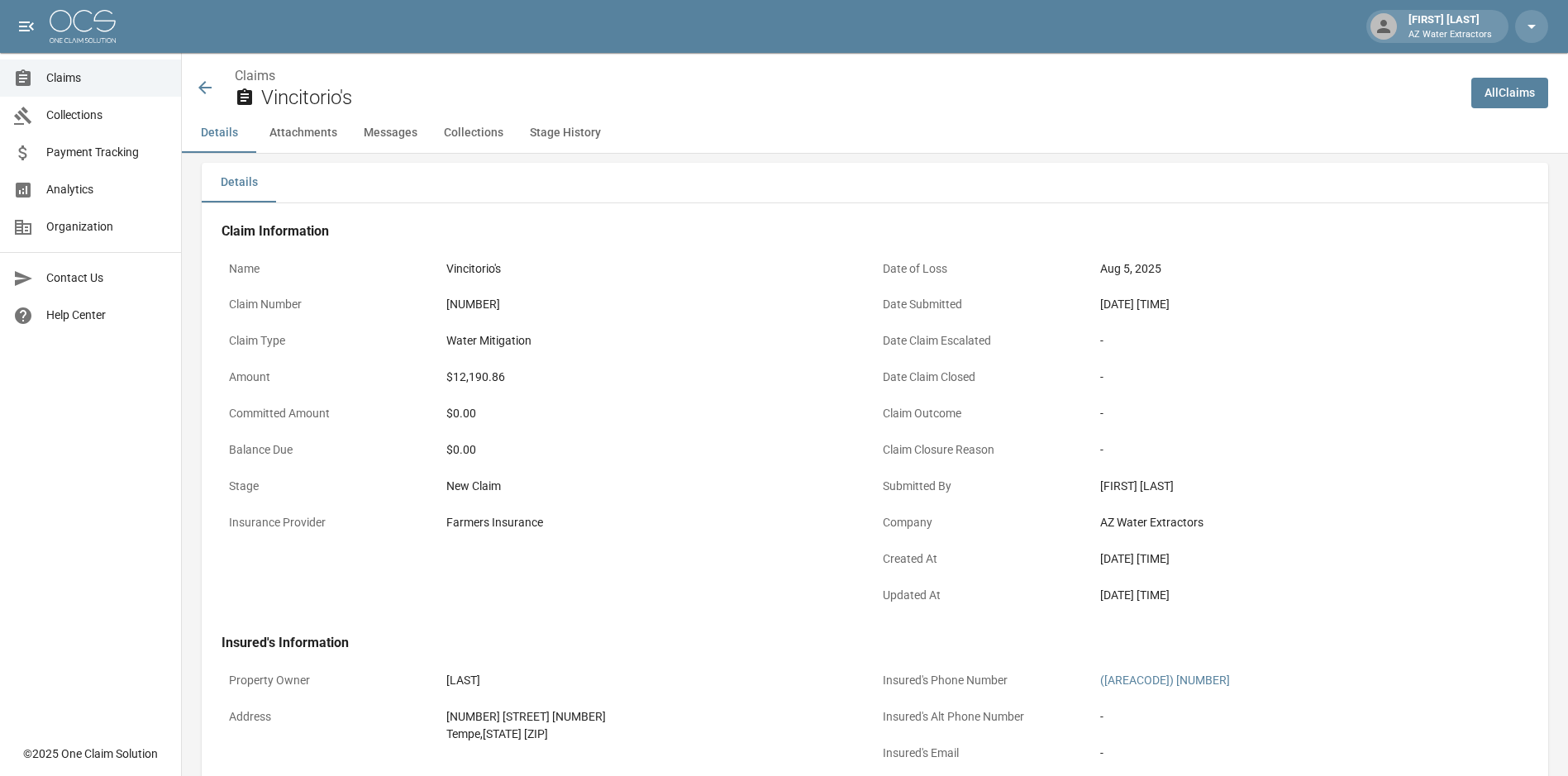 scroll, scrollTop: 0, scrollLeft: 0, axis: both 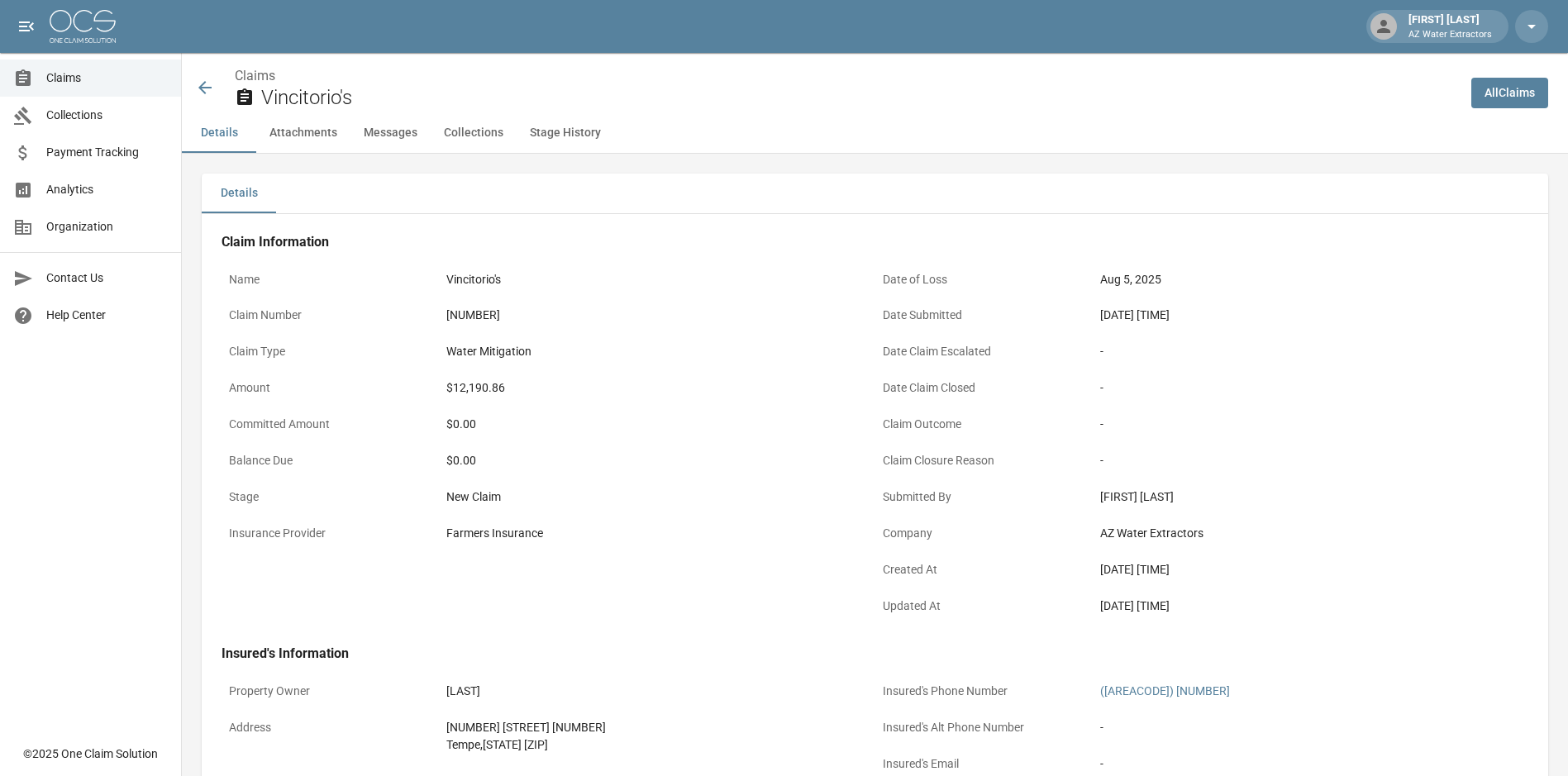 click 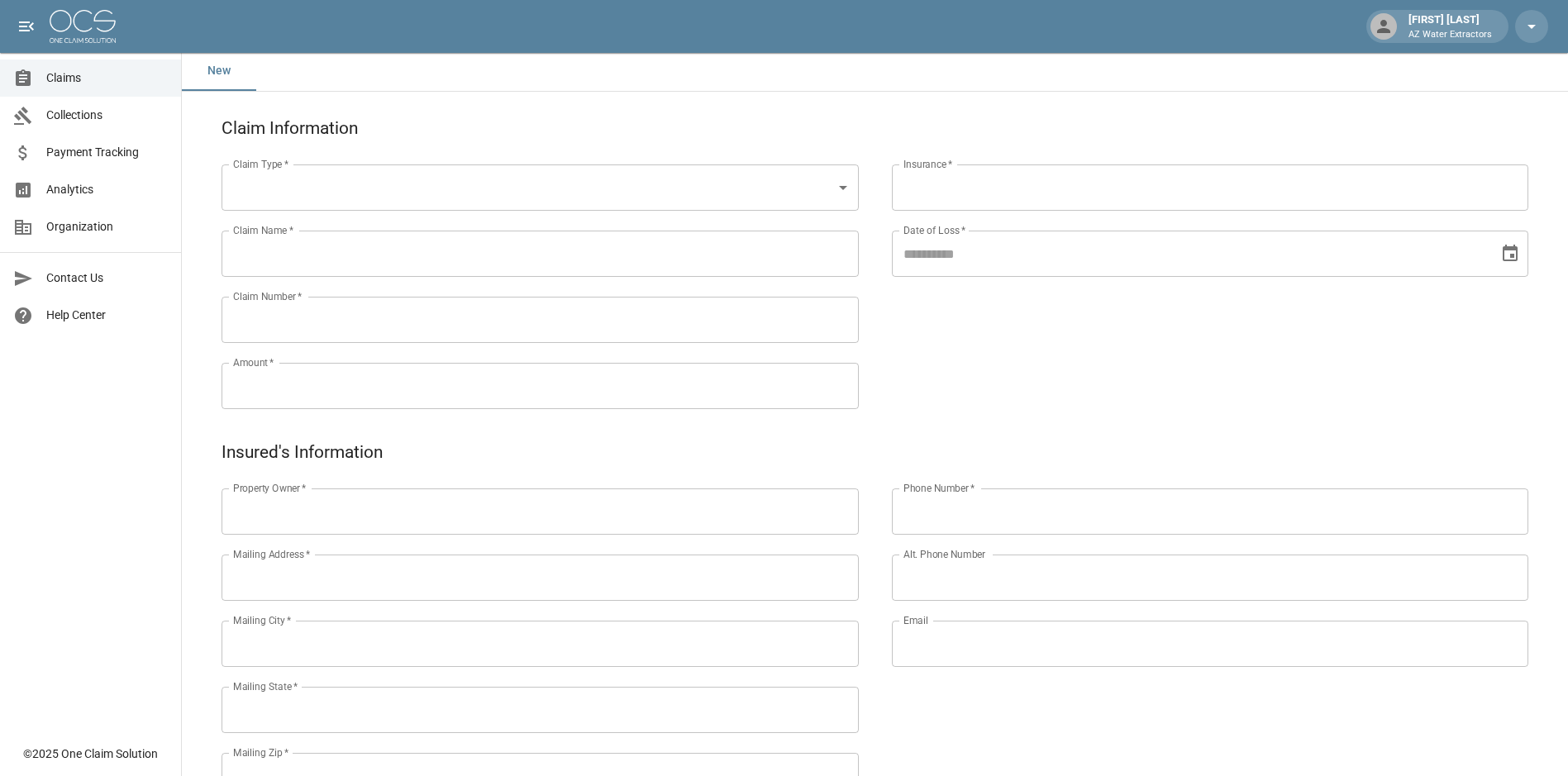scroll, scrollTop: 0, scrollLeft: 0, axis: both 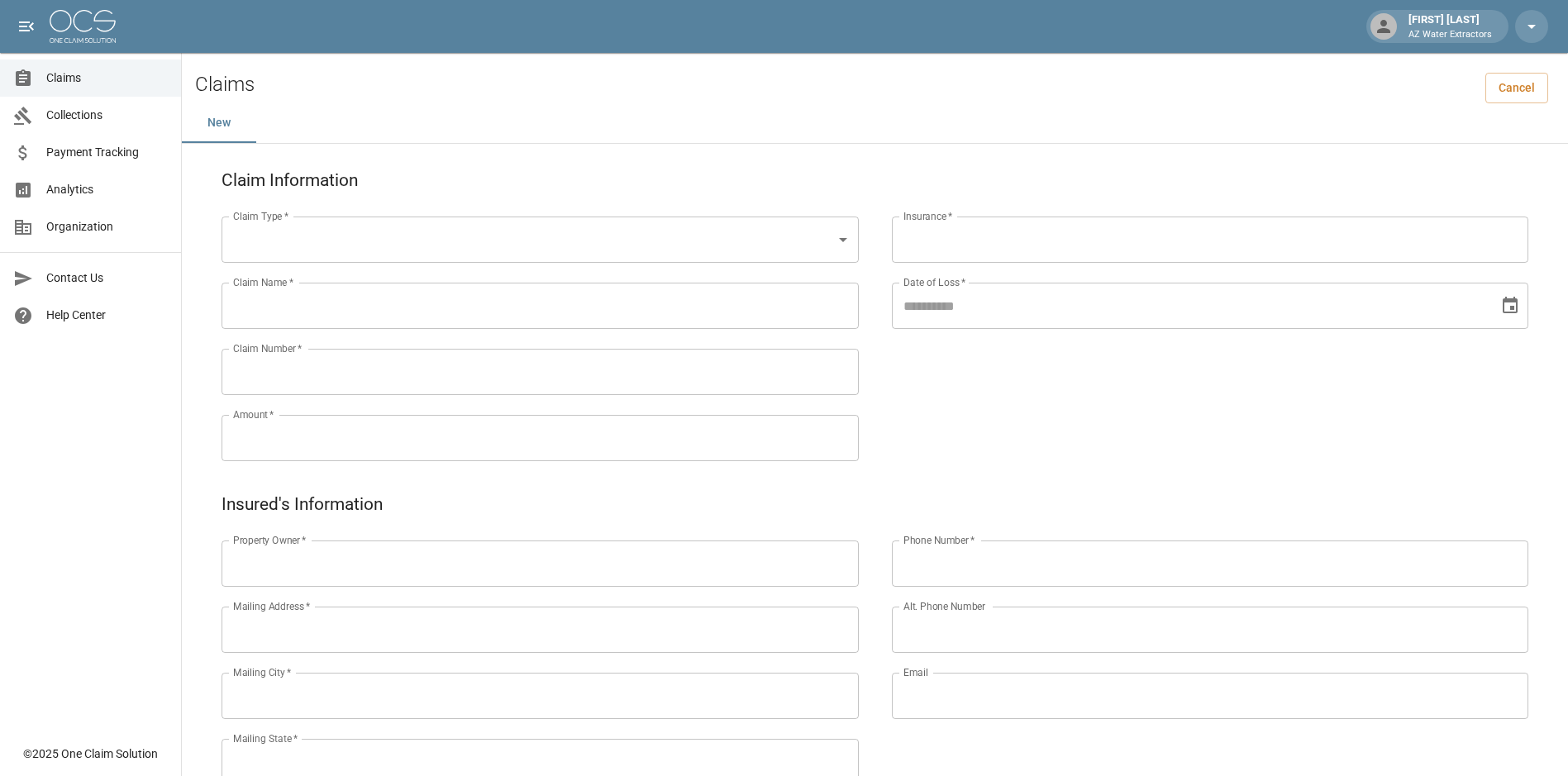 click on "[CITY] [STATE] [ZIP]" at bounding box center (784, 691) 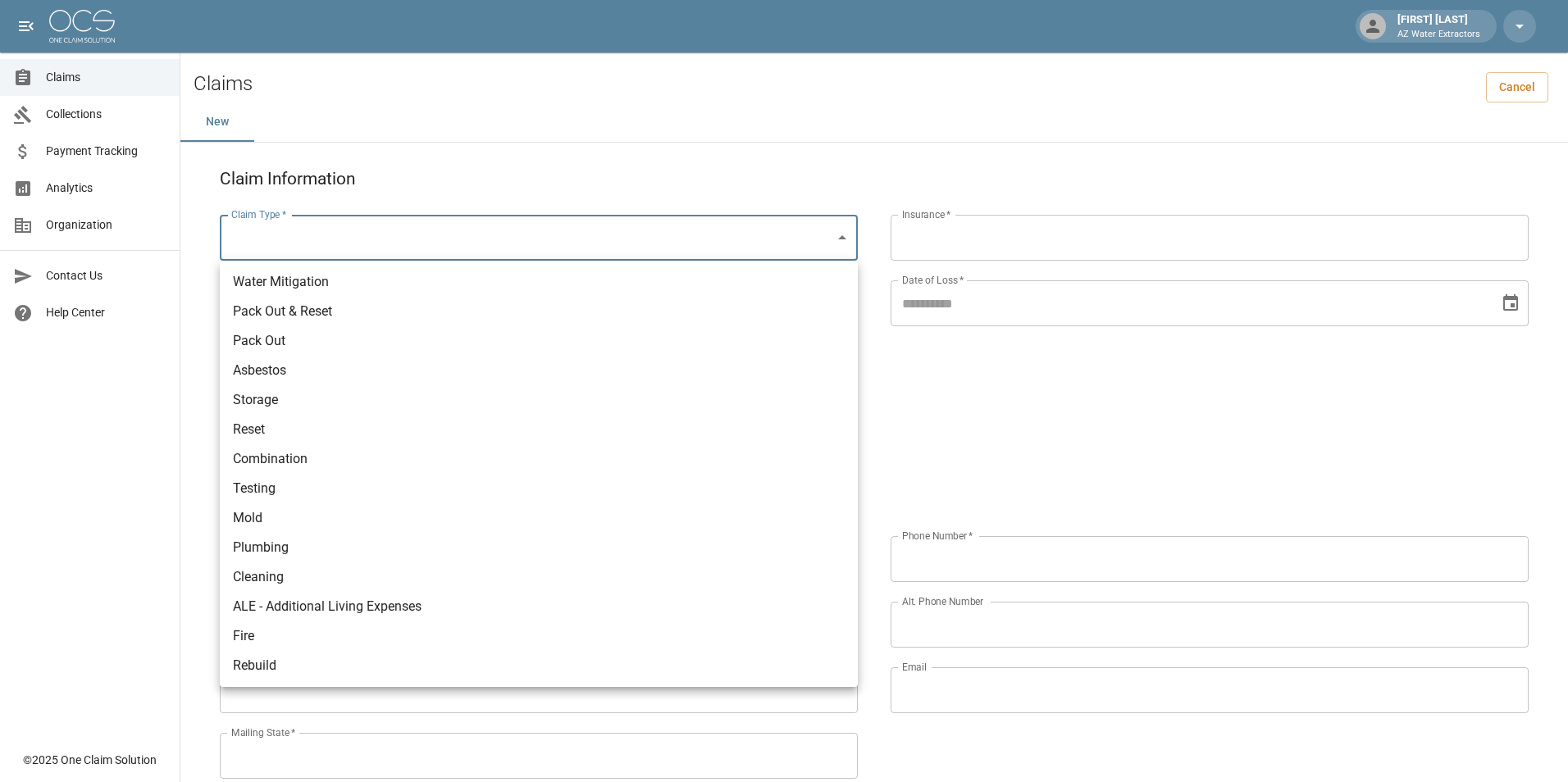 click at bounding box center [784, 391] 